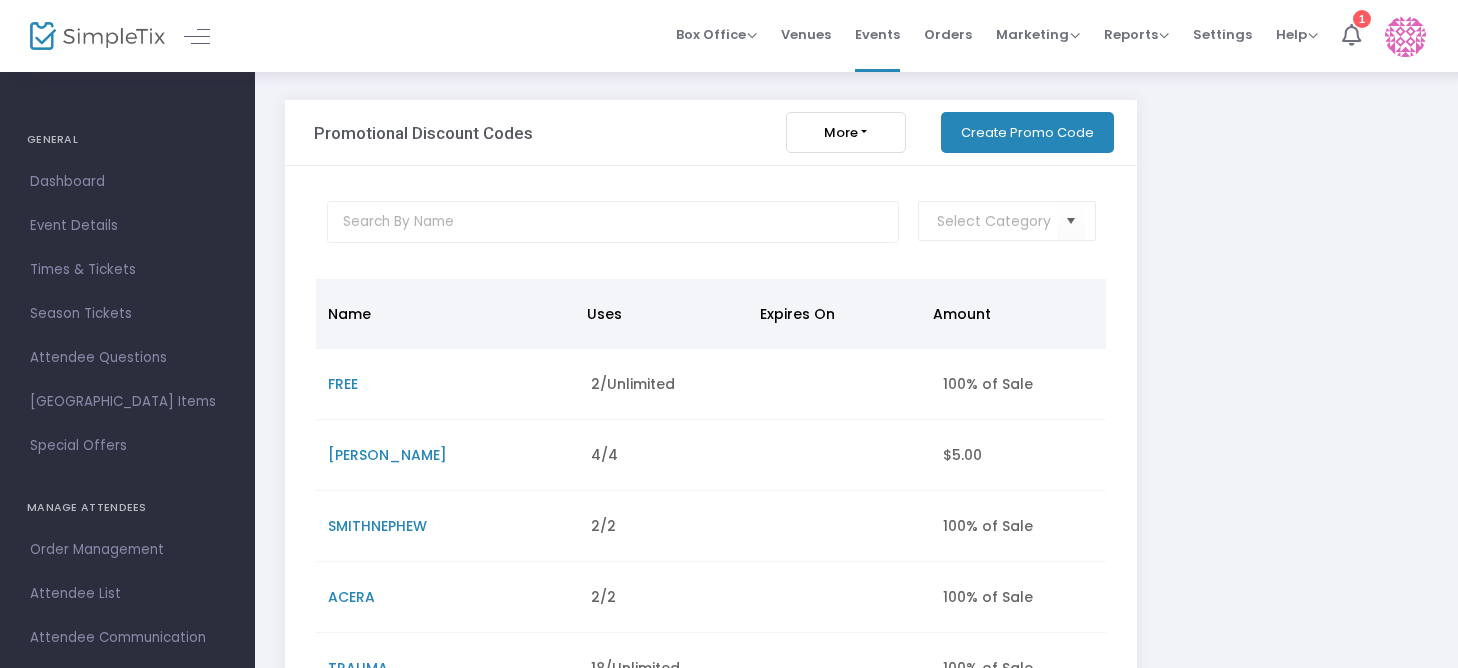 scroll, scrollTop: 598, scrollLeft: 0, axis: vertical 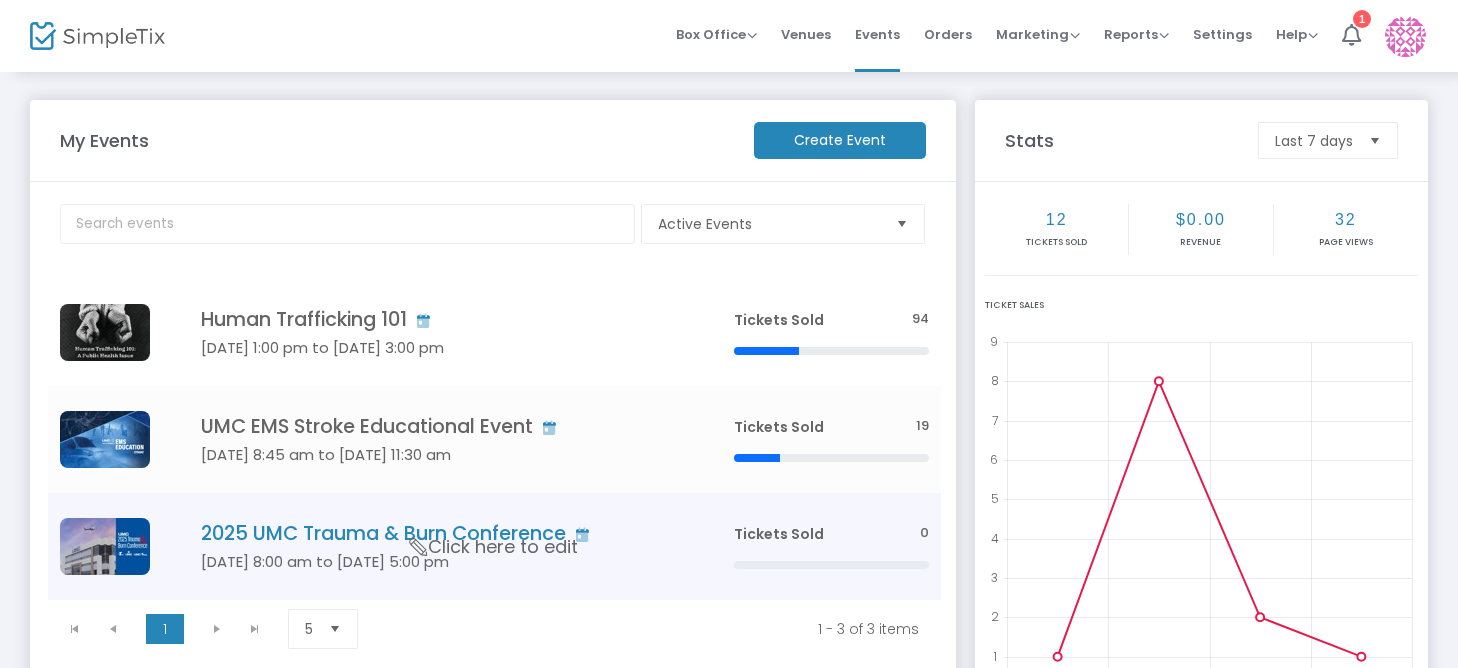 click on "2025 UMC Trauma & Burn Conference" 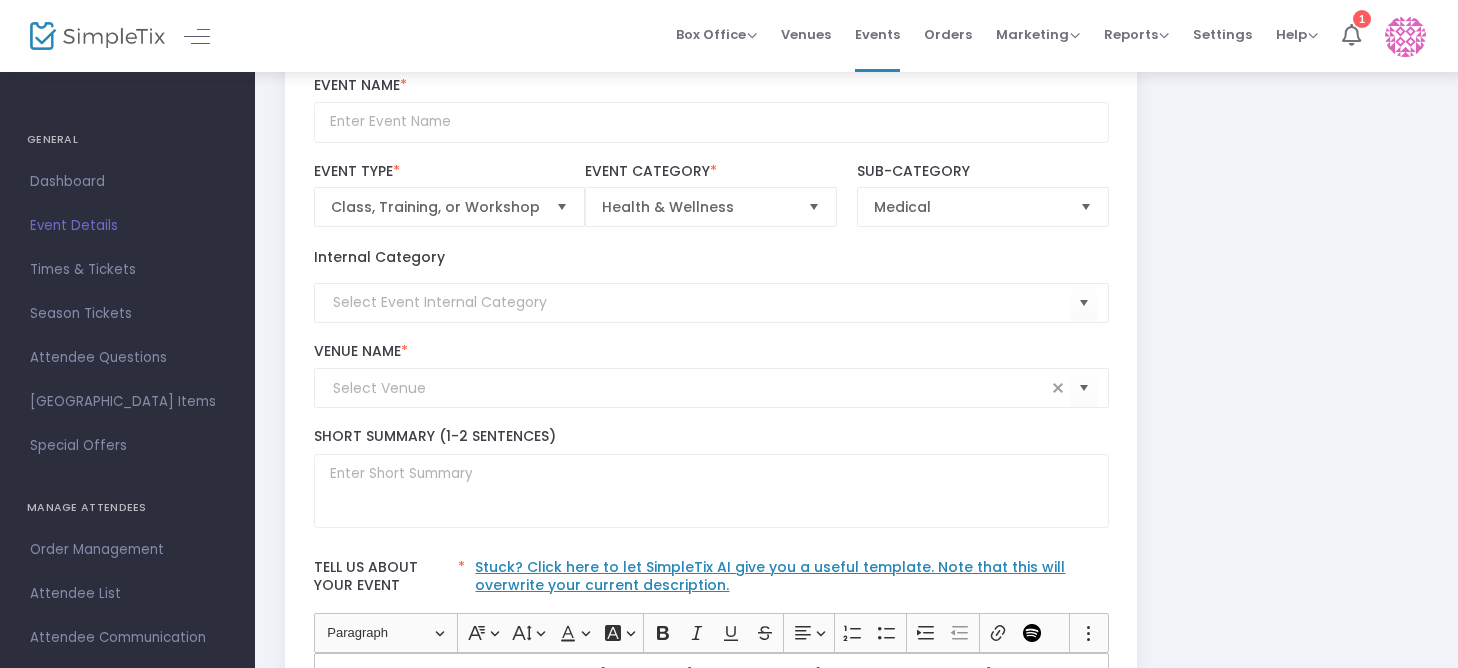 scroll, scrollTop: 400, scrollLeft: 0, axis: vertical 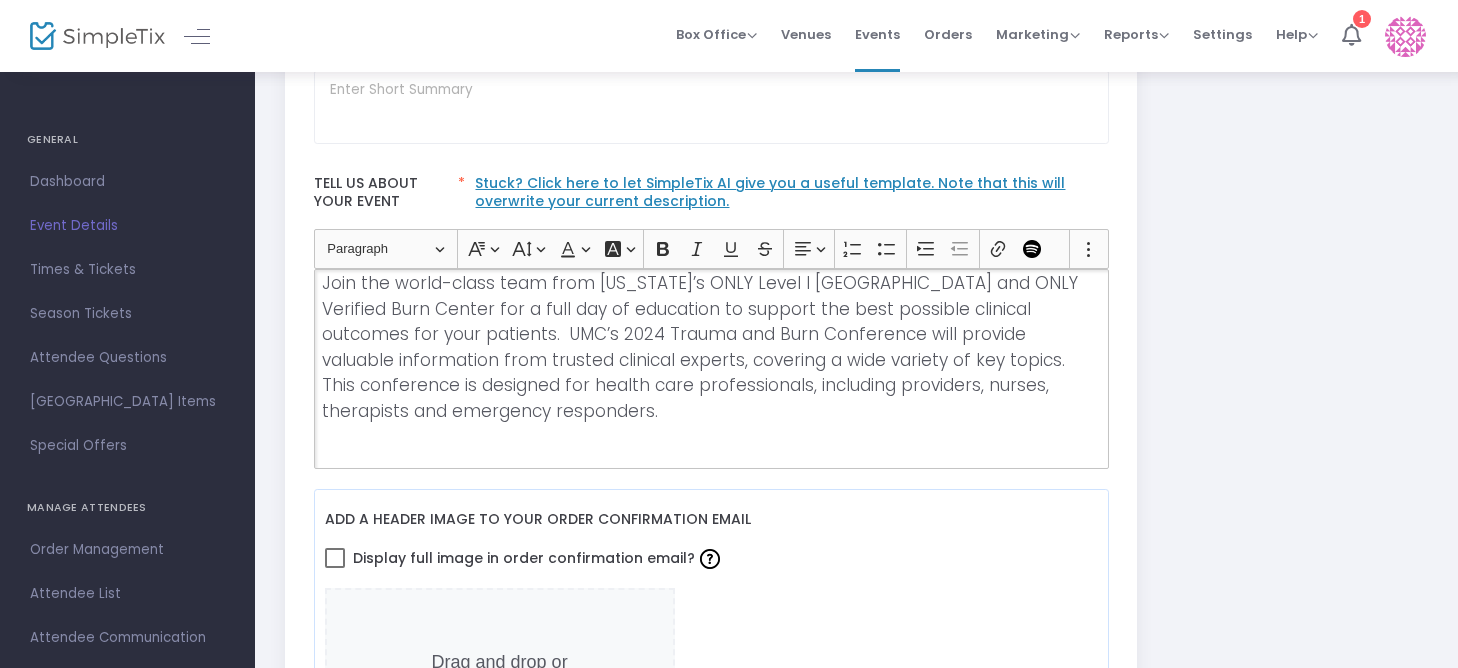 click on "Join the world-class team from Nevada’s ONLY Level I Trauma Center and ONLY Verified Burn Center for a full day of education to support the best possible clinical outcomes for your patients.  UMC’s 2024 Trauma and Burn Conference will provide valuable information from trusted clinical experts, covering a wide variety of key topics.  This conference is designed for health care professionals, including providers, nurses, therapists and emergency responders." 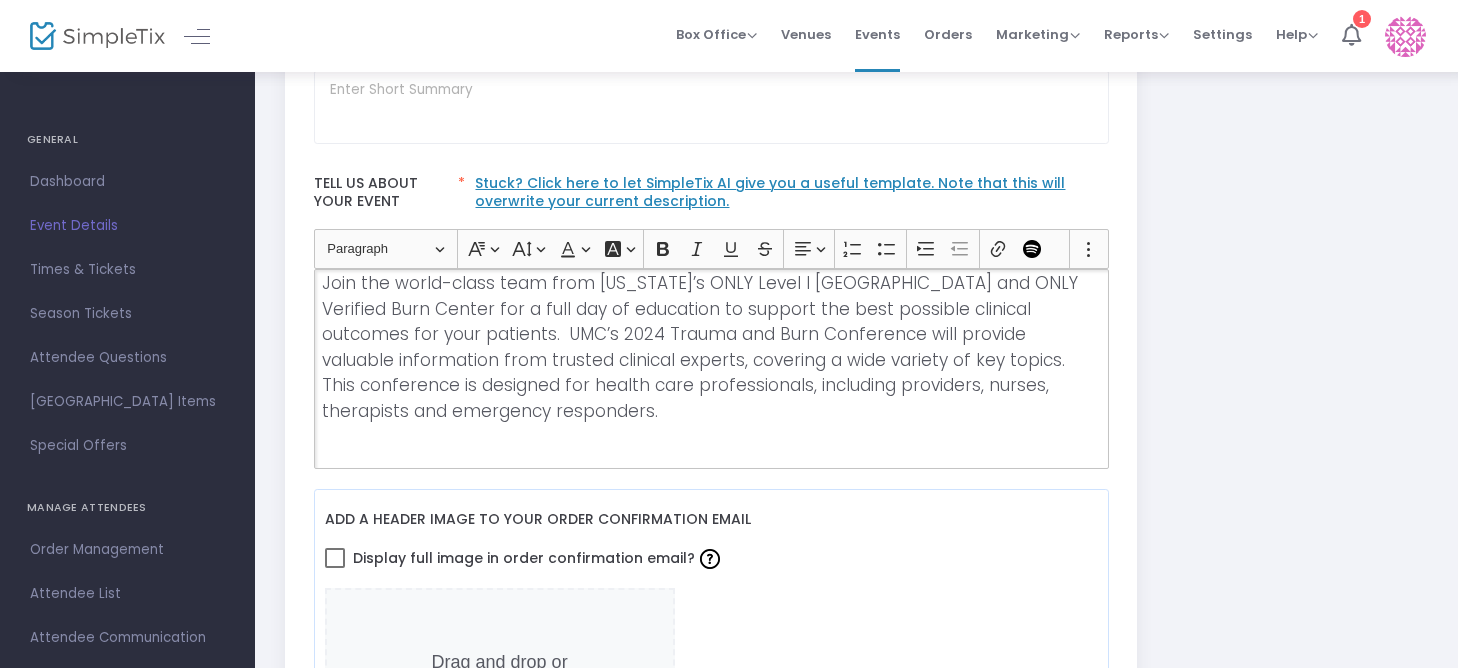 scroll, scrollTop: 35, scrollLeft: 0, axis: vertical 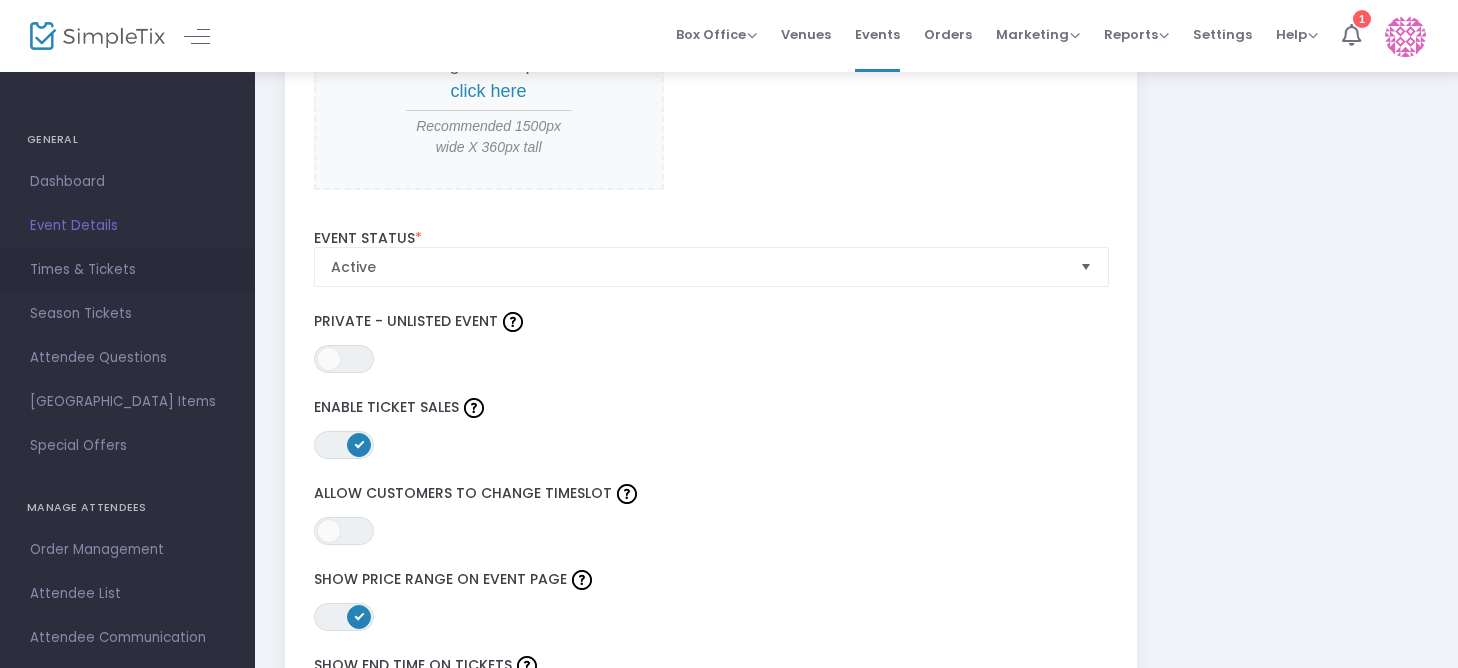 click on "Times & Tickets" at bounding box center (127, 270) 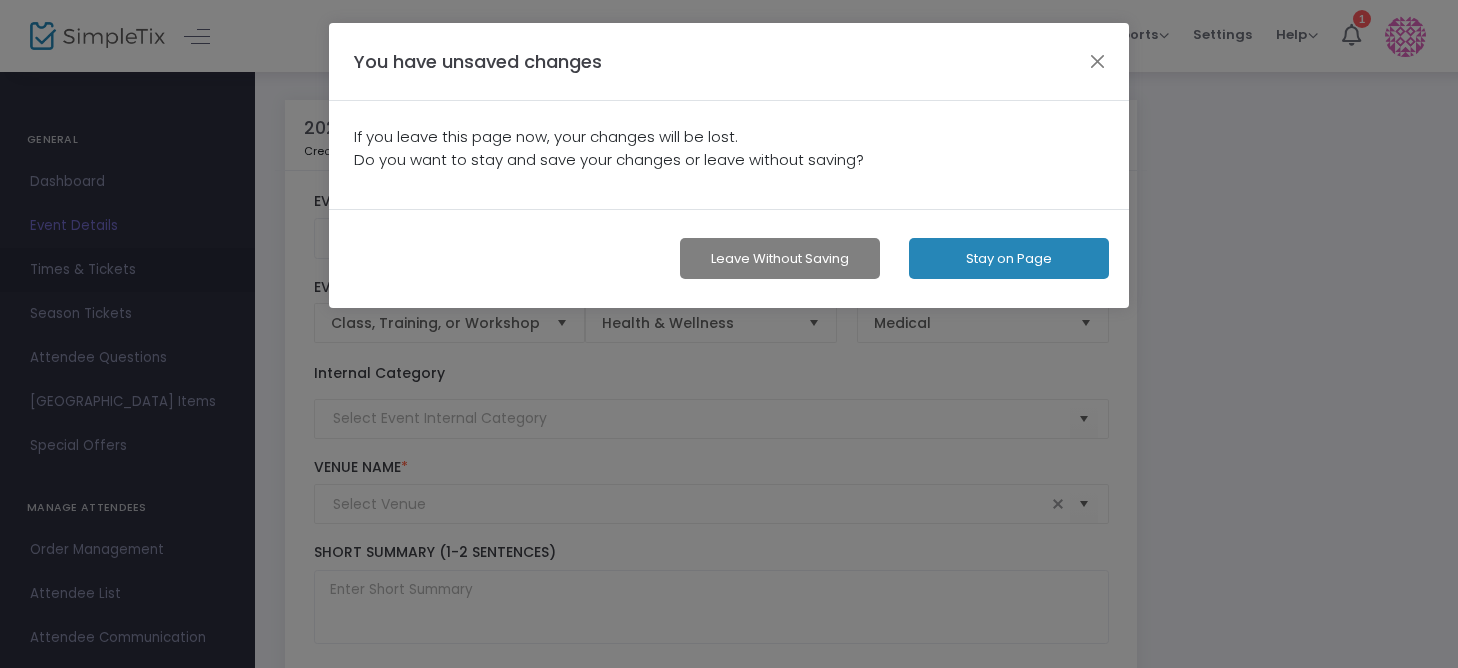 scroll, scrollTop: 0, scrollLeft: 0, axis: both 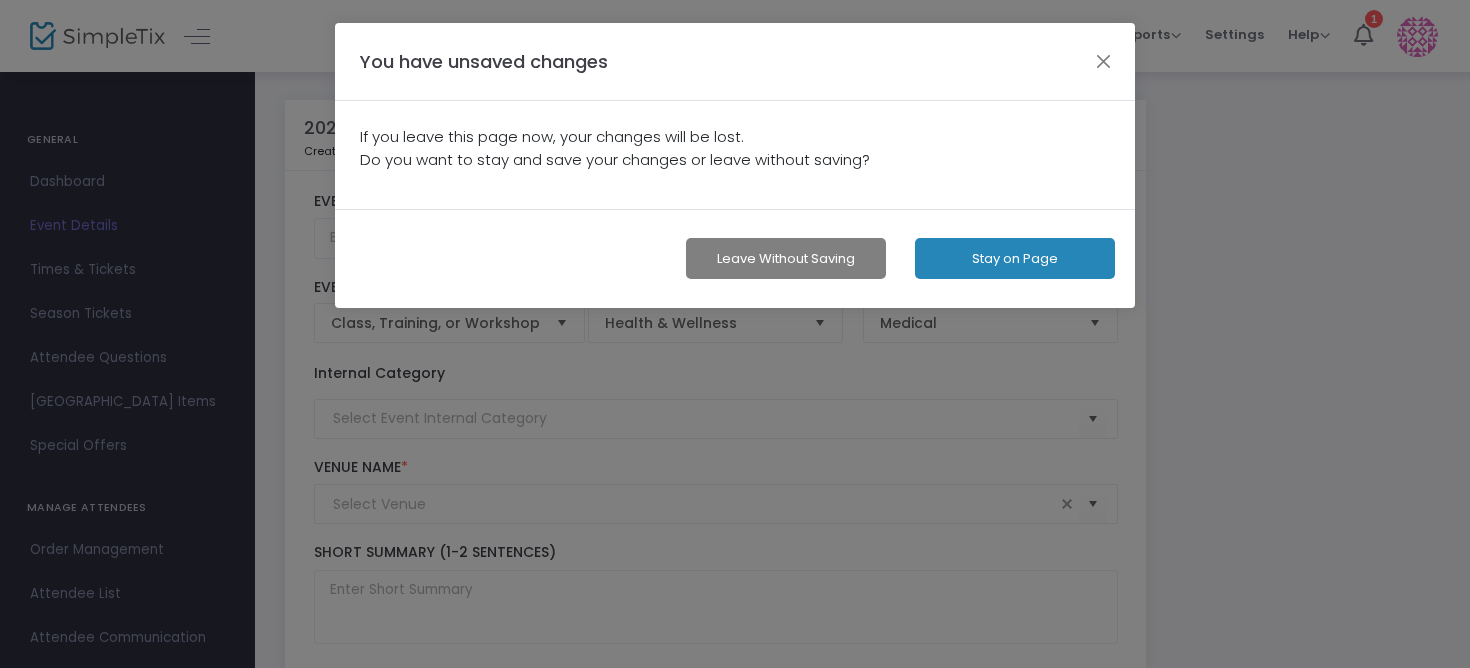 click on "Stay on Page" 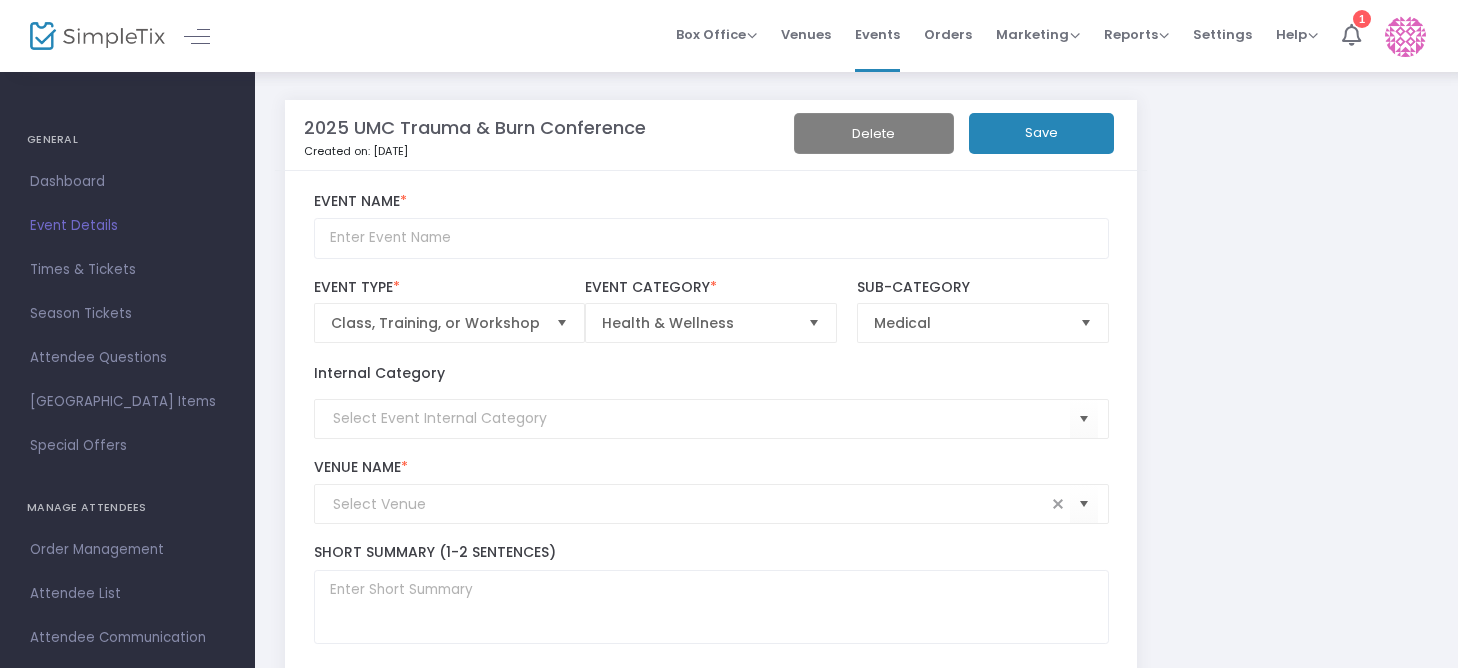 click on "Save" 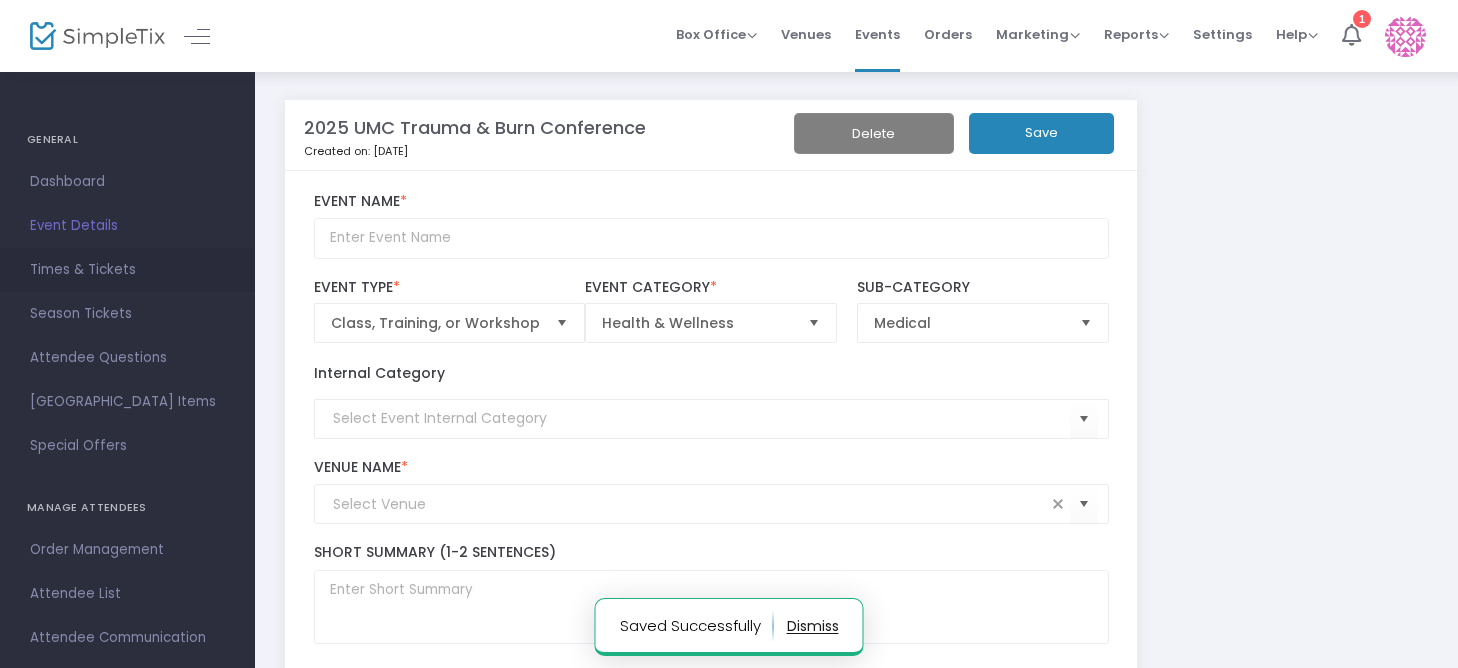 click on "Times & Tickets" at bounding box center [127, 270] 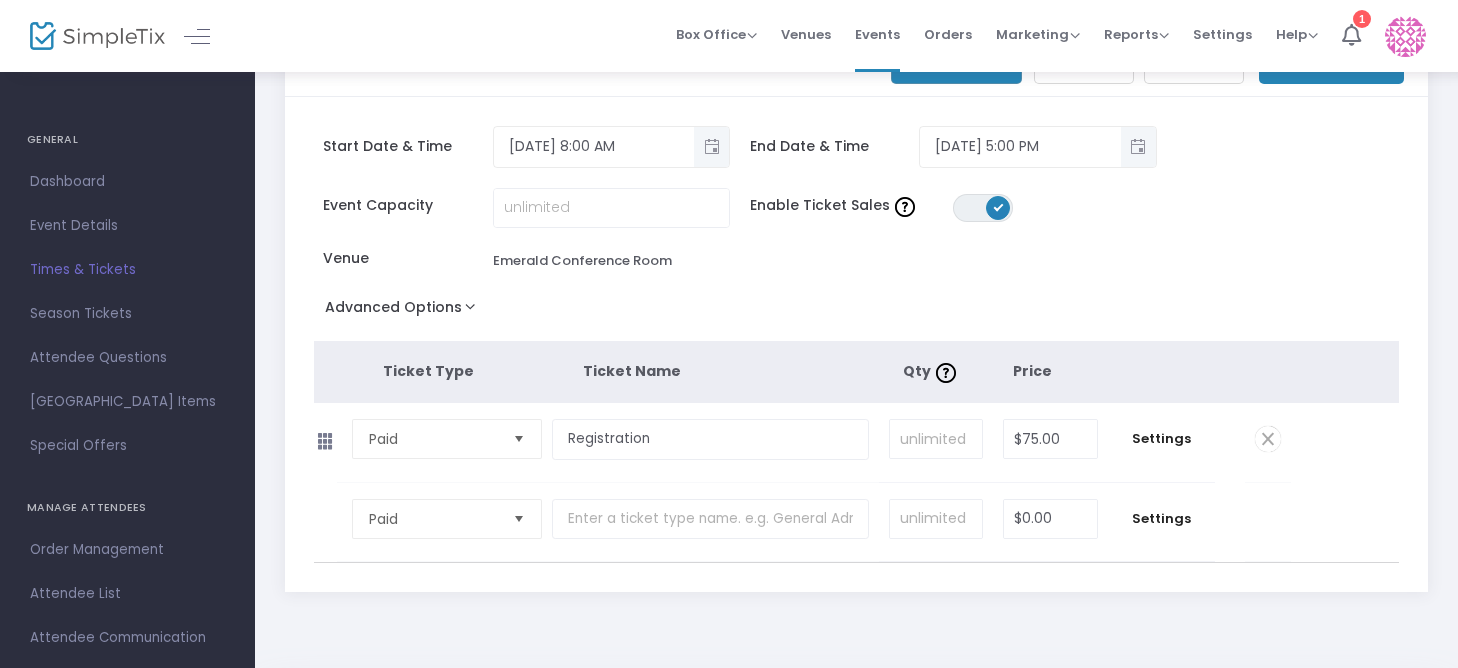 scroll, scrollTop: 152, scrollLeft: 0, axis: vertical 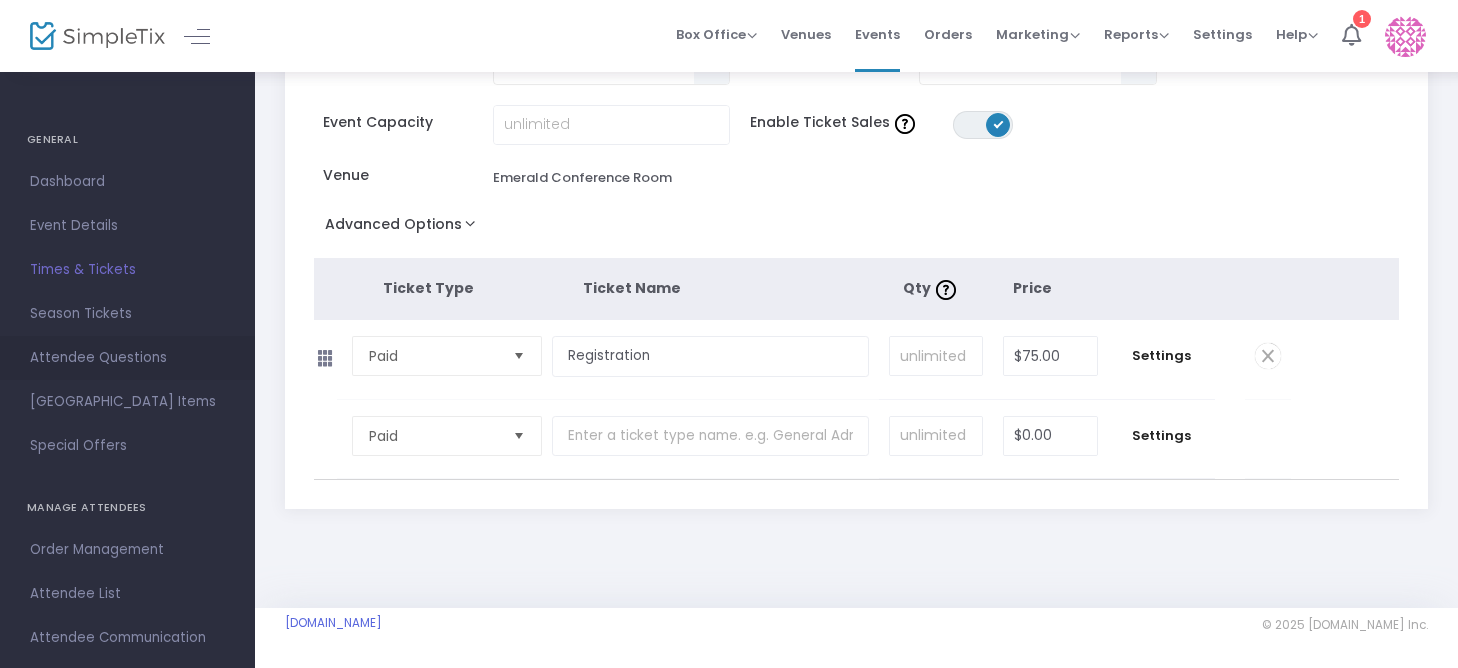 click on "Attendee Questions" at bounding box center (127, 358) 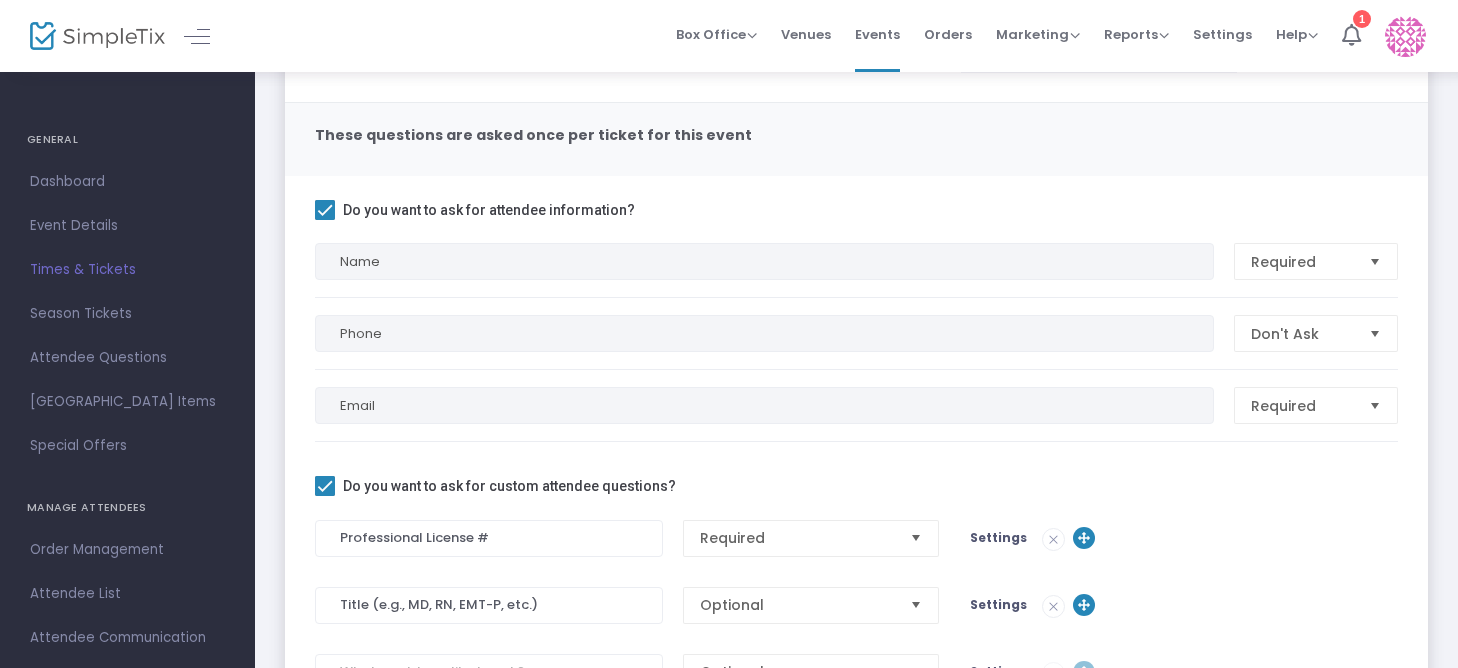 scroll, scrollTop: 300, scrollLeft: 0, axis: vertical 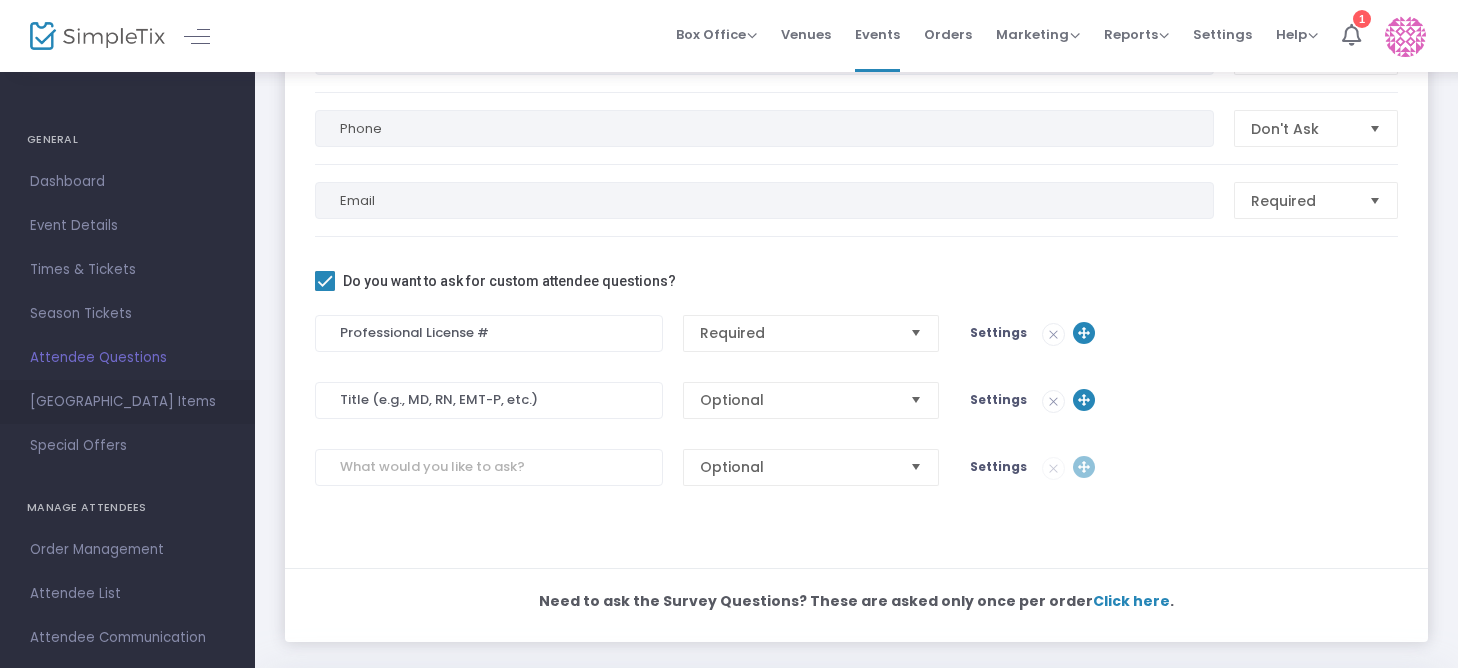 click on "[GEOGRAPHIC_DATA] Items" at bounding box center (127, 402) 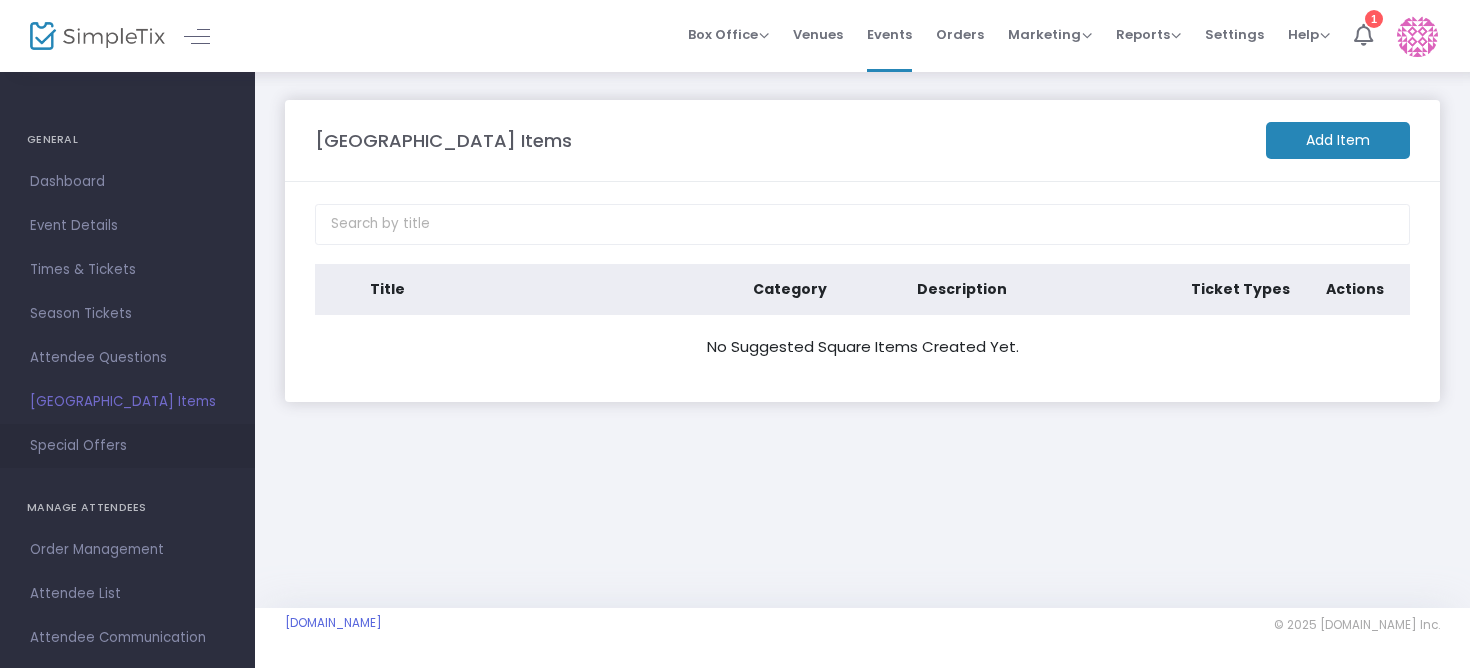 click on "Special Offers" at bounding box center (127, 446) 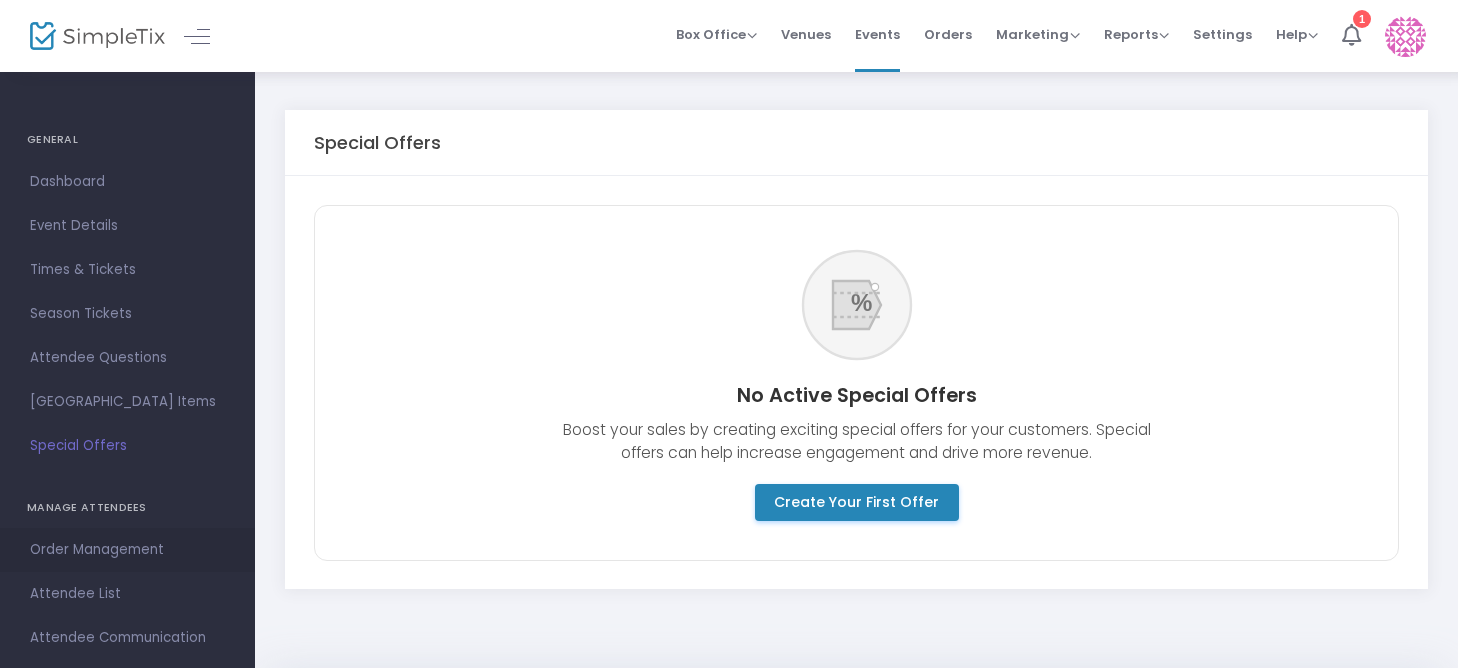 click on "Order Management" at bounding box center (127, 550) 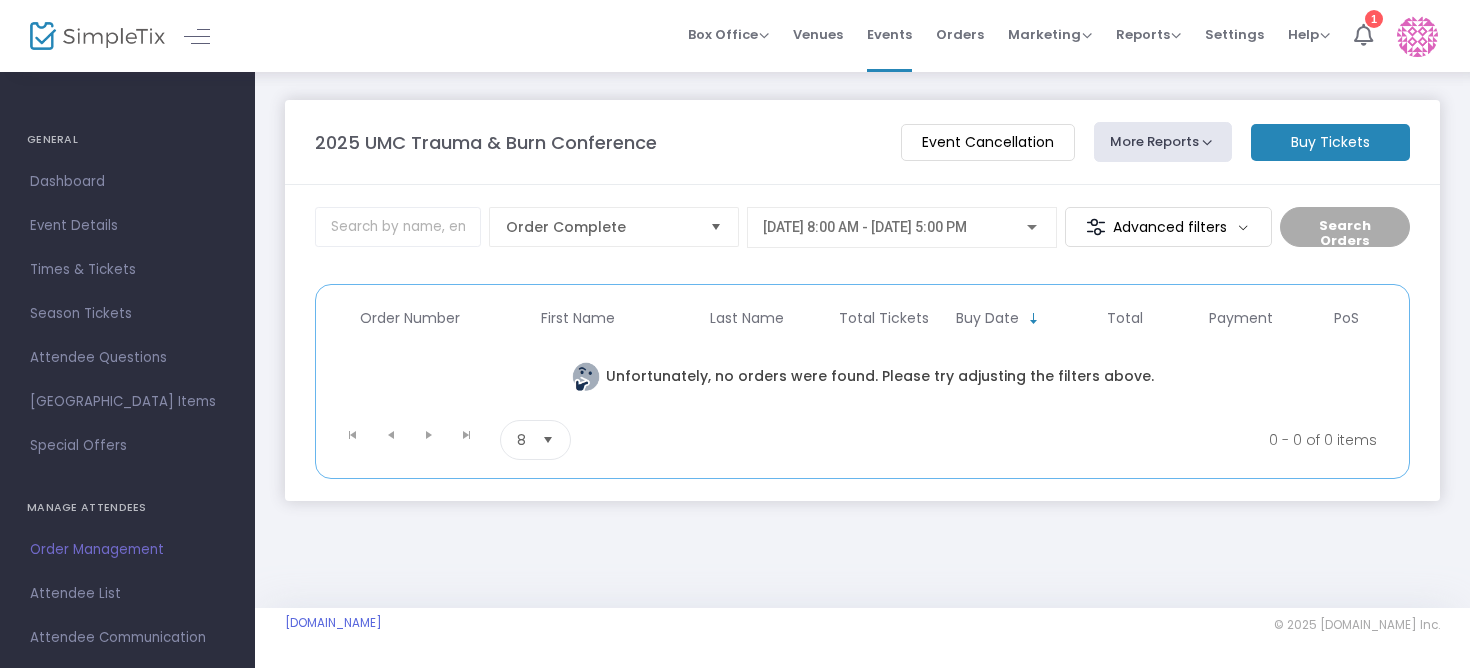 click on "9/26/2025 @ 8:00 AM - 9/26/2025 @ 5:00 PM" 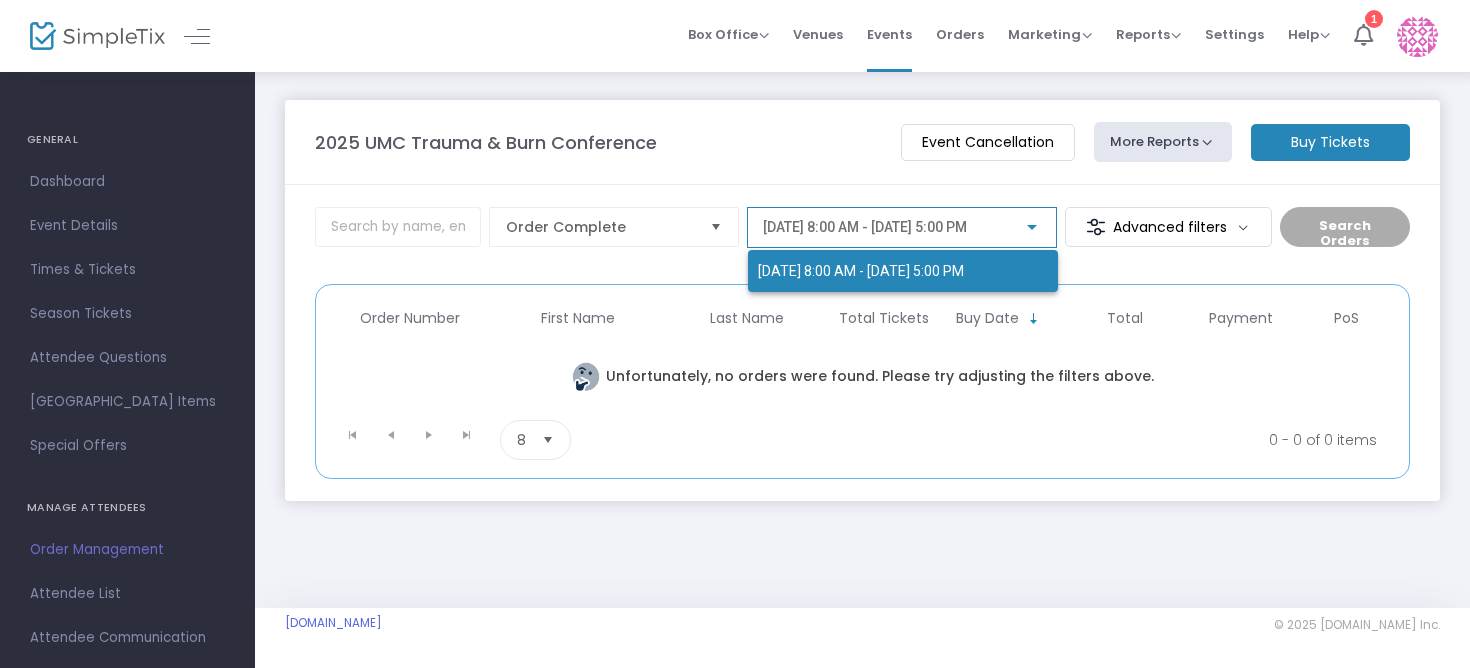 click on "9/26/2025 @ 8:00 AM - 9/26/2025 @ 5:00 PM" at bounding box center [887, 256] 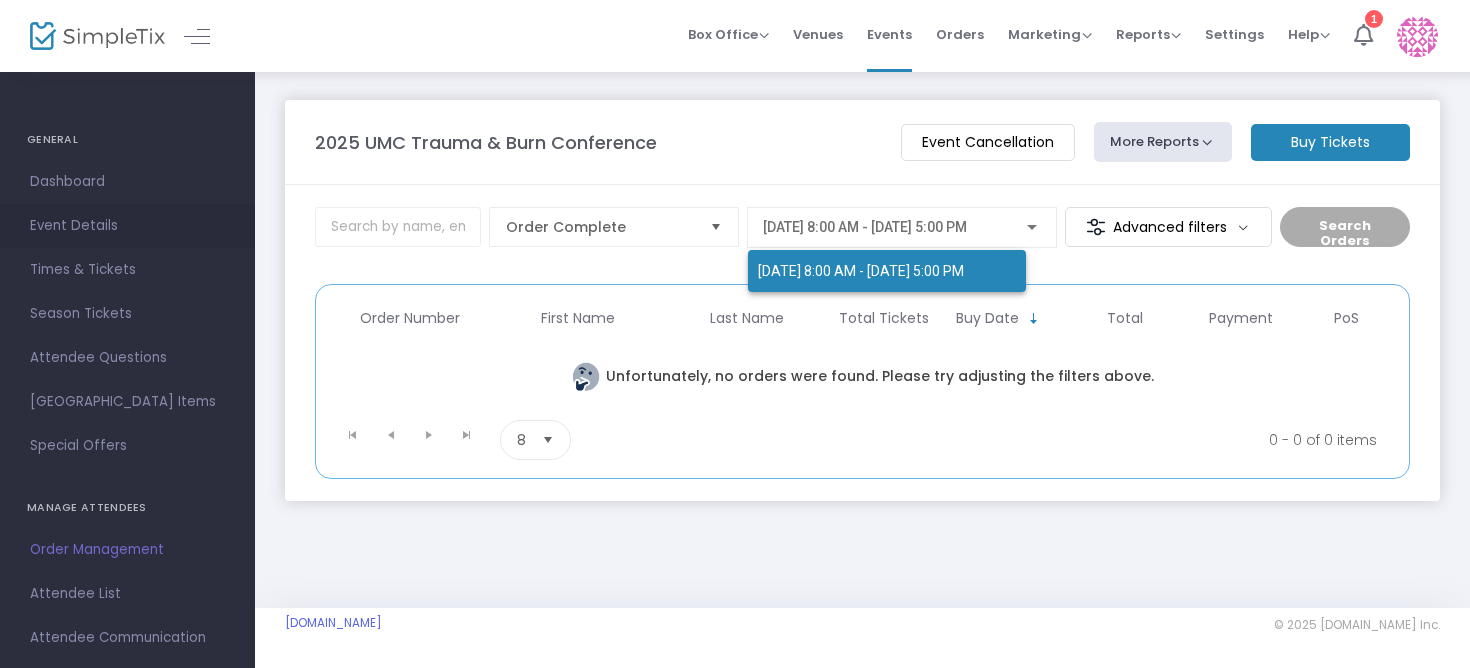 click on "Event Details" at bounding box center (127, 226) 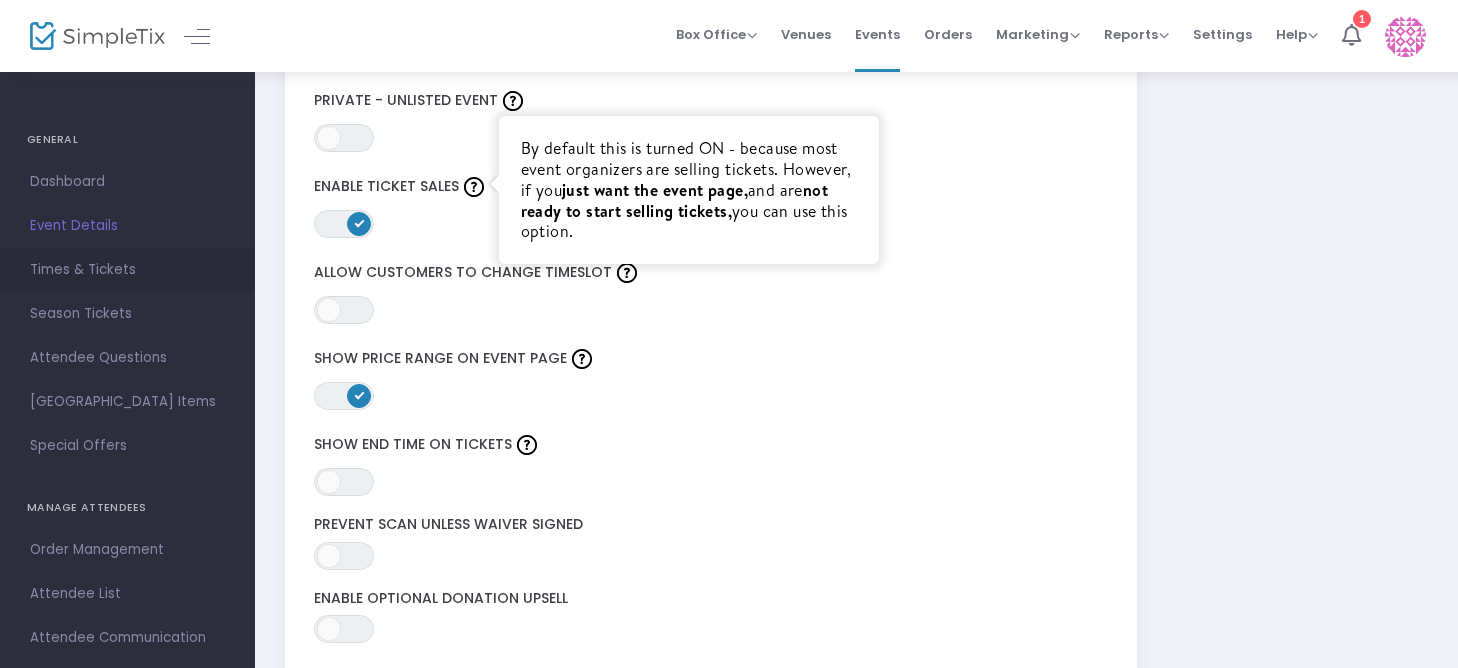 scroll, scrollTop: 2600, scrollLeft: 0, axis: vertical 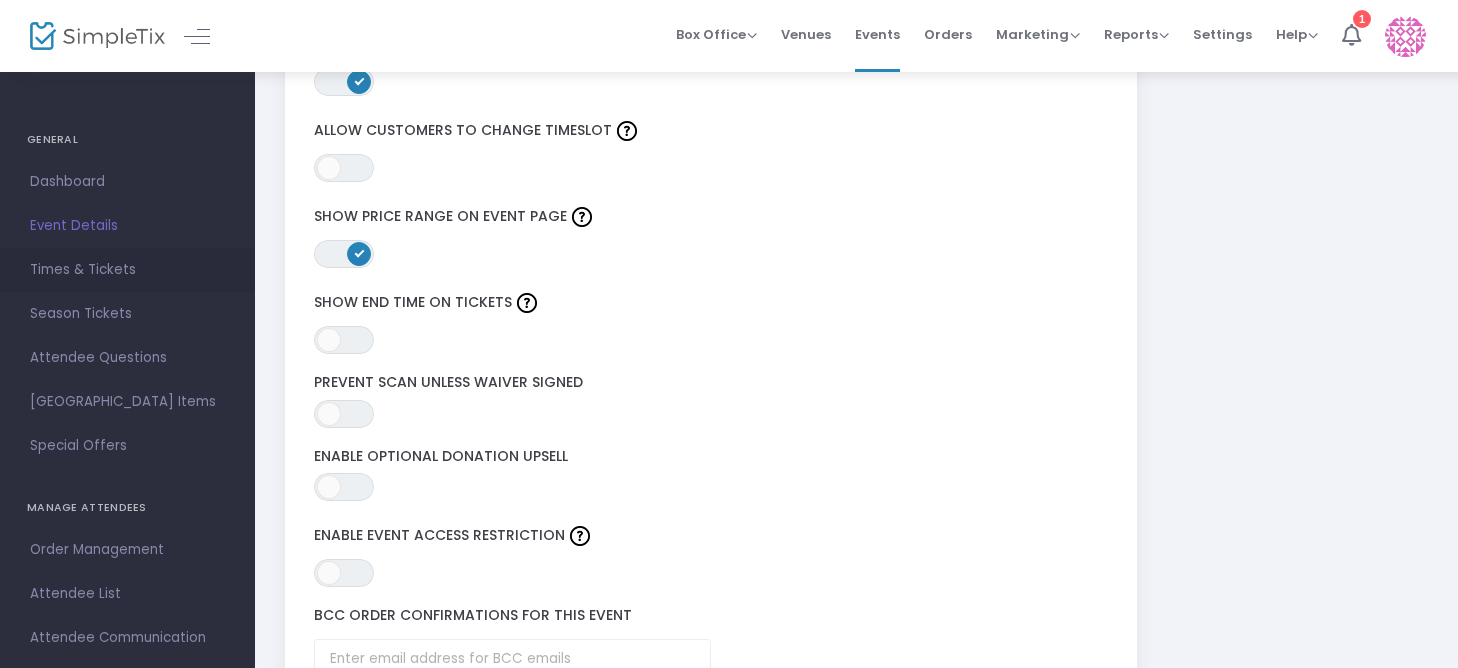 click on "Times & Tickets" at bounding box center (127, 270) 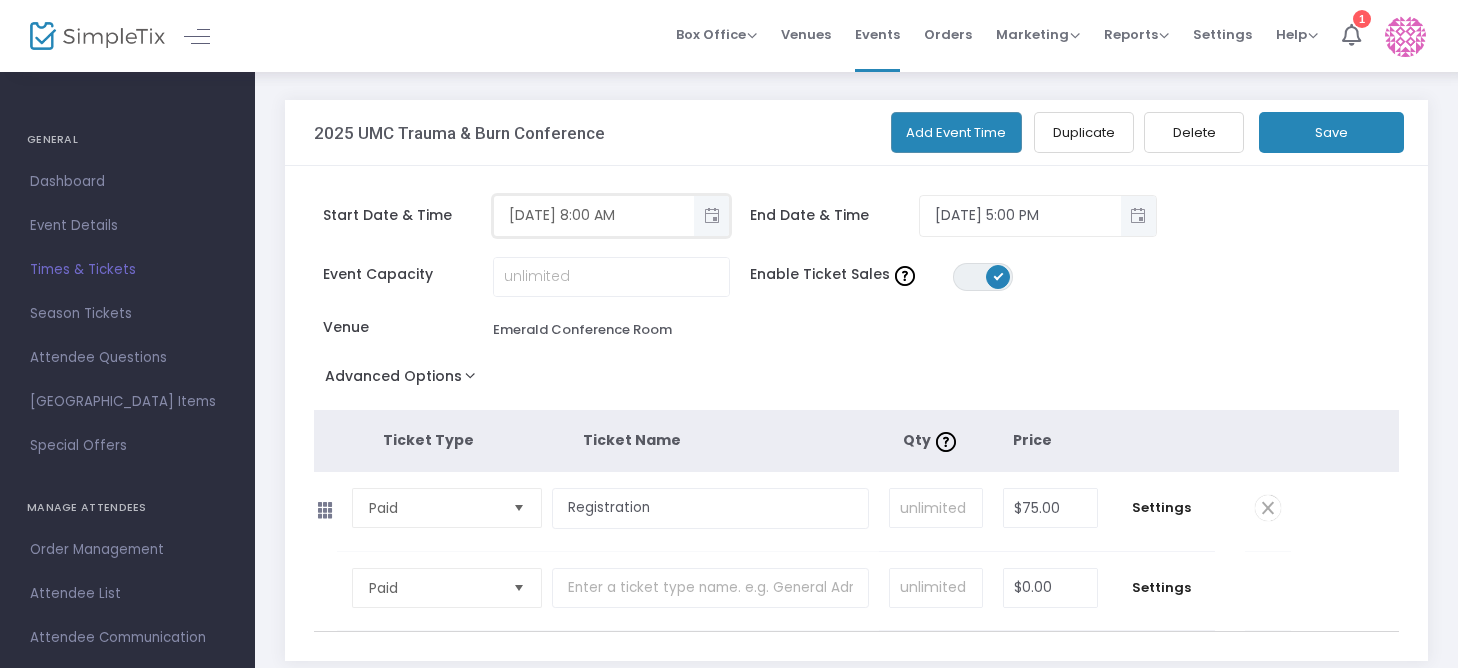 click on "9/26/2025 8:00 AM" at bounding box center [594, 215] 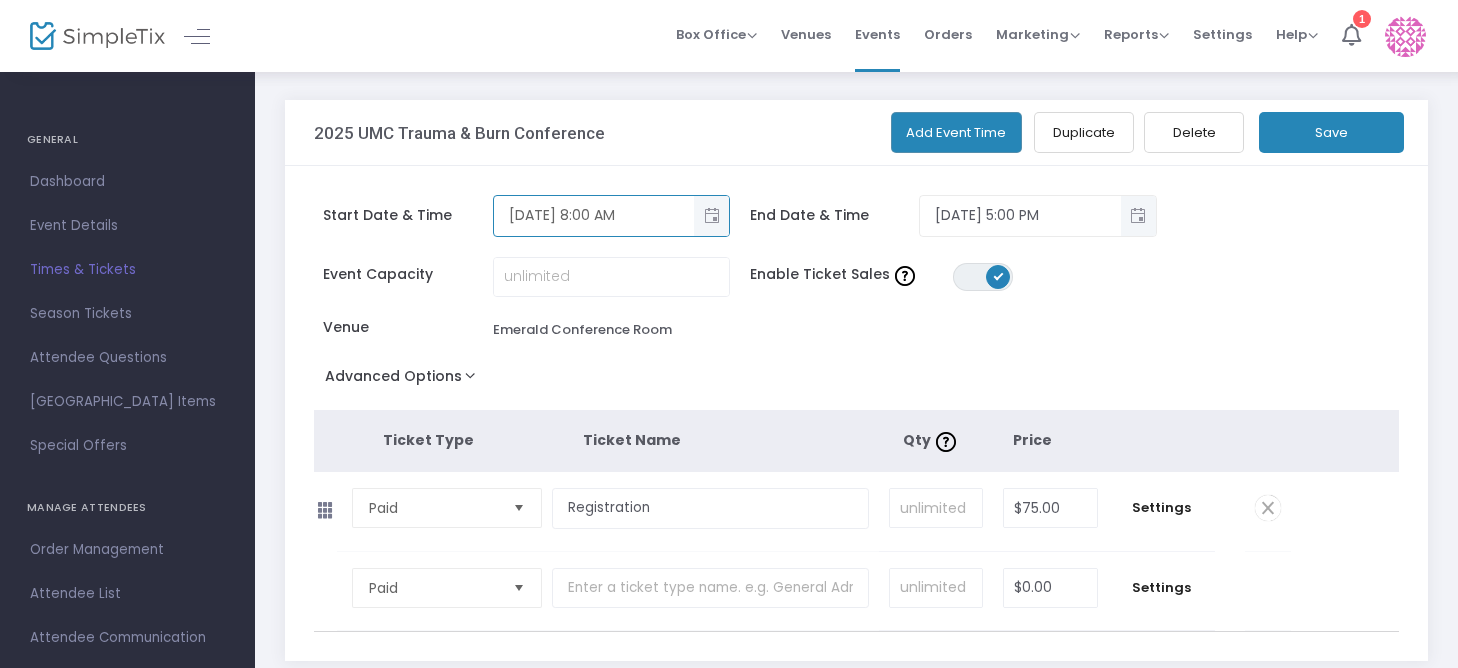 click on "9/26/2025 8:00 AM" at bounding box center [594, 215] 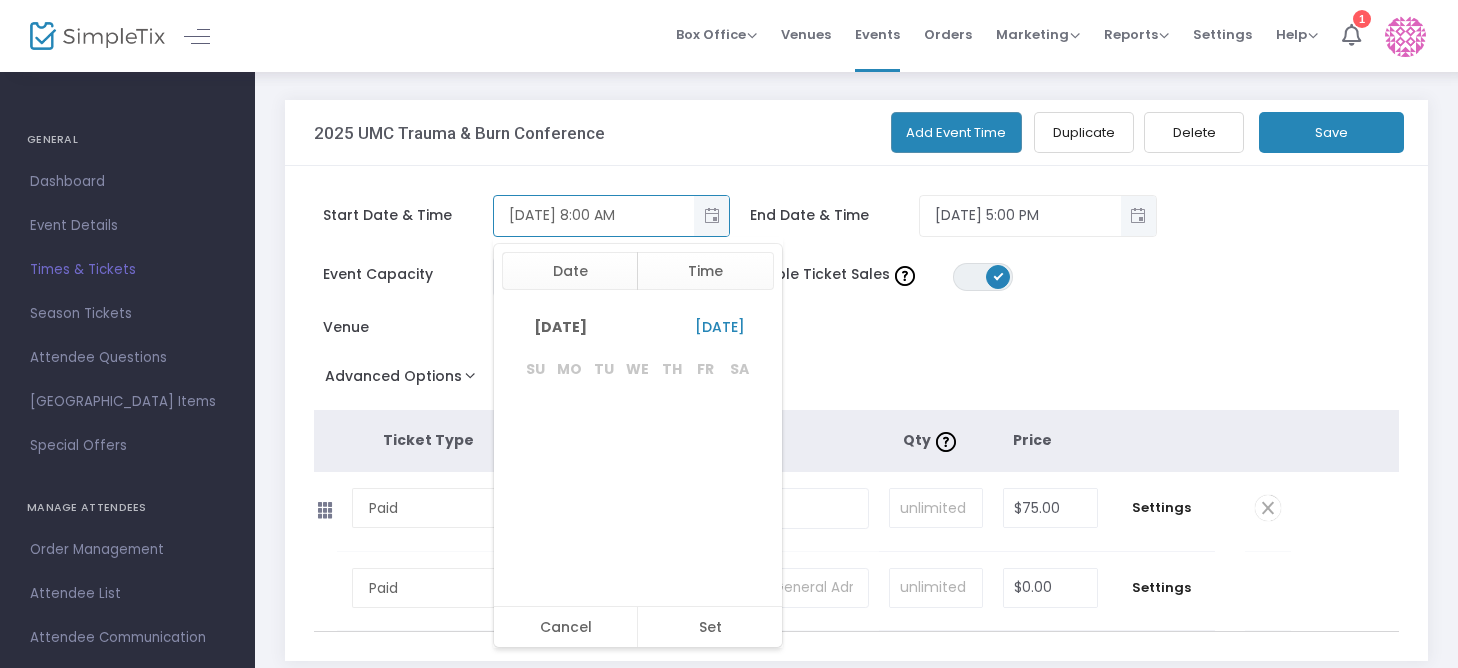 scroll, scrollTop: 516, scrollLeft: 0, axis: vertical 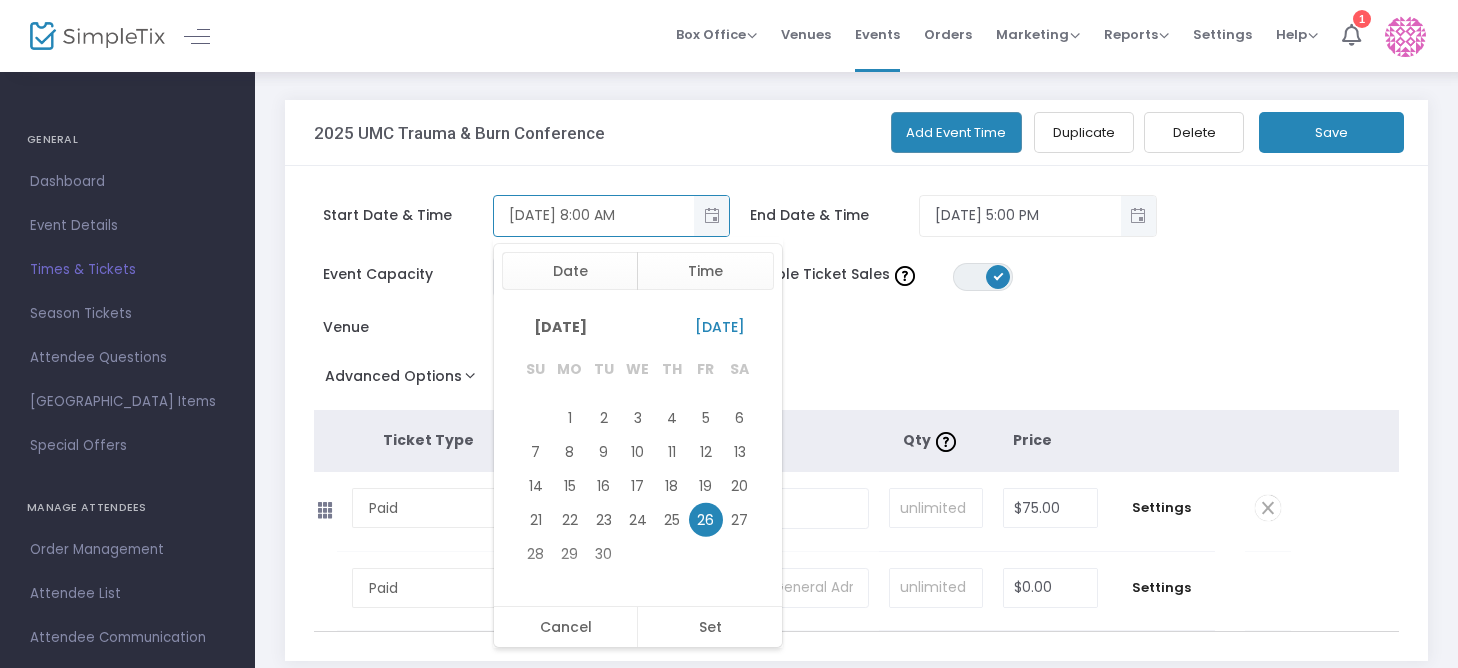 click on "9/26/2025 8:00 AM" at bounding box center (594, 215) 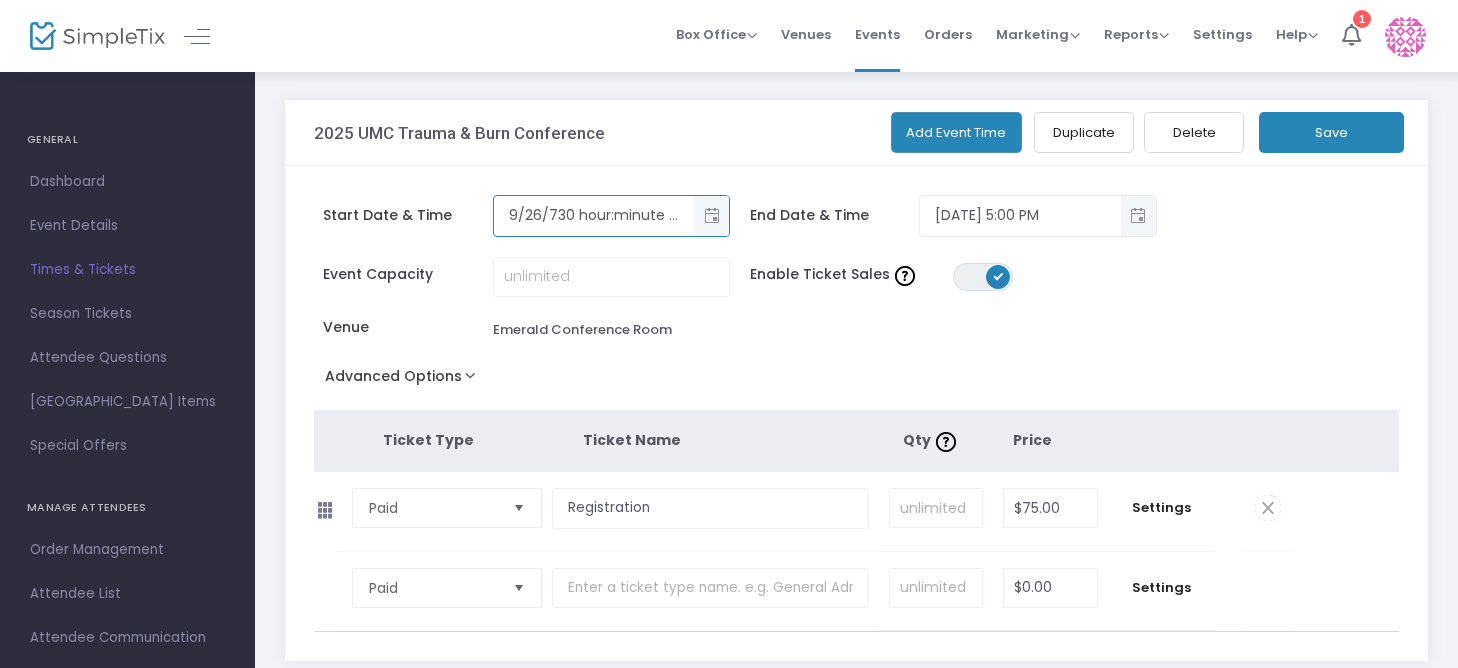 click on "Start Date & Time 9/26/730 hour:minute AM End Date & Time 9/26/2025 5:00 PM" 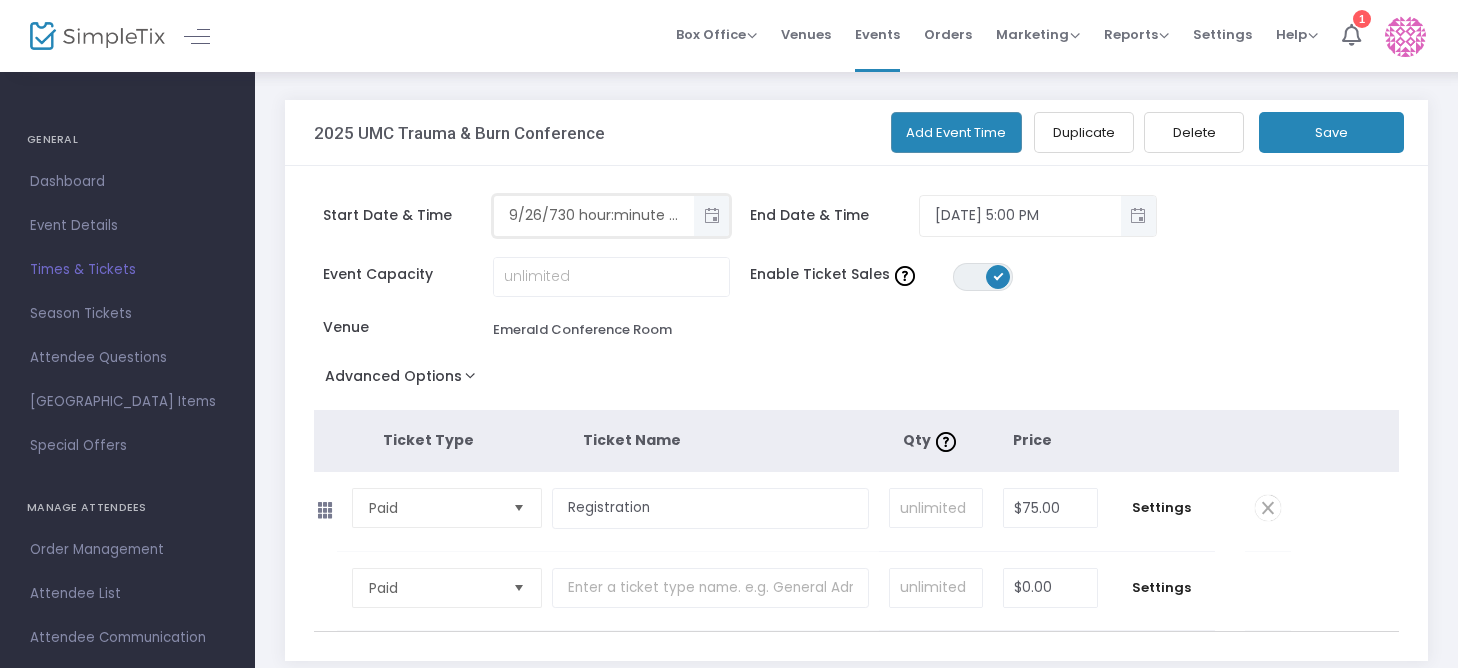 click on "9/26/730 hour:minute AM" at bounding box center (594, 215) 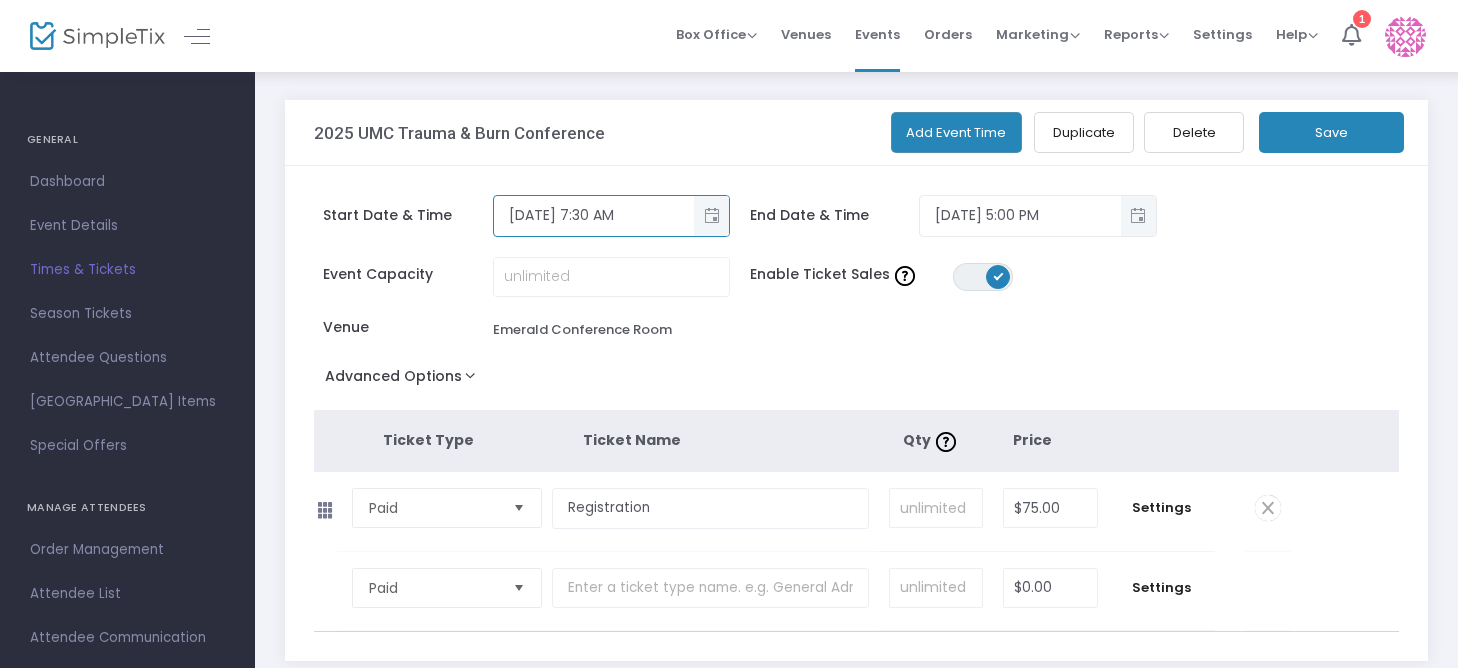 type on "9/6/2025 7:30 AM" 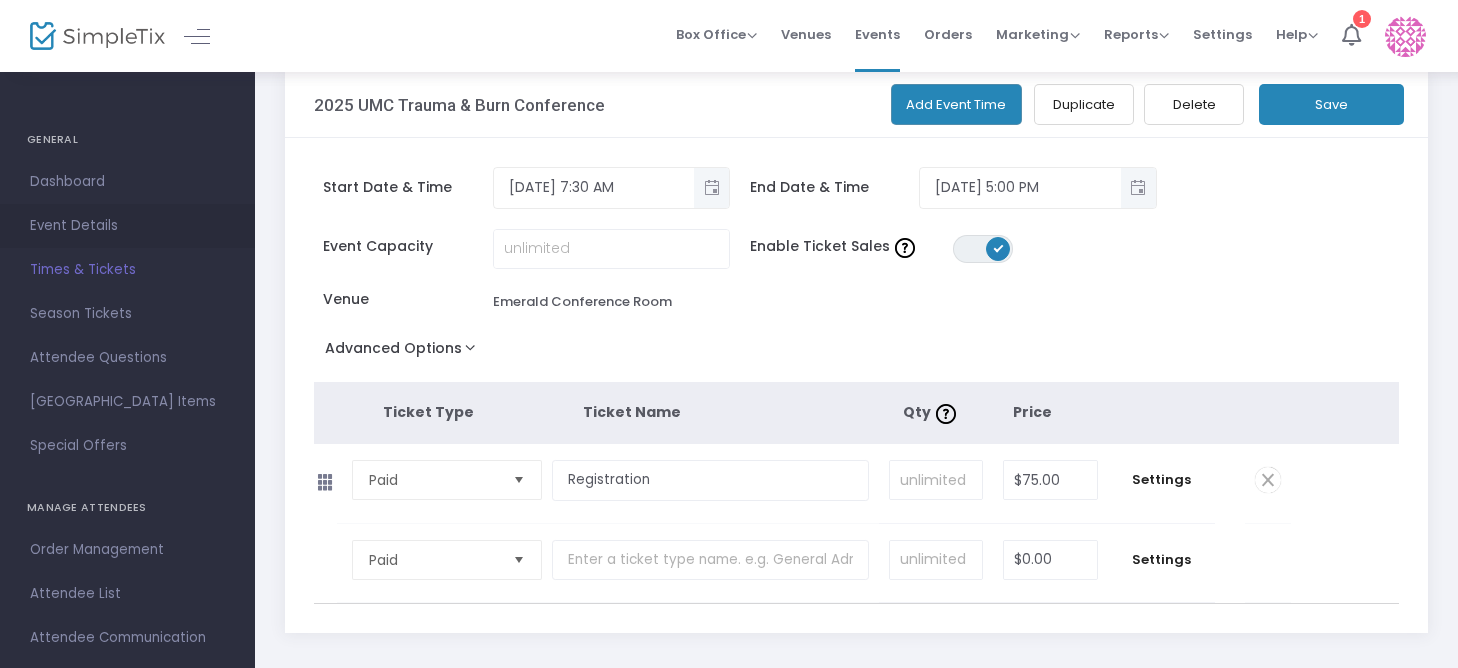 scroll, scrollTop: 0, scrollLeft: 0, axis: both 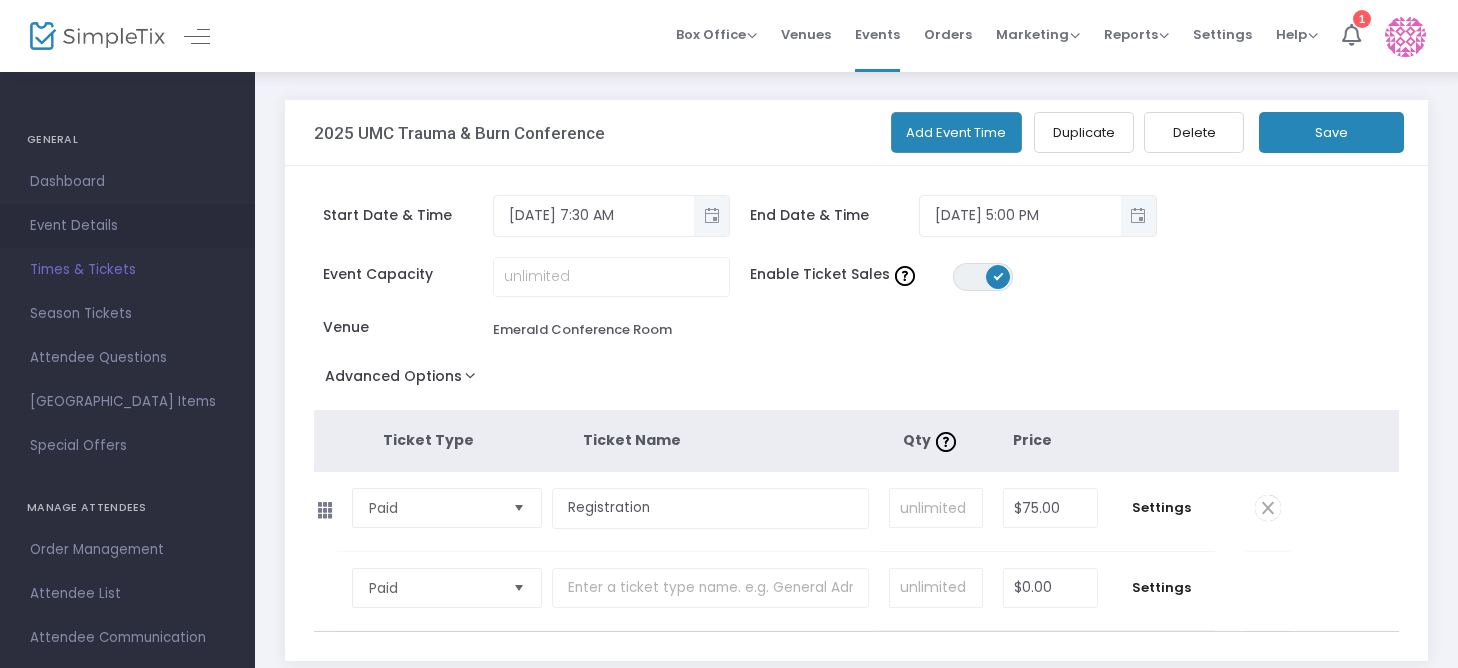 click on "Event Details" at bounding box center [127, 226] 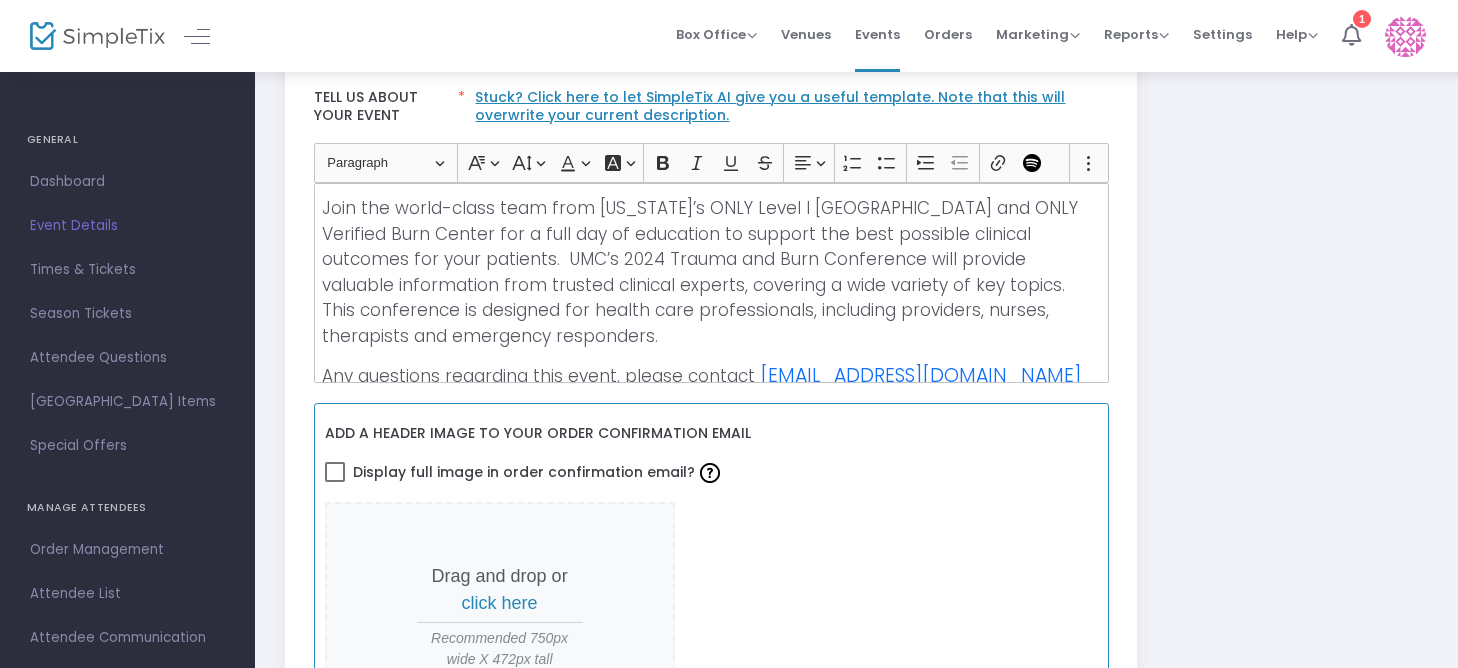 scroll, scrollTop: 600, scrollLeft: 0, axis: vertical 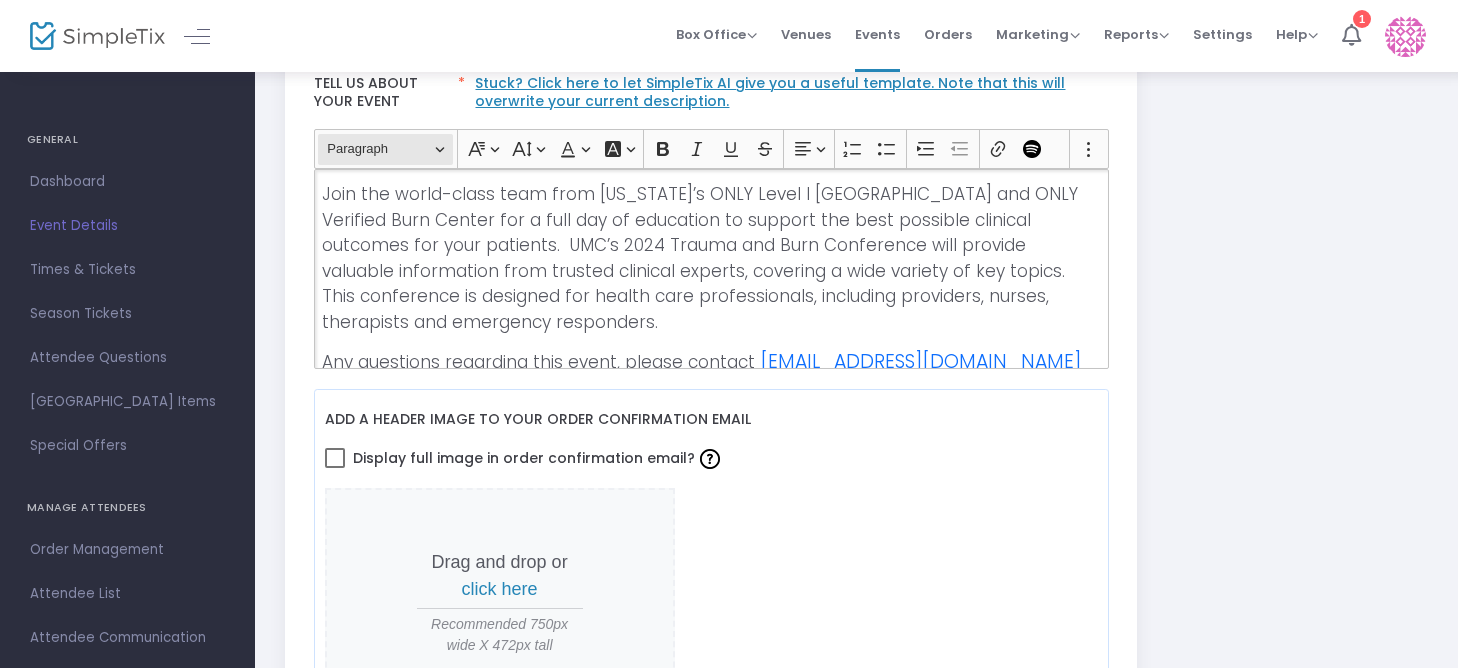 drag, startPoint x: 667, startPoint y: 341, endPoint x: 321, endPoint y: 133, distance: 403.70782 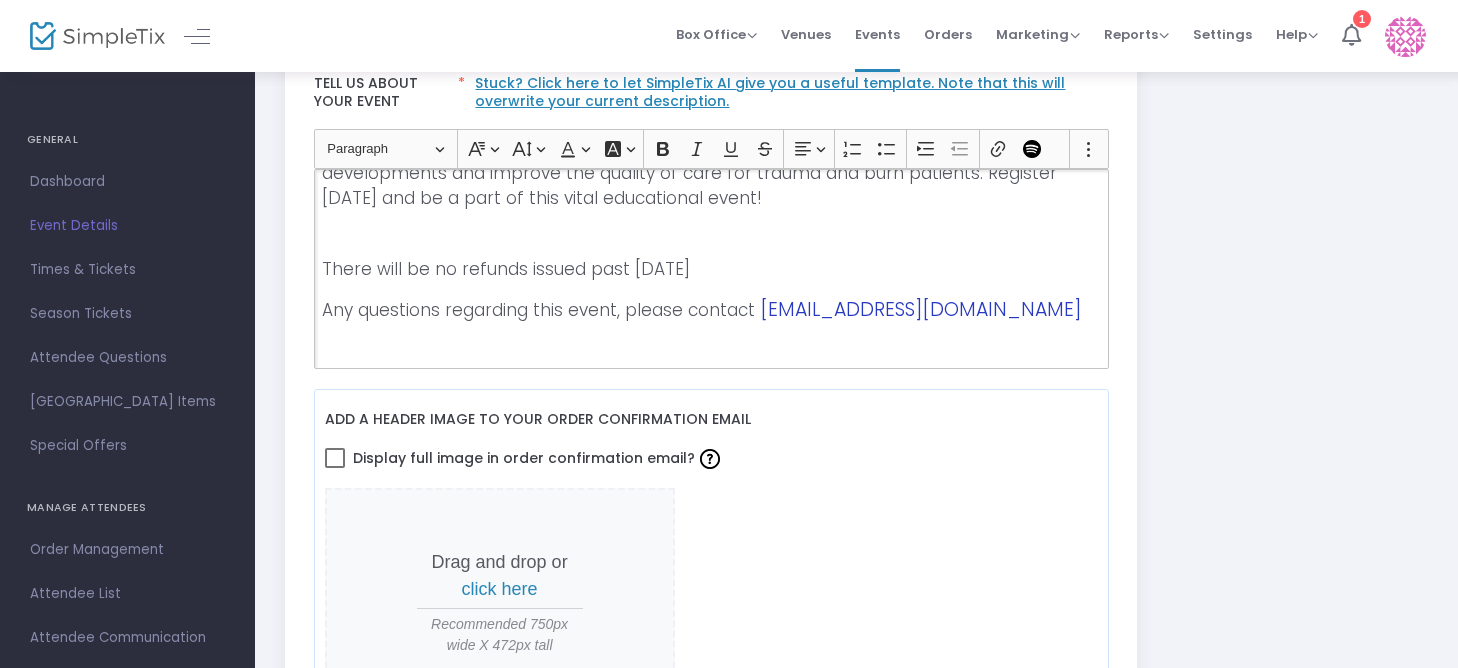 scroll, scrollTop: 884, scrollLeft: 0, axis: vertical 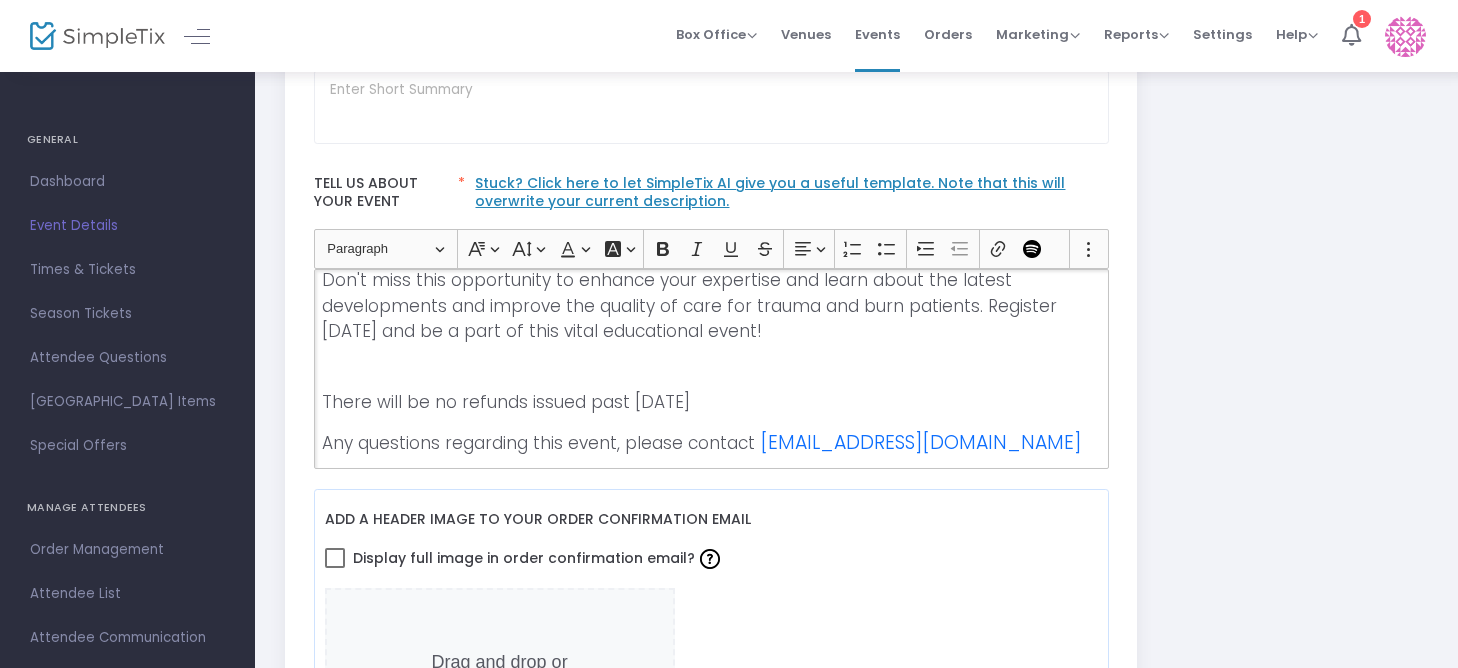 drag, startPoint x: 759, startPoint y: 381, endPoint x: 313, endPoint y: 366, distance: 446.25217 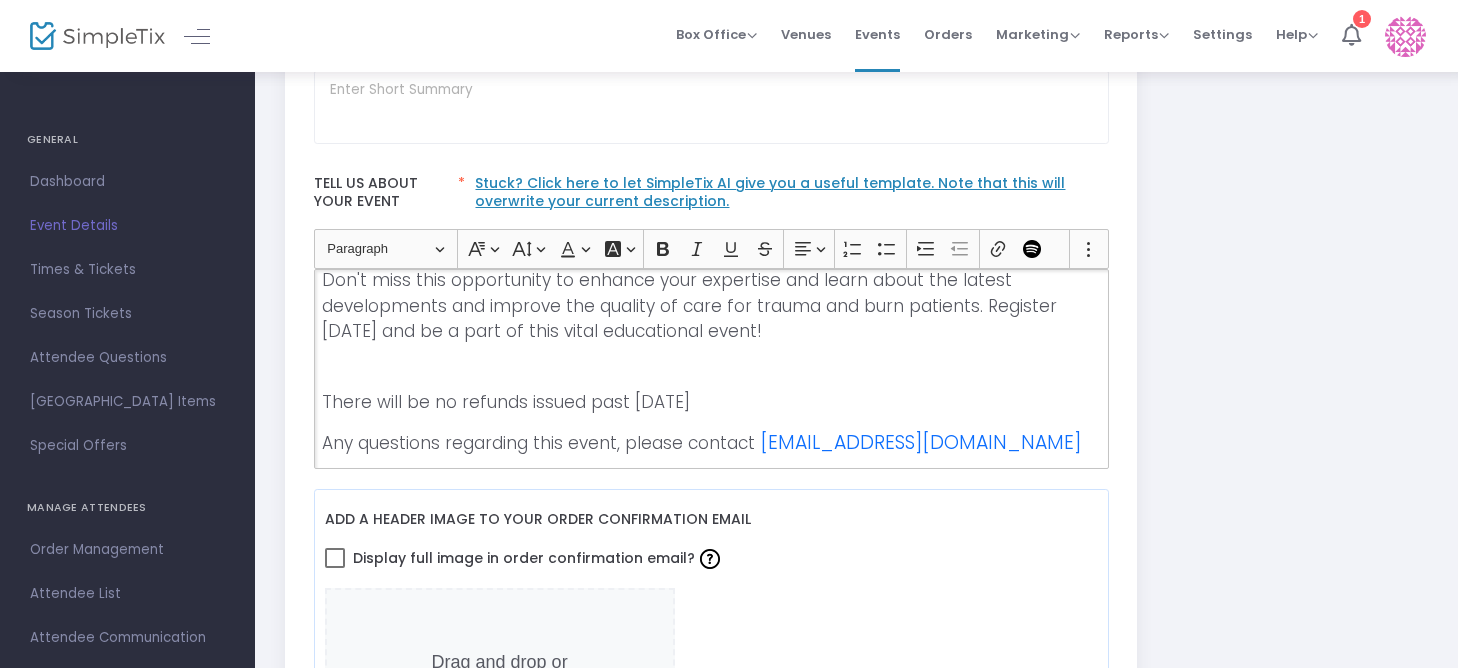 click on "Join the world-class team from Nevada’s ONLY Level I Trauma Center and ONLY Verified Burn Center for a full day of education to support the best possible clinical outcomes for your patients.  UMC’s 2024 Trauma and Burn Conference will provide valuable information from trusted clinical experts, covering a wide variety of key topics.  This conference is designed for health care professionals, including providers, nurses, therapists and emergency responders. Delta Point Building  901 Rancho Lane, Emerald Conference Room  Las Vegas, NV 89106 Time: 7:30 A.M - 5:00 P.M Coffee and pastries will be available in the morning  Lunch will be provided during mid-day break  Topics will include; Brain Injury, Spinal Cord Injury, Physical & Occupational Therapy, Airway Management, Abdominal Injuries in Pediatric Patients, Mangled Extremities, Pain Control, Modalities, Friction Burns Accreditation and Credit Designation   AMA PRA Category 1 Credits( TM) There will be no refunds issued past 09/16/2024" 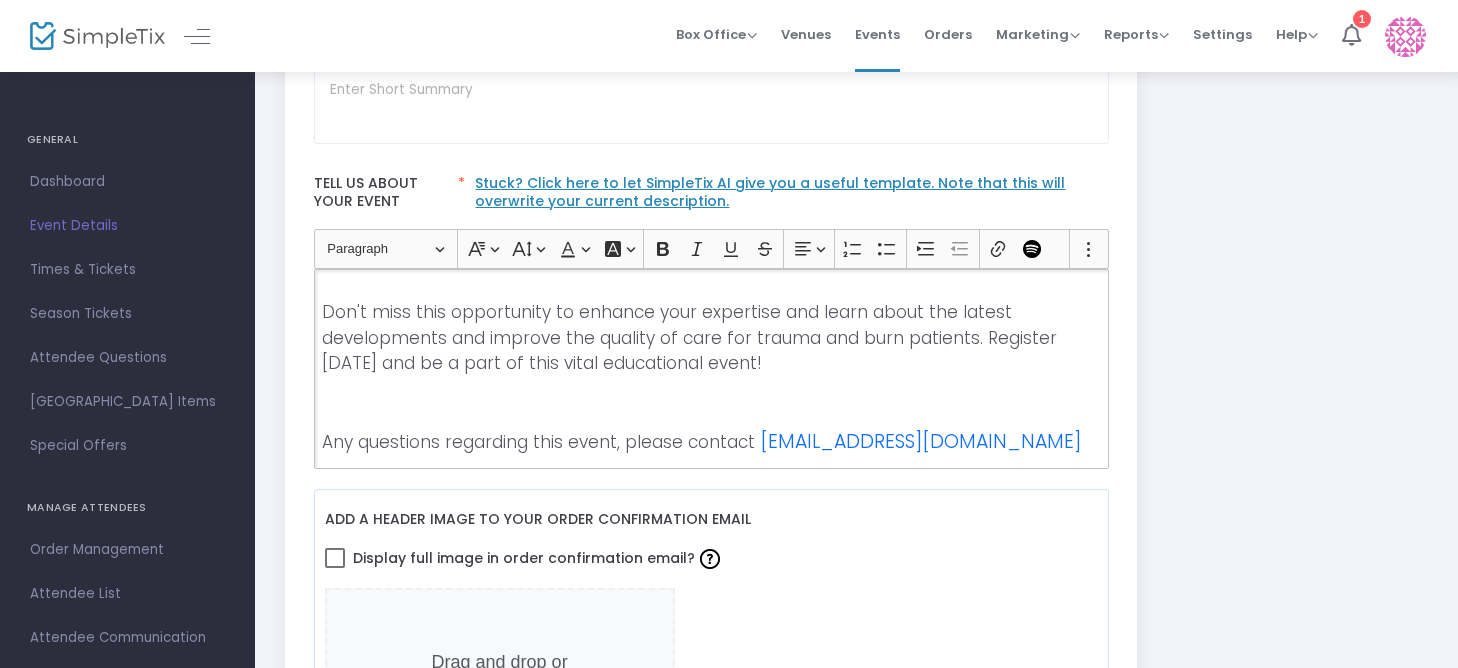 scroll, scrollTop: 851, scrollLeft: 0, axis: vertical 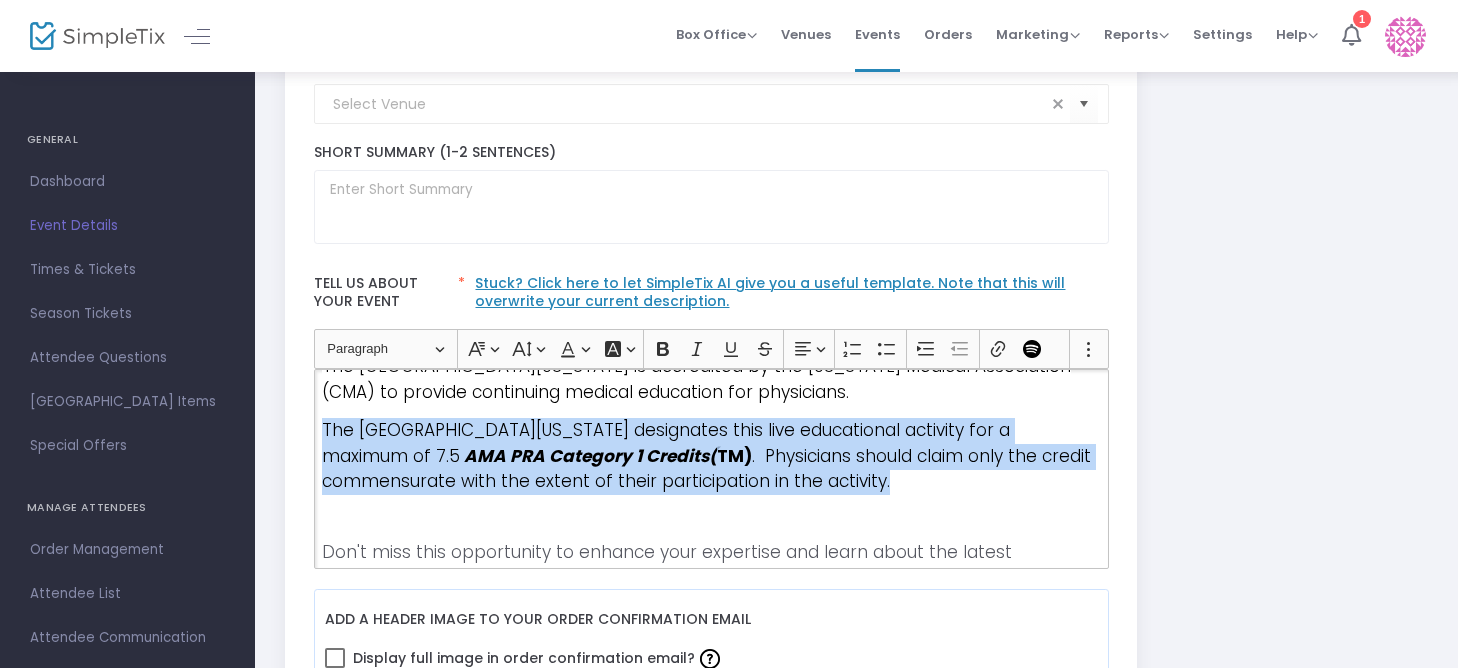 drag, startPoint x: 321, startPoint y: 509, endPoint x: 981, endPoint y: 474, distance: 660.92737 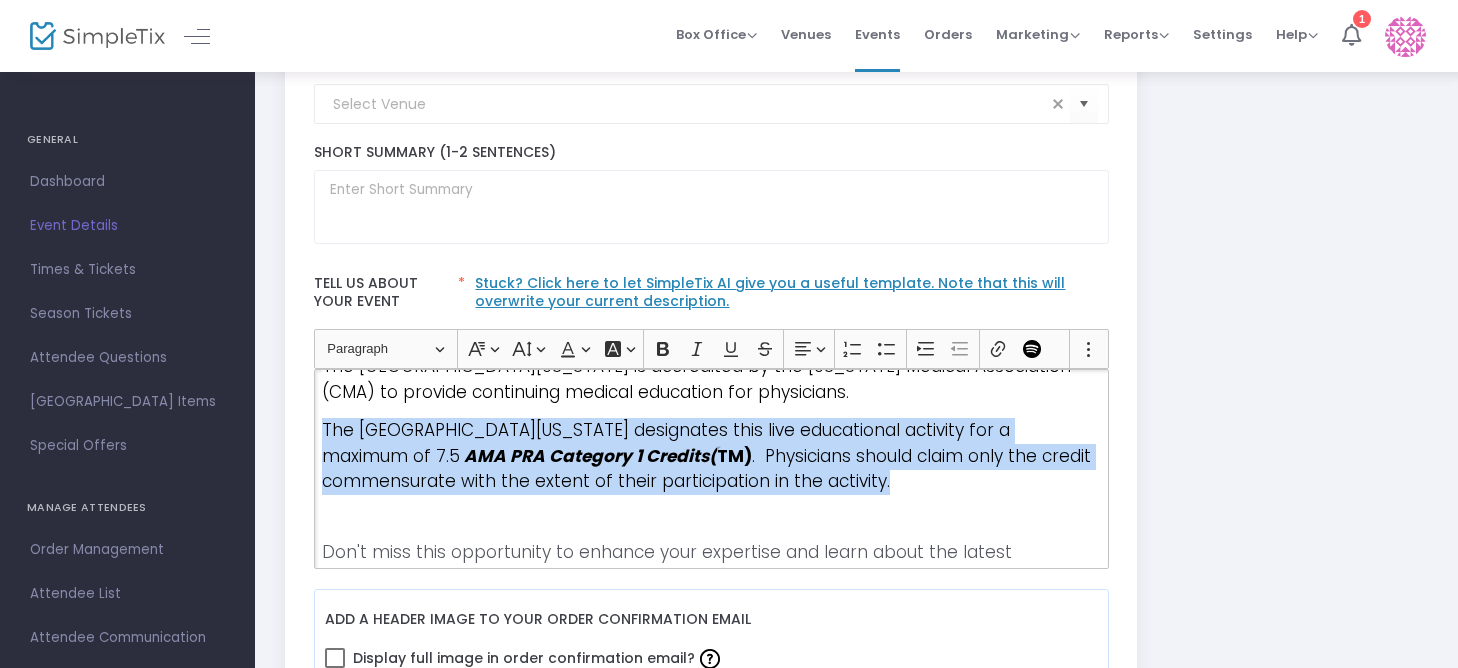 click on "Join the world-class team from Nevada’s ONLY Level I Trauma Center and ONLY Verified Burn Center for a full day of education to support the best possible clinical outcomes for your patients.  UMC’s 2024 Trauma and Burn Conference will provide valuable information from trusted clinical experts, covering a wide variety of key topics.  This conference is designed for health care professionals, including providers, nurses, therapists and emergency responders. Delta Point Building  901 Rancho Lane, Emerald Conference Room  Las Vegas, NV 89106 Time: 7:30 A.M - 5:00 P.M Coffee and pastries will be available in the morning  Lunch will be provided during mid-day break  Topics will include; Brain Injury, Spinal Cord Injury, Physical & Occupational Therapy, Airway Management, Abdominal Injuries in Pediatric Patients, Mangled Extremities, Pain Control, Modalities, Friction Burns Accreditation and Credit Designation   AMA PRA Category 1 Credits( TM) Any questions regarding this event, please contact" 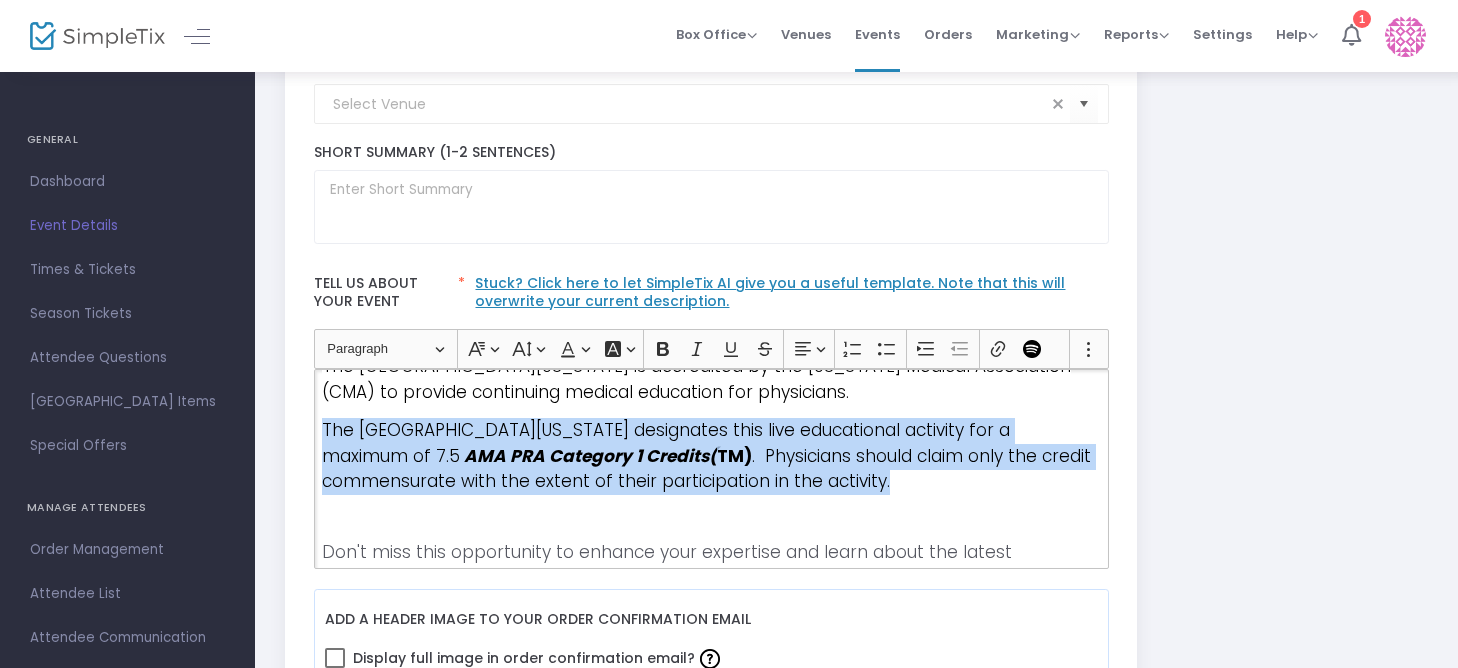 copy on "The University Medical Center of Southern Nevada designates this live educational activity for a maximum of 7.5   AMA PRA Category 1 Credits( TM) .  Physicians should claim only the credit commensurate with the extent of their participation in the activity." 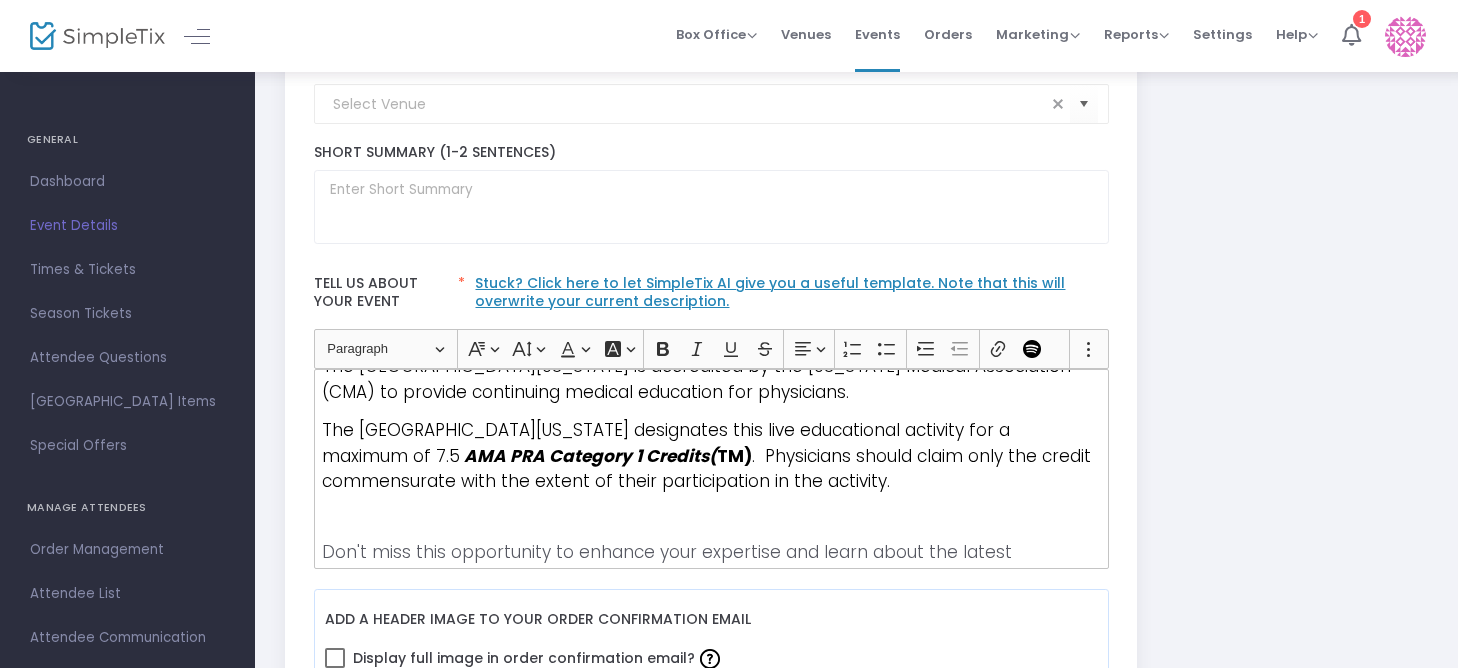 click on "2025 UMC Trauma & Burn Conference   Created on: 7/10/2025   Delete   Save  Event Name  * Class, Training, or Workshop  Event Type  *  Event Type is required  Health & Wellness  Event Category  * Medical  Sub-Category  Internal Category  Venue Name  *  Venue is required  Venue Address Short Summary (1-2 Sentences) Tell us about your event  * Stuck? Click here to let SimpleTix AI give you a useful template. Note that this will overwrite your current description. Heading Paragraph Paragraph Heading 1 Heading 2 Heading 3 Font Family Font Family Default Arial Courier New Georgia Lucida Sans Unicode Tahoma Times New Roman Trebuchet MS Verdana Font Size Font Size 9 11 13 Default 17 19 21 Font Color Font Color Remove color Remove color Font Background Color Font Background Color Remove color Remove color Bold (CTRL+B) Bold Italic (CTRL+I) Italic Underline (CTRL+U) Underline Strikethrough (CTRL+SHIFT+X) Strikethrough Text alignment Text alignment Align left Align left Align right Align right Align center Align center" 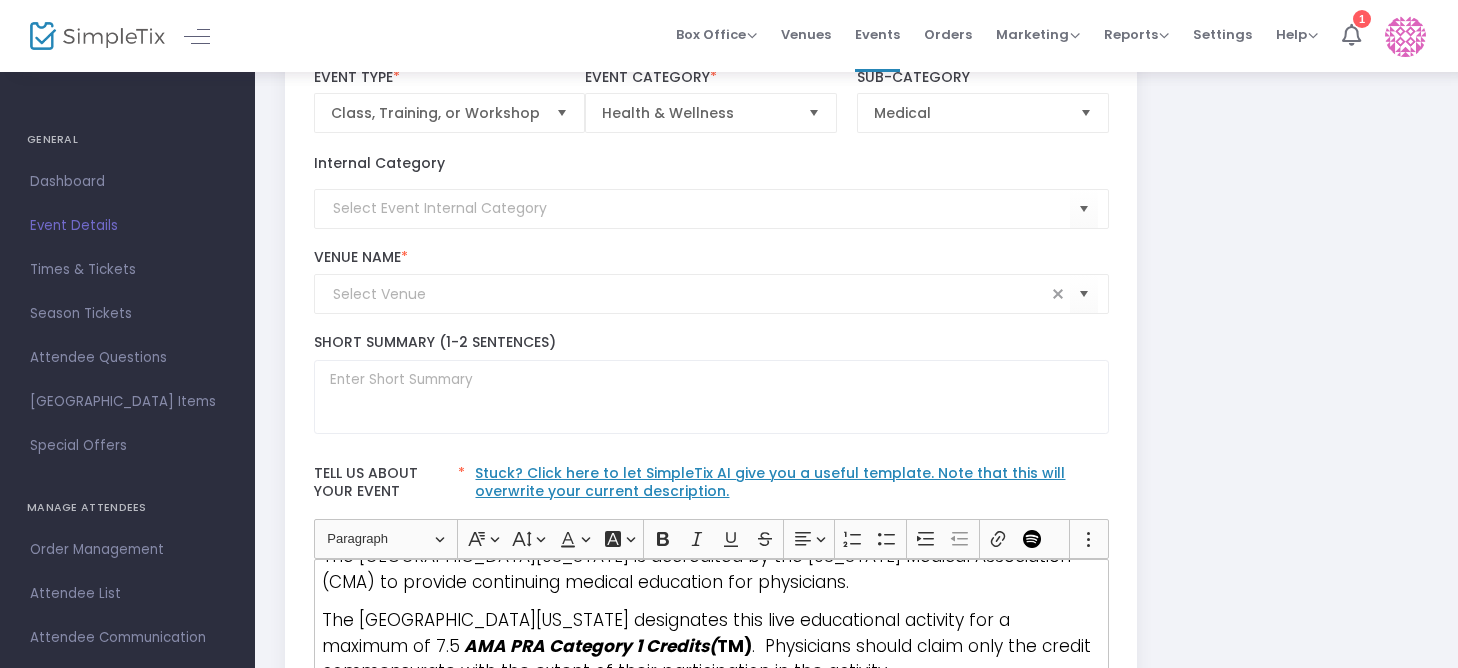 scroll, scrollTop: 0, scrollLeft: 0, axis: both 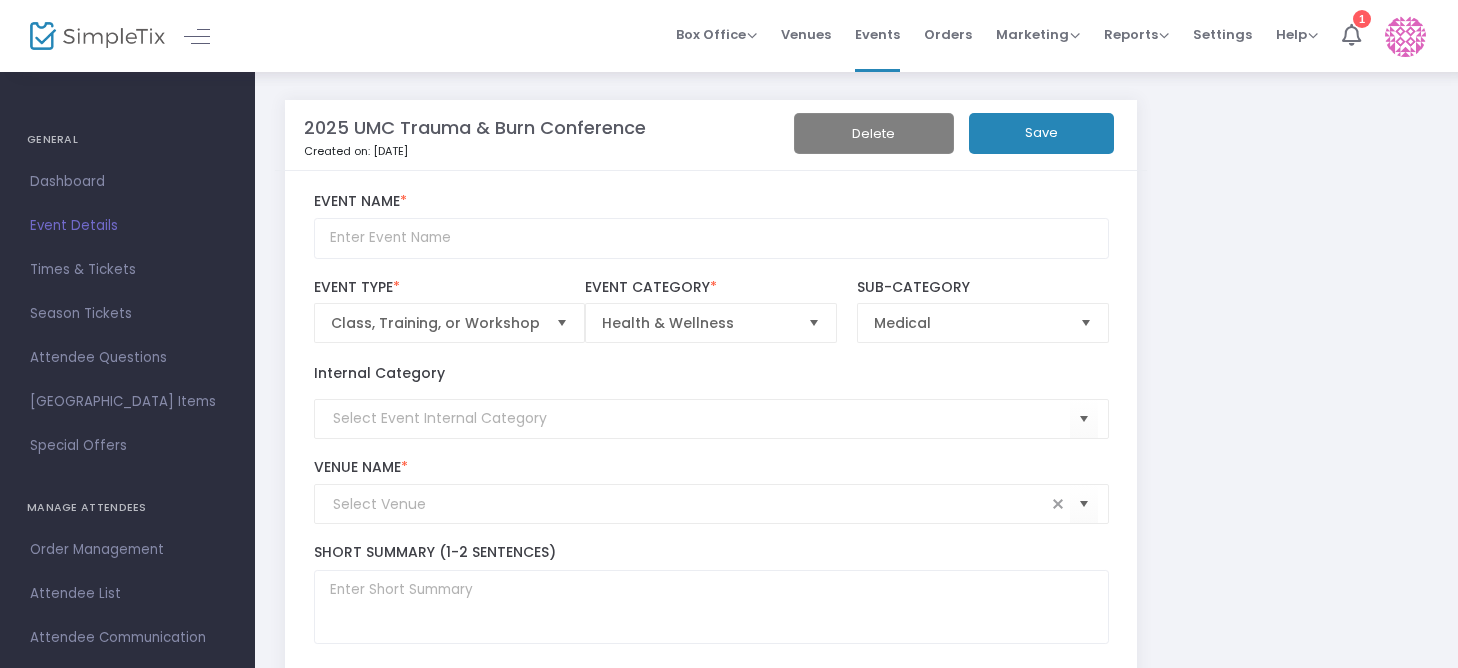 click on "Save" 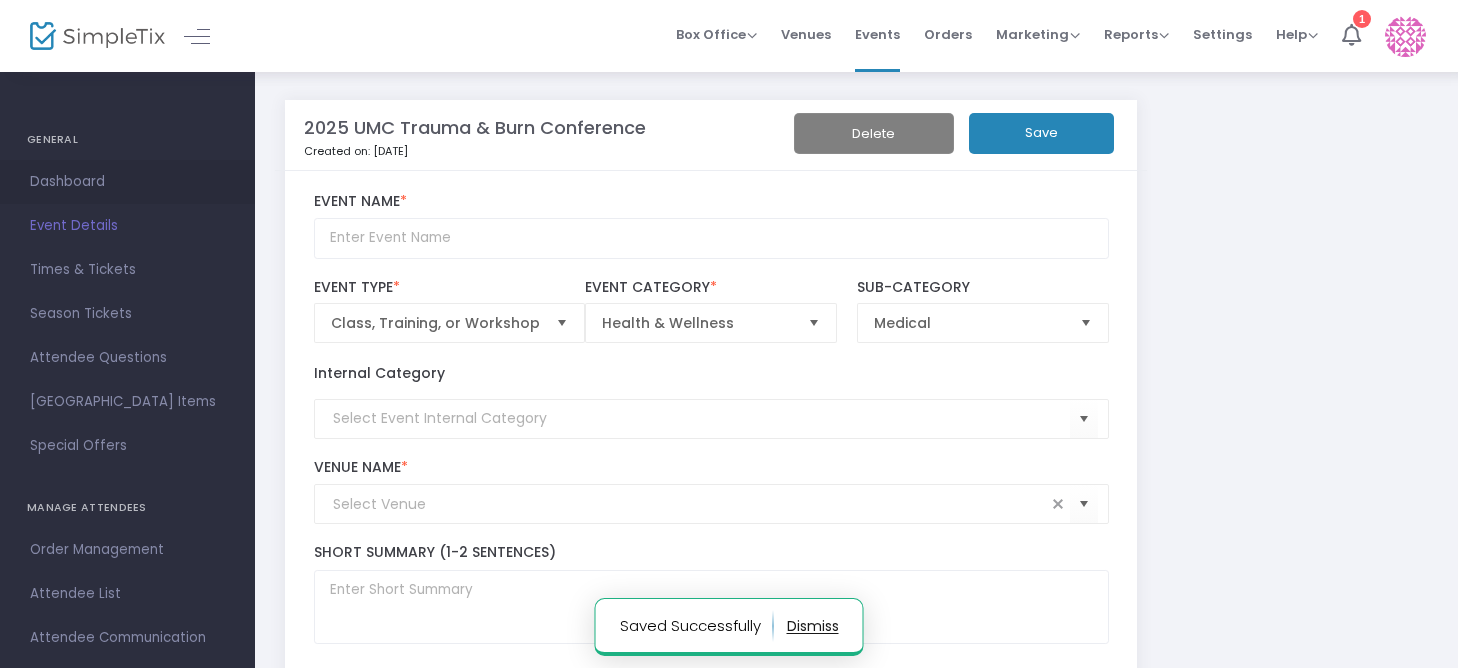 click on "Dashboard" at bounding box center [127, 182] 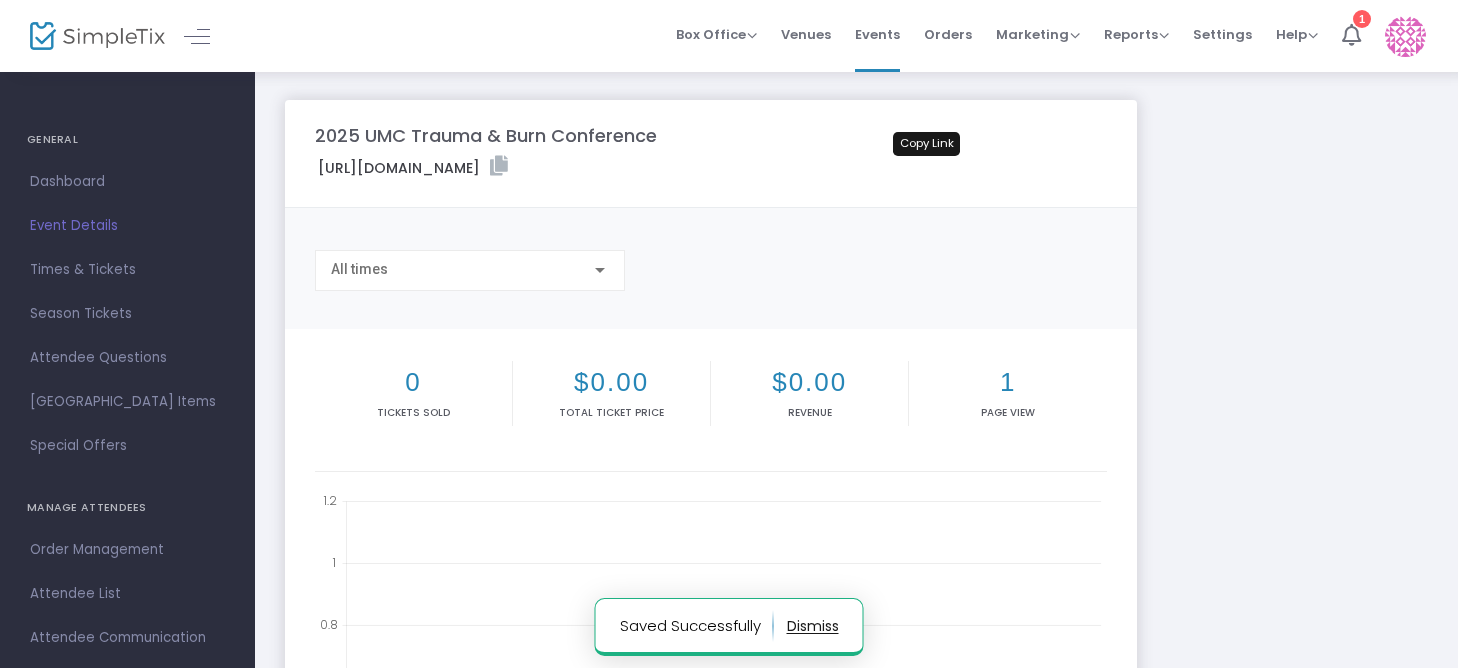 click 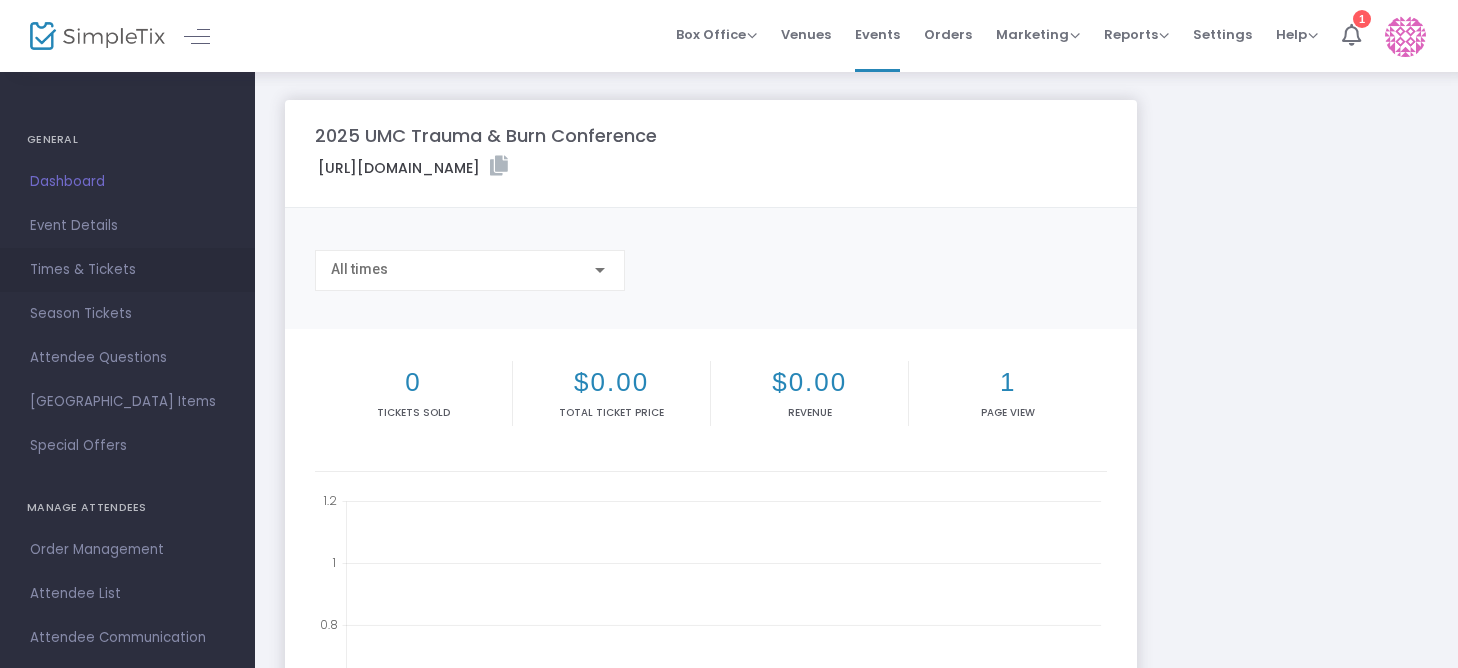 click on "Times & Tickets" at bounding box center (127, 270) 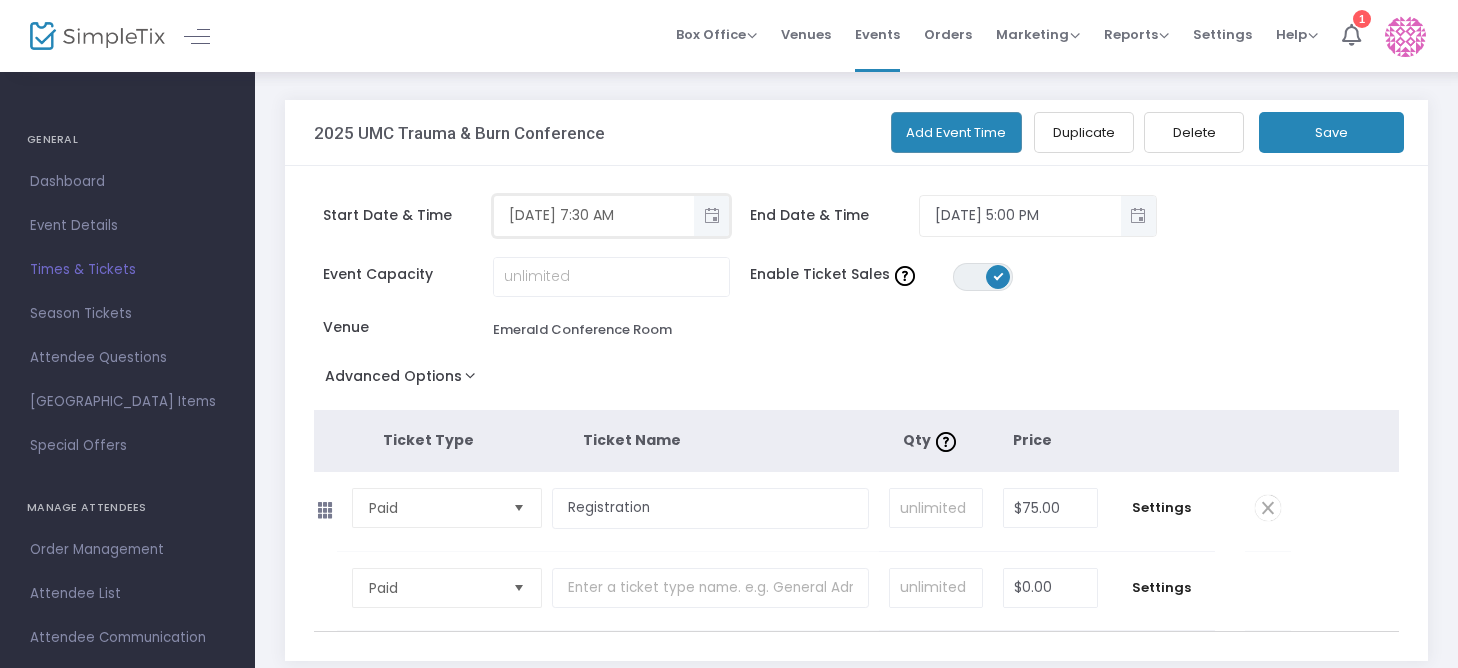 click on "9/6/2025 7:30 AM" at bounding box center [594, 215] 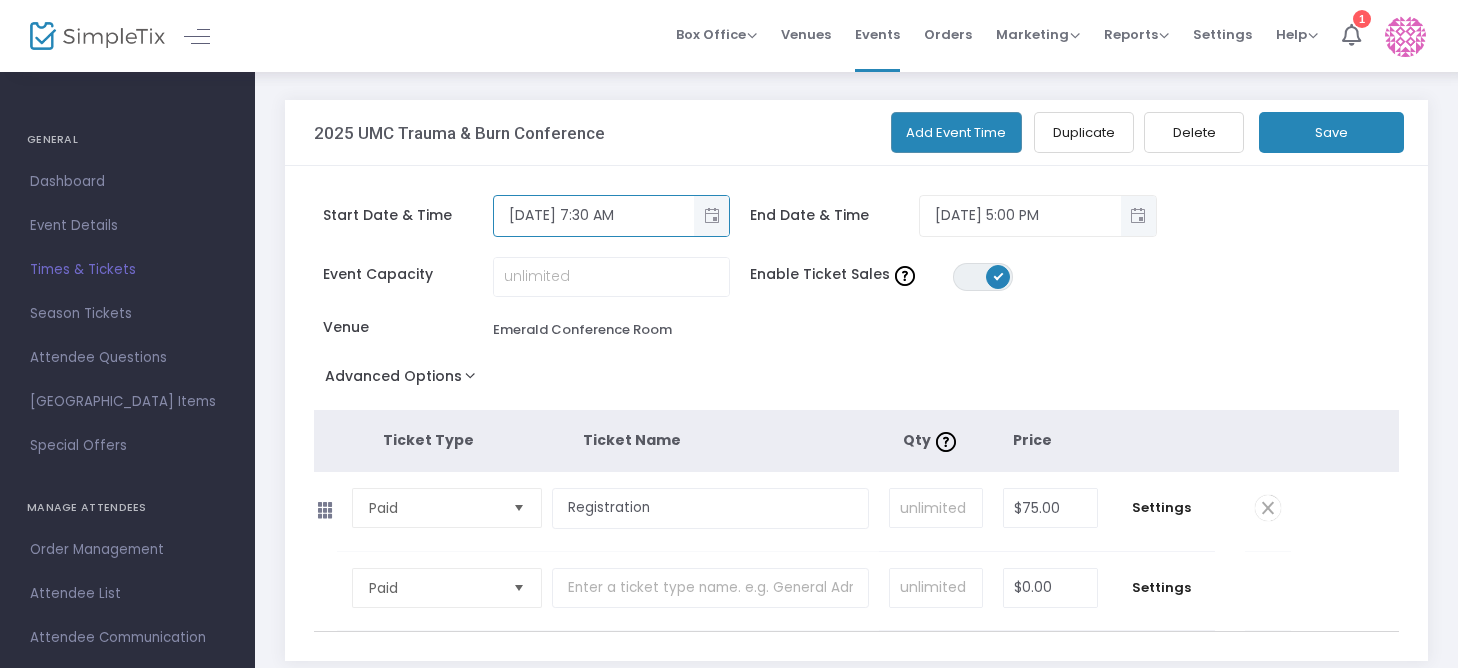 type on "9/26/2025 7:30 AM" 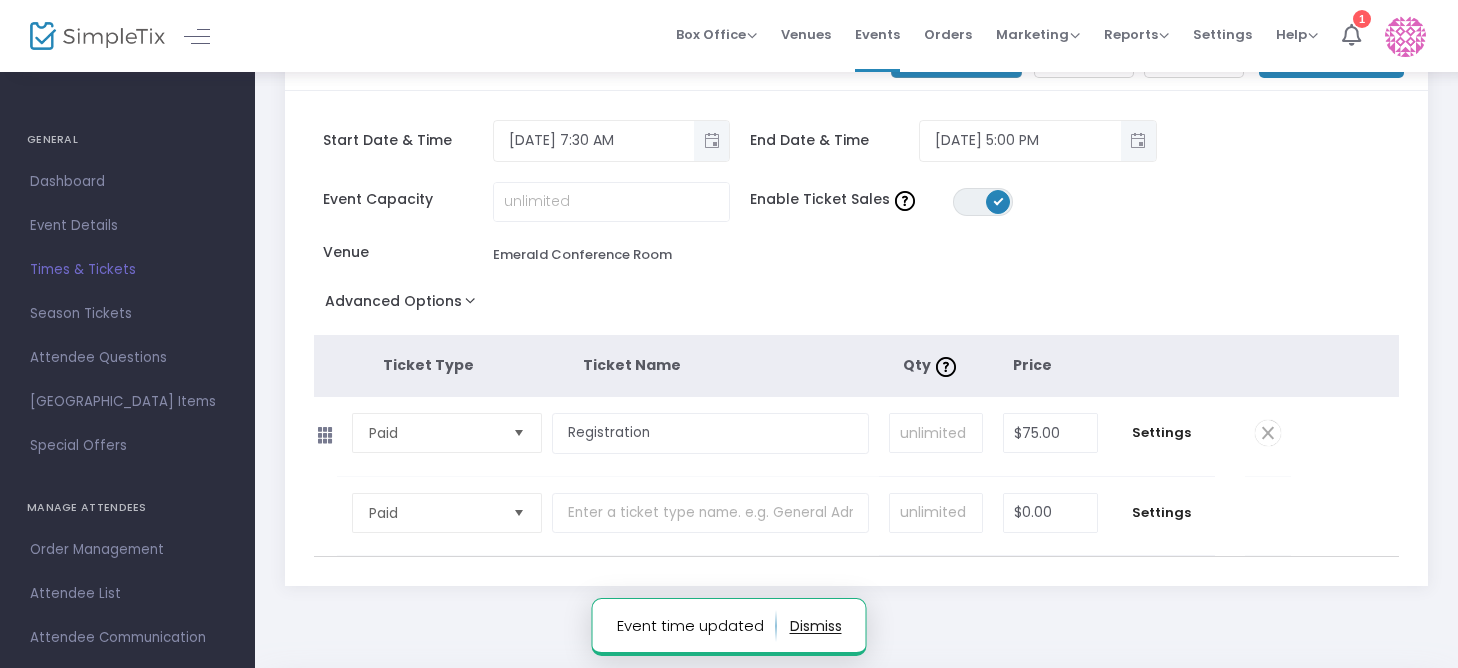 scroll, scrollTop: 152, scrollLeft: 0, axis: vertical 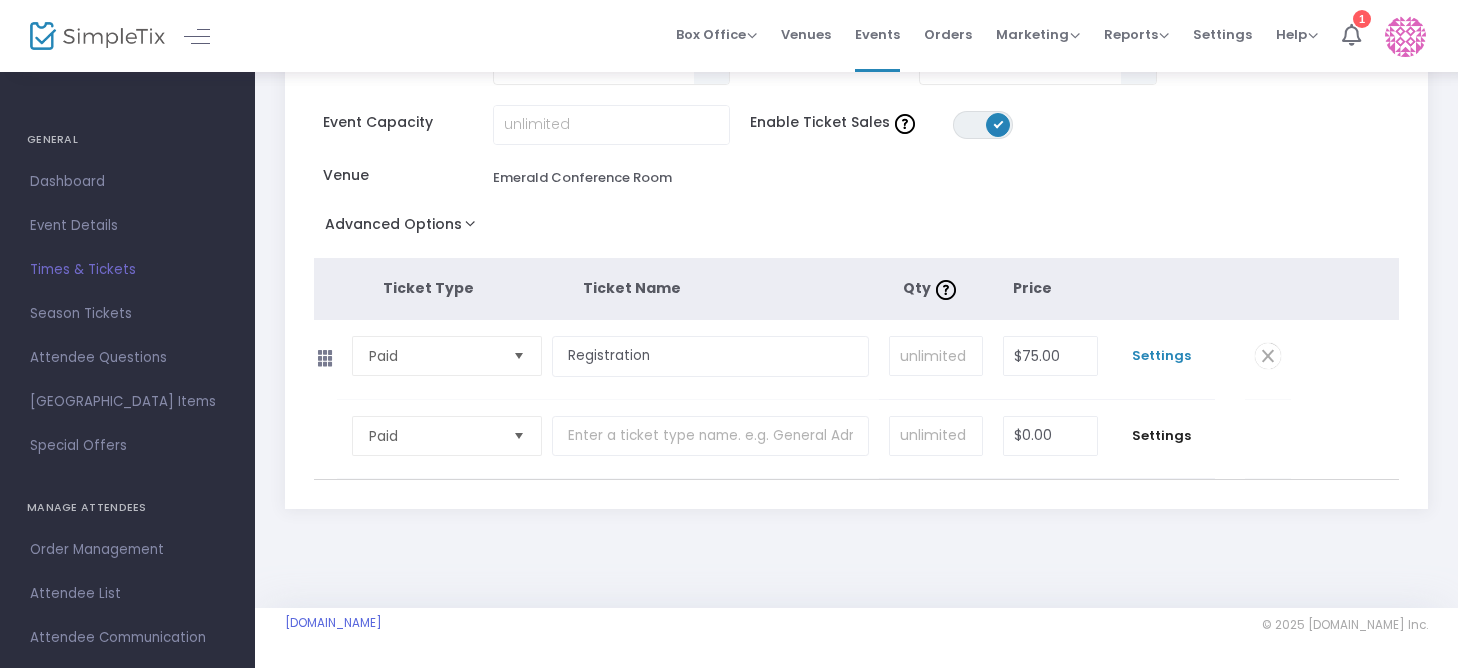 click on "Settings" at bounding box center [1161, 356] 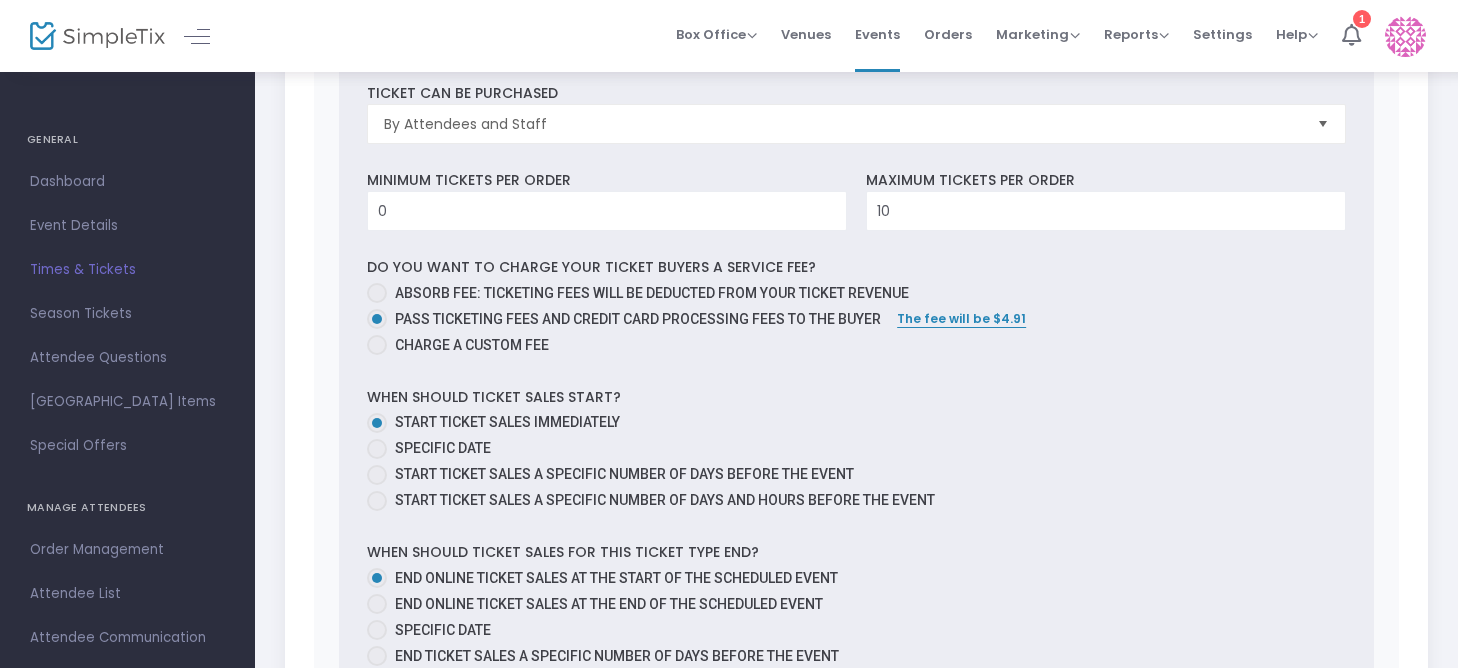 scroll, scrollTop: 800, scrollLeft: 0, axis: vertical 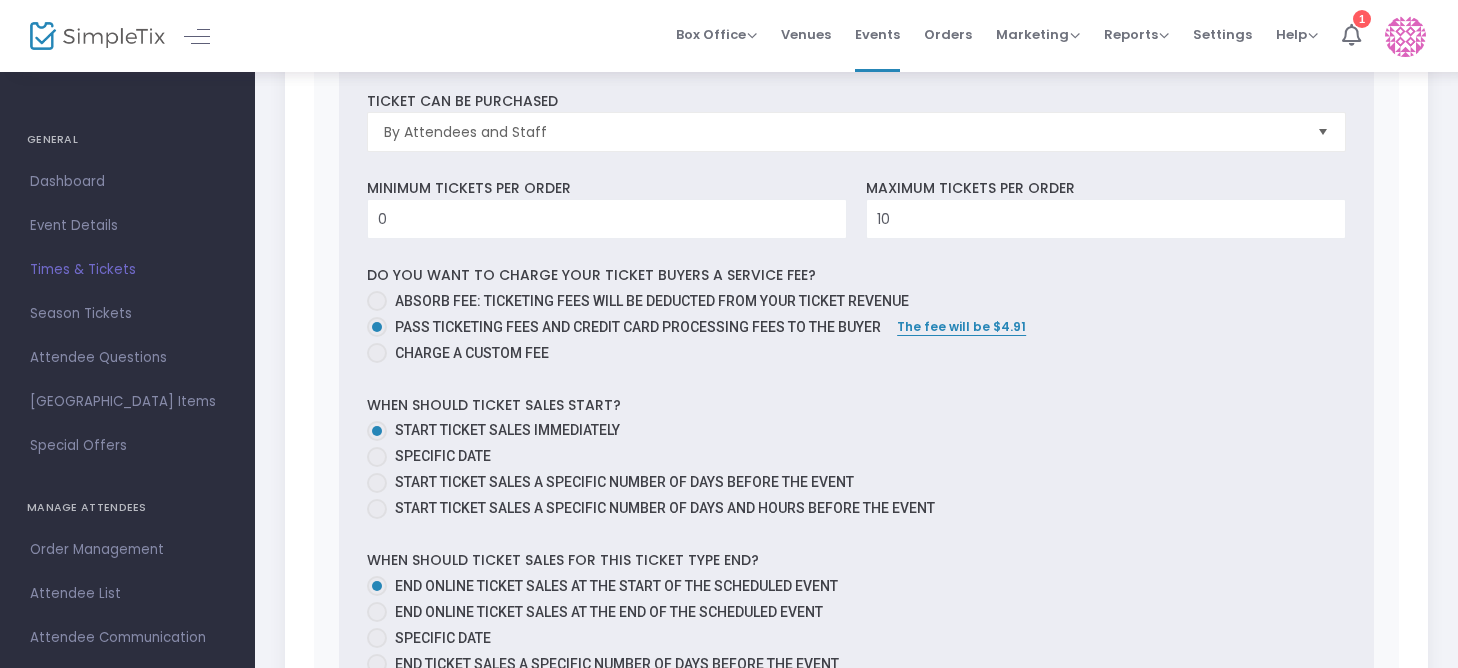 click on "Absorb fee: Ticketing fees will be deducted from your ticket revenue" at bounding box center (648, 301) 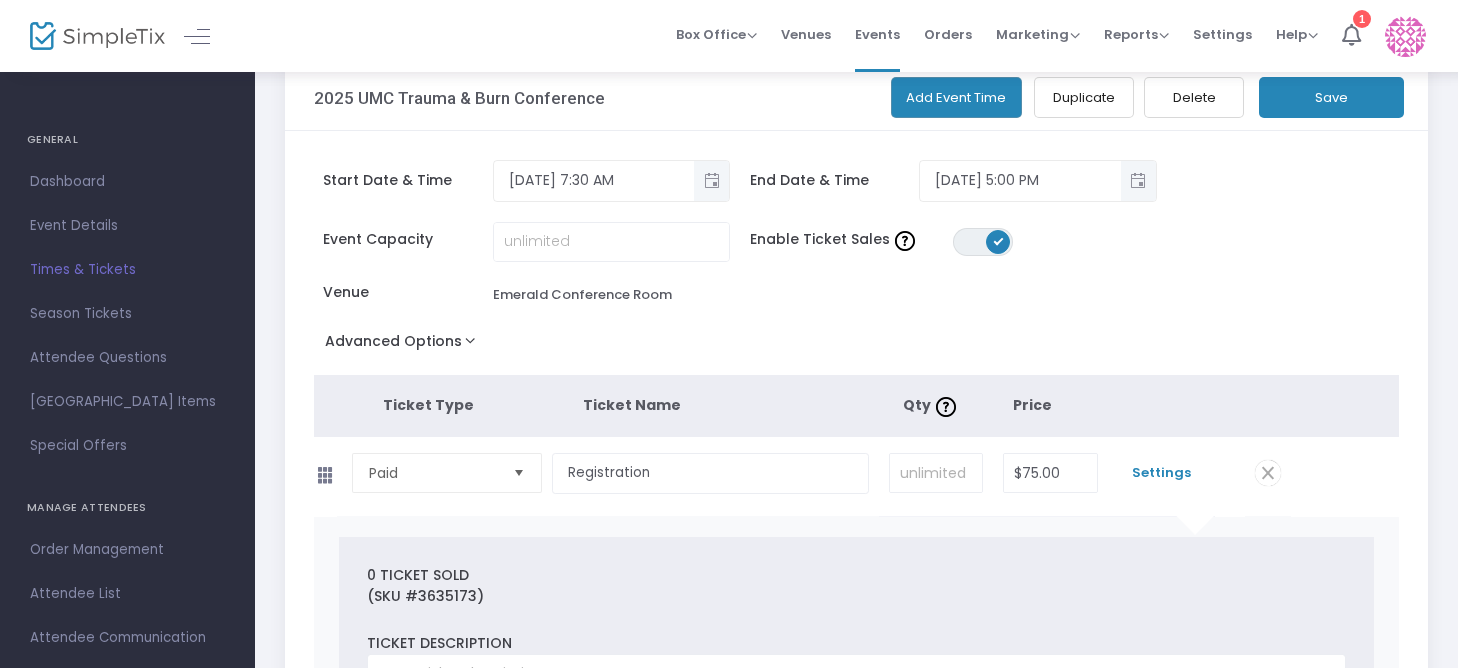 scroll, scrollTop: 0, scrollLeft: 0, axis: both 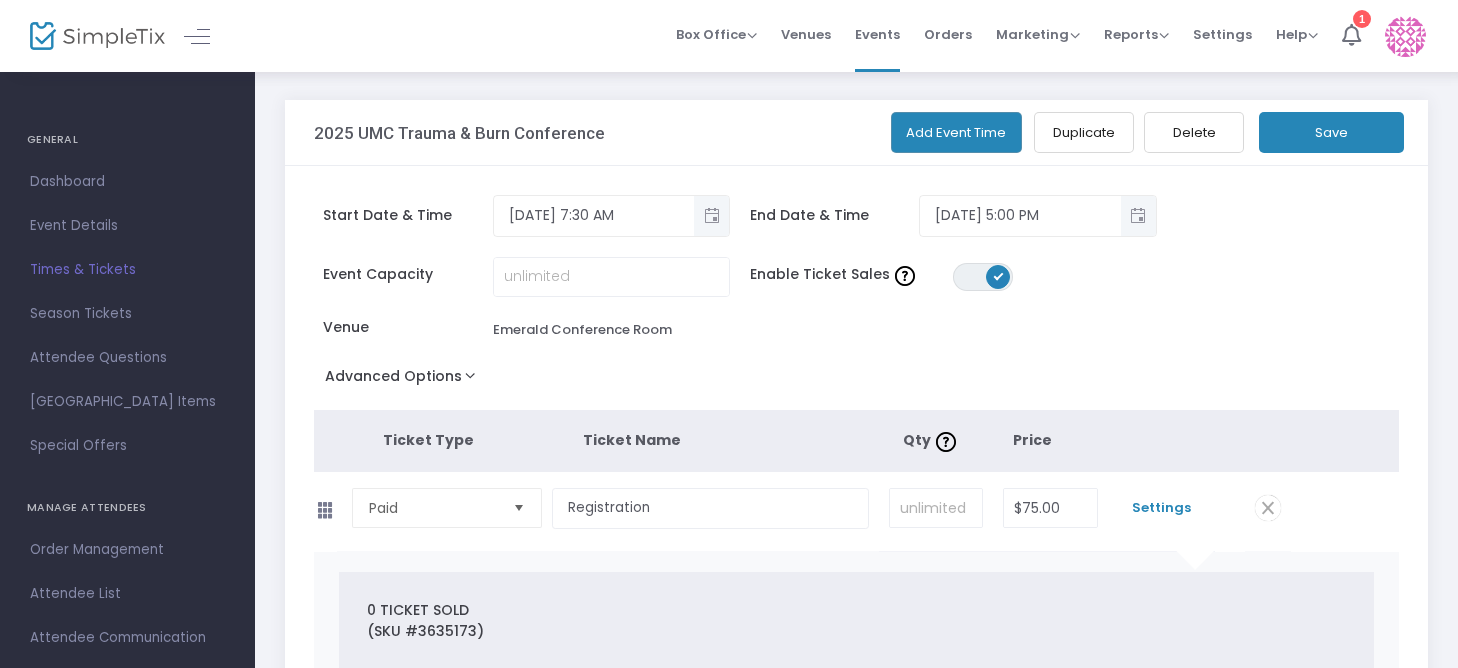click on "Save" 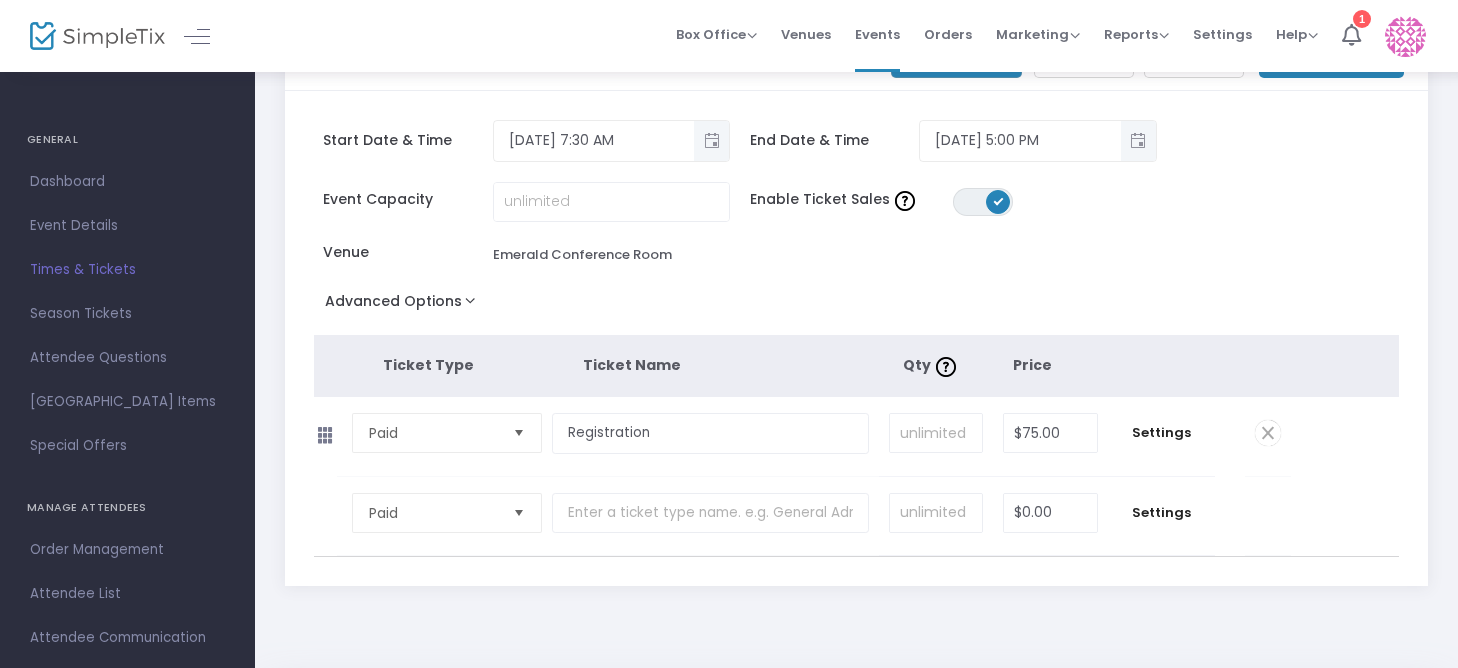 scroll, scrollTop: 152, scrollLeft: 0, axis: vertical 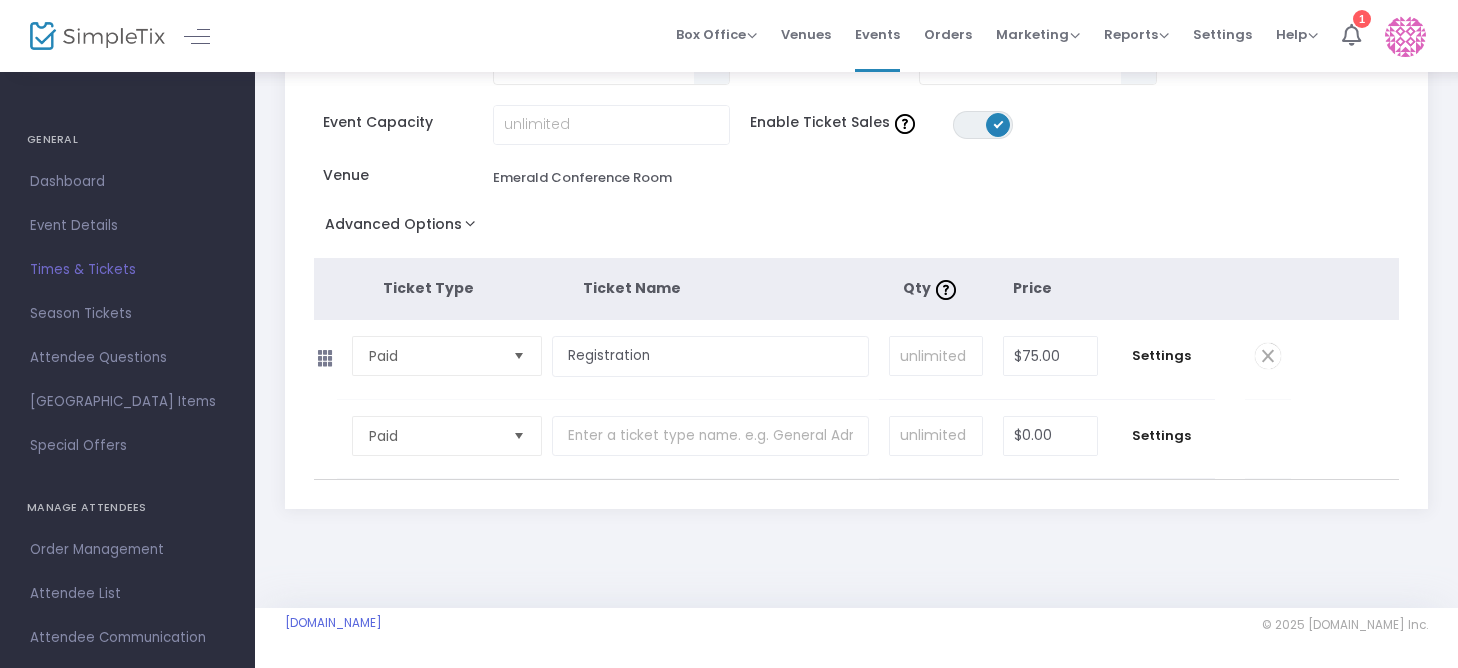 drag, startPoint x: 85, startPoint y: 216, endPoint x: 49, endPoint y: 243, distance: 45 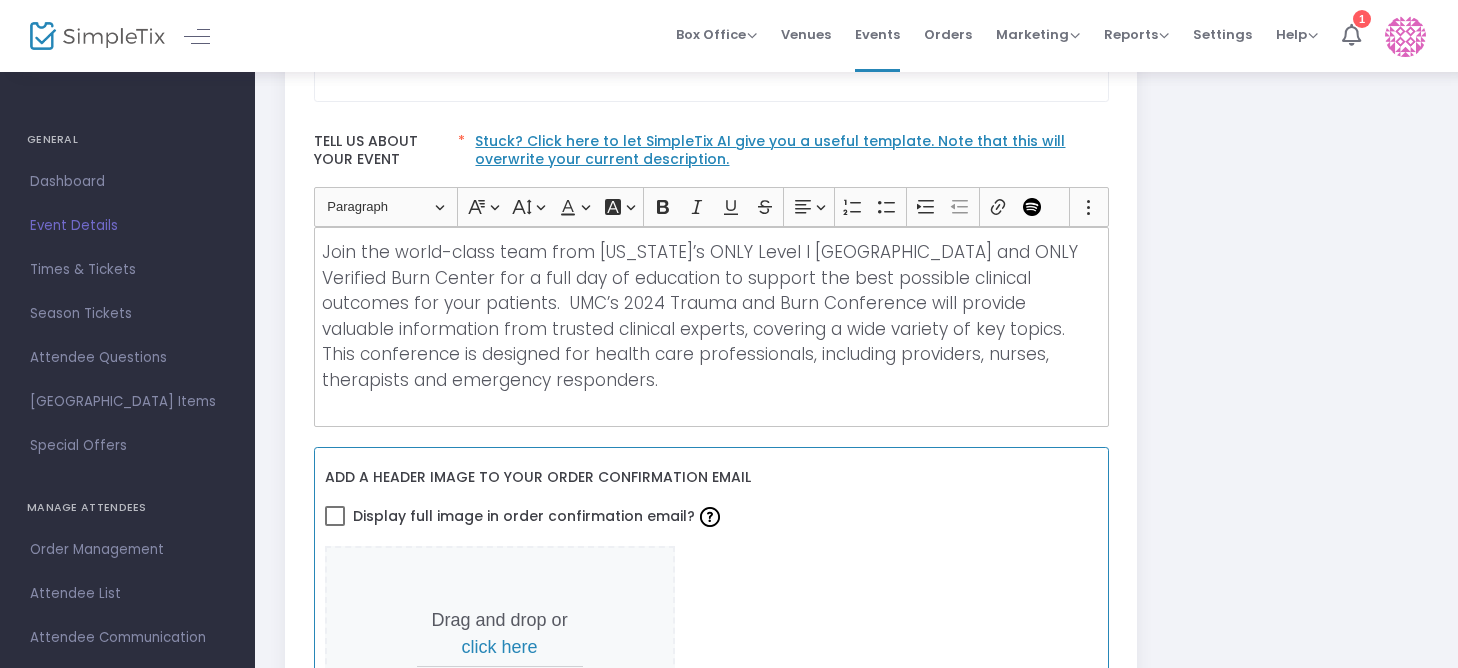 scroll, scrollTop: 552, scrollLeft: 0, axis: vertical 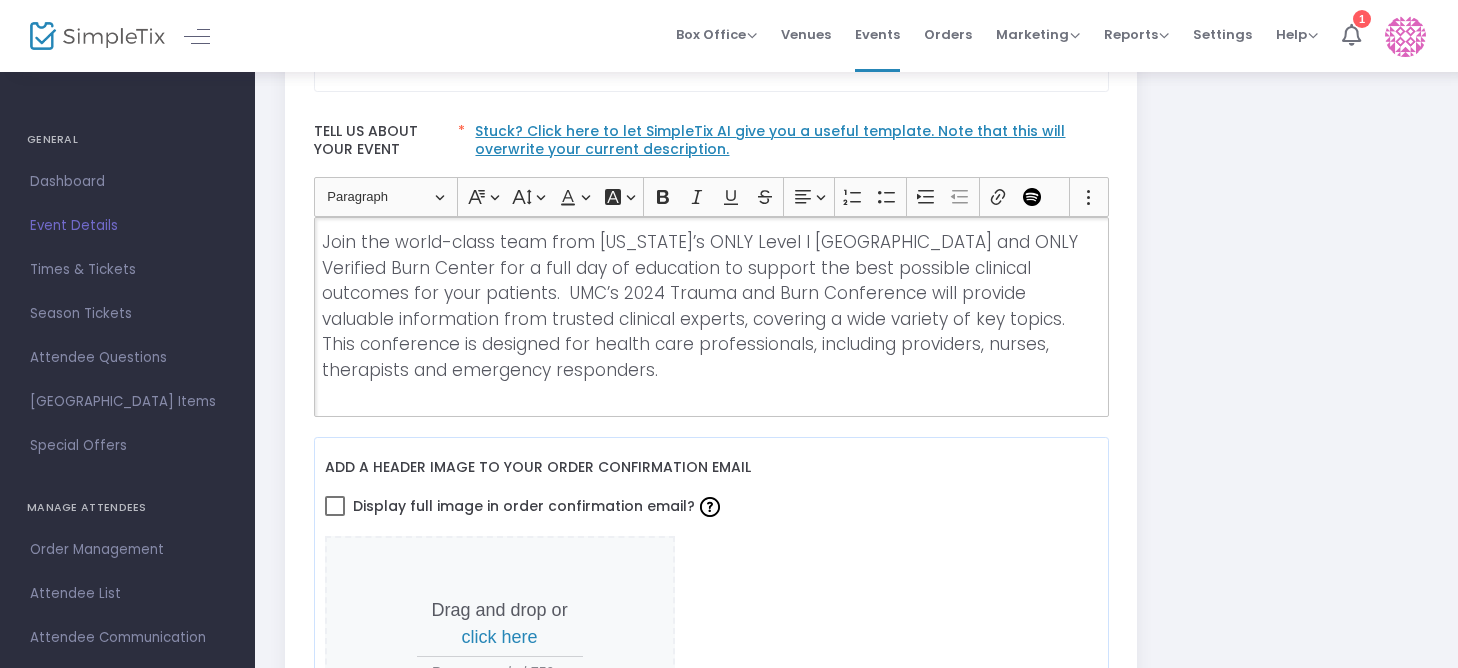 click on "Join the world-class team from Nevada’s ONLY Level I Trauma Center and ONLY Verified Burn Center for a full day of education to support the best possible clinical outcomes for your patients.  UMC’s 2024 Trauma and Burn Conference will provide valuable information from trusted clinical experts, covering a wide variety of key topics.  This conference is designed for health care professionals, including providers, nurses, therapists and emergency responders." 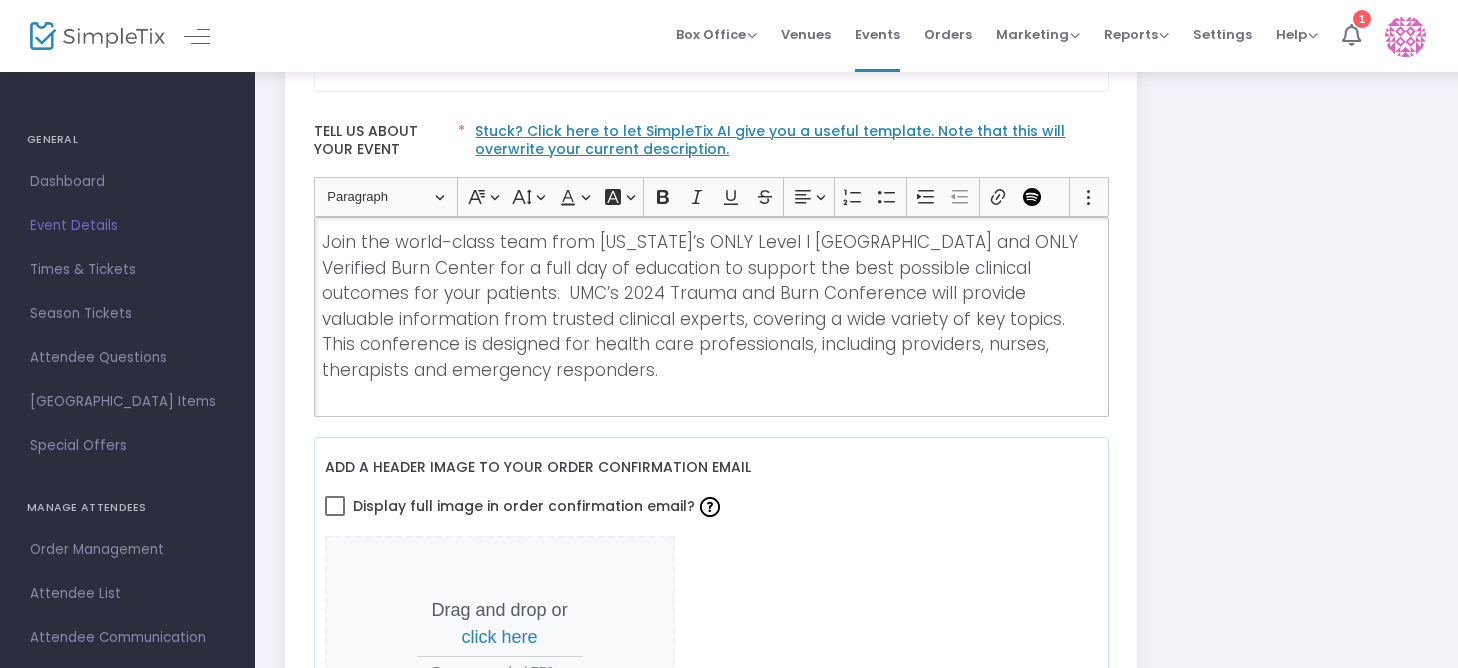 type 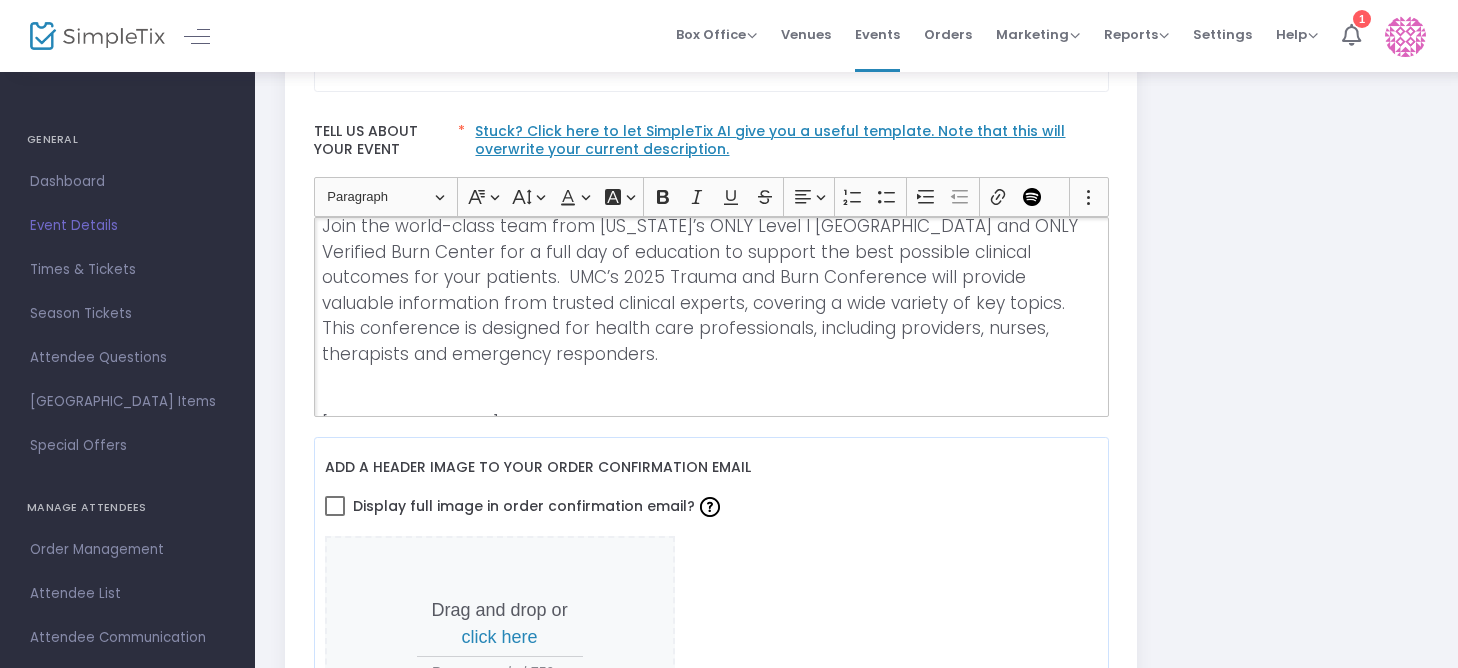 scroll, scrollTop: 0, scrollLeft: 0, axis: both 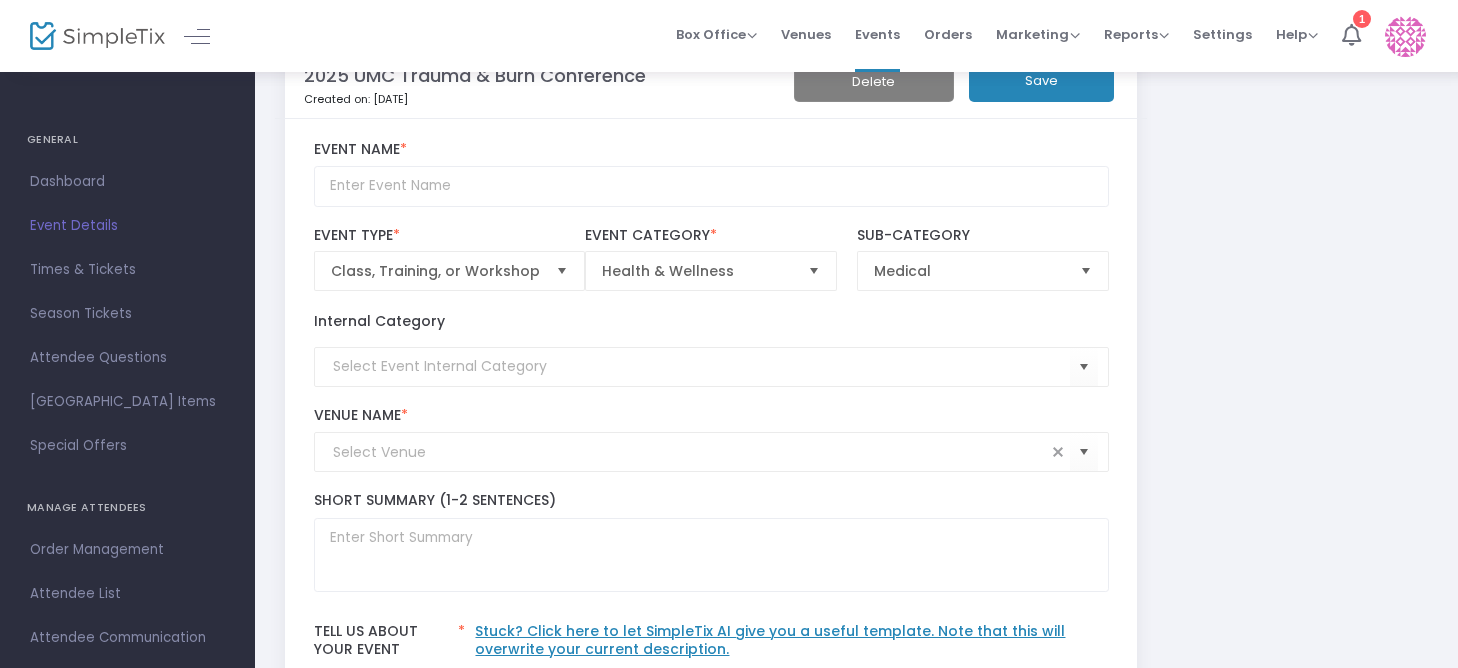 click on "Save" 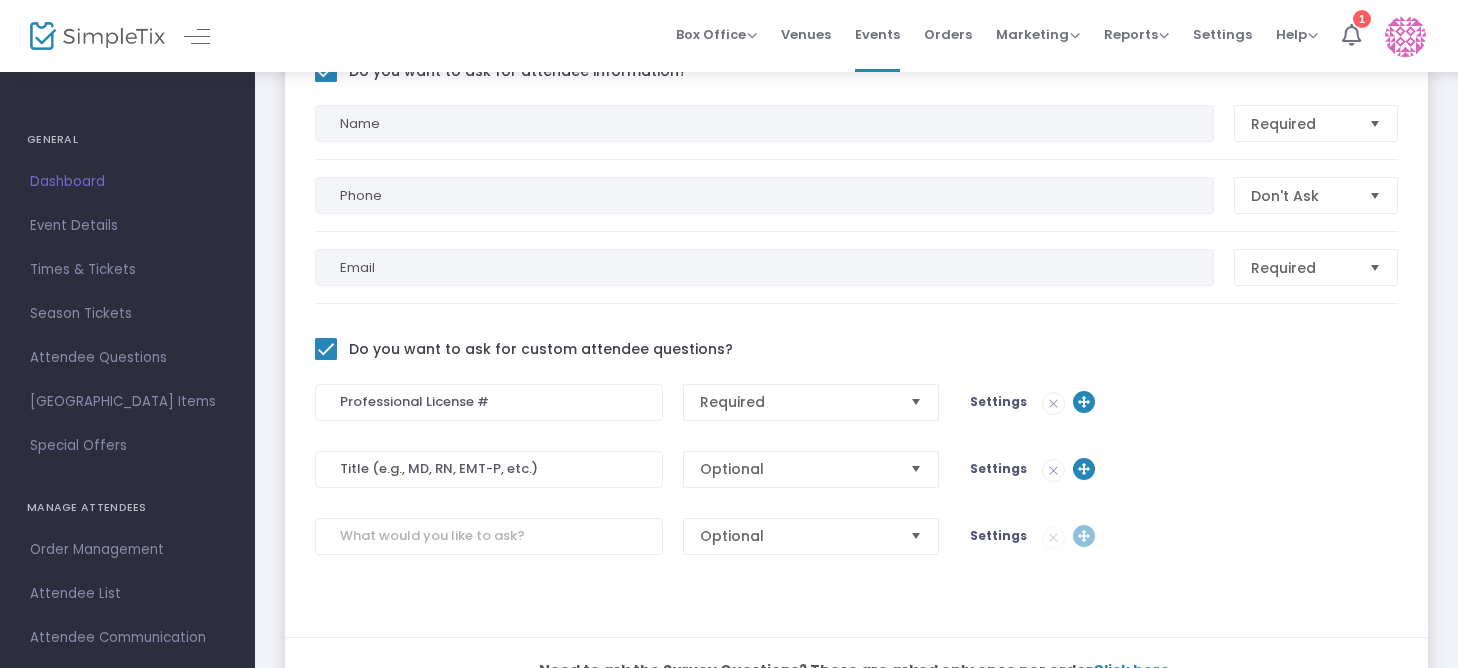 scroll, scrollTop: 0, scrollLeft: 0, axis: both 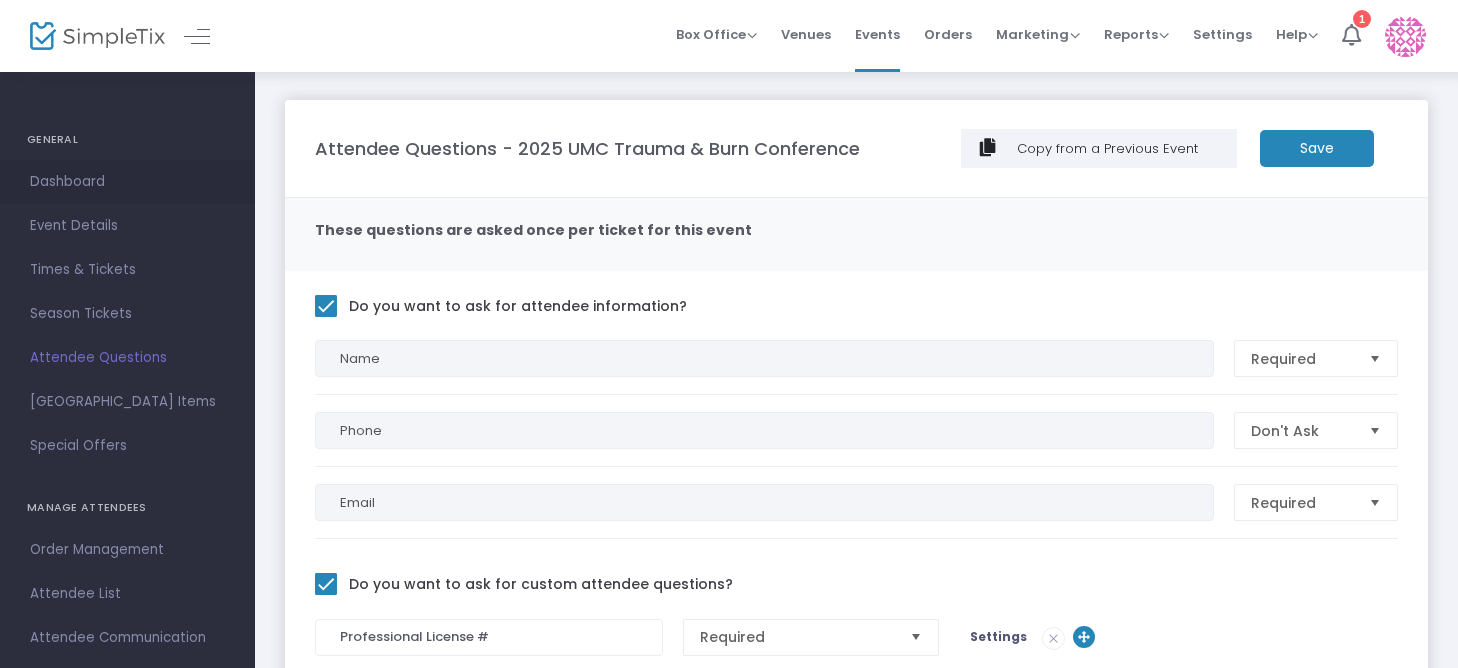 click on "Dashboard" at bounding box center (127, 182) 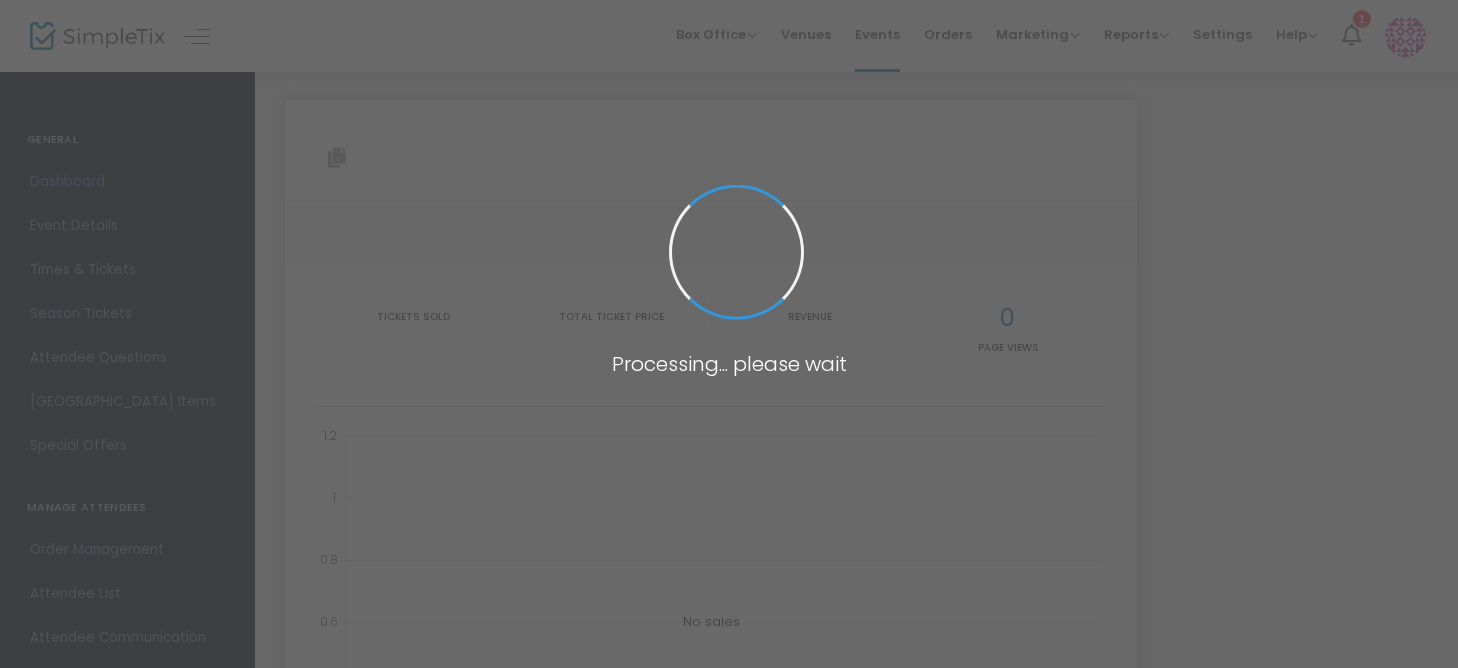 type on "https://www.simpletix.com/e/2025-umc-trauma-burn-conference-tickets-226136" 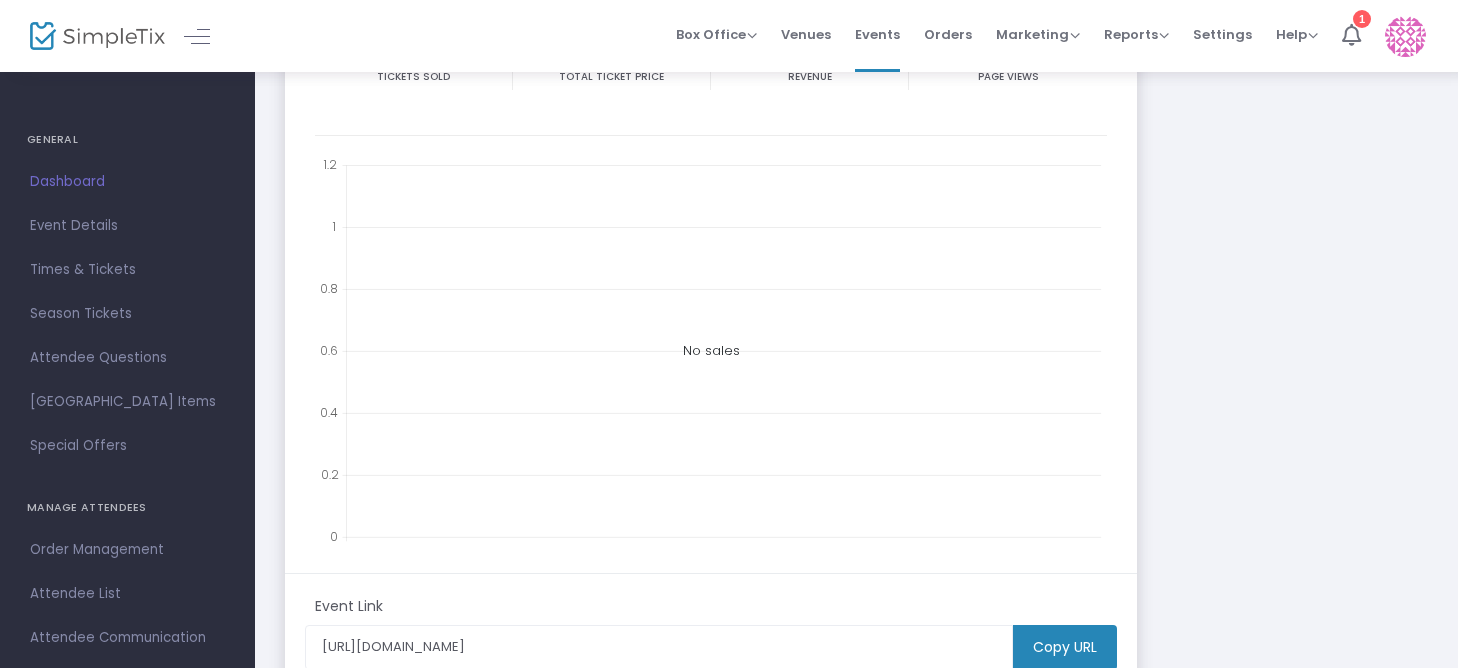 scroll, scrollTop: 0, scrollLeft: 0, axis: both 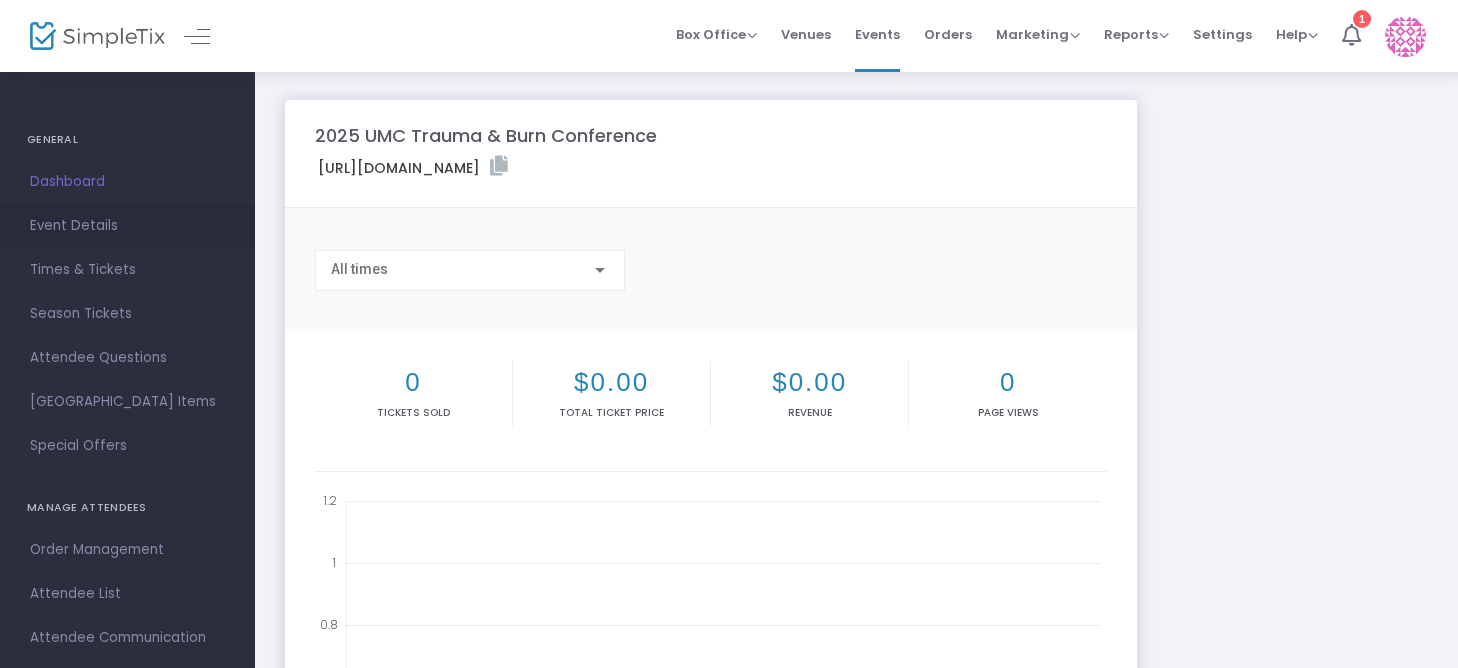click on "Event Details" at bounding box center [127, 226] 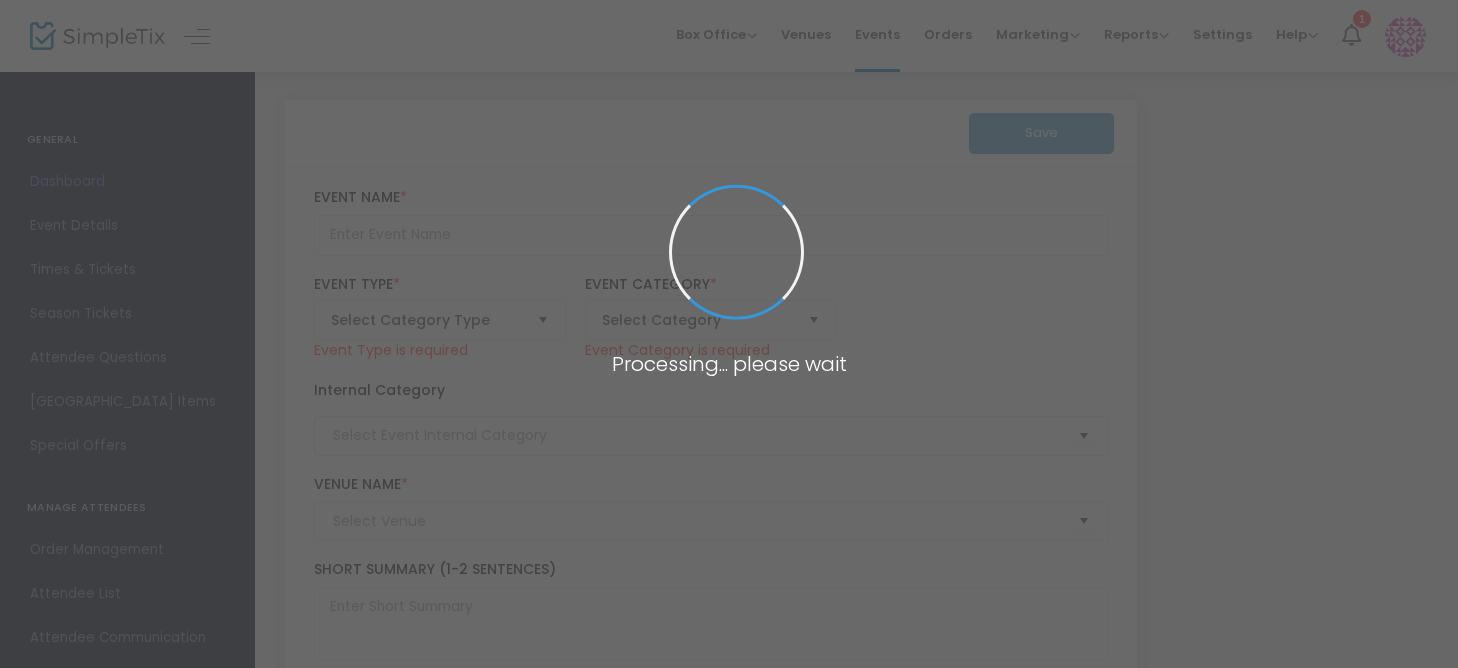 type on "2025 UMC Trauma & Burn Conference" 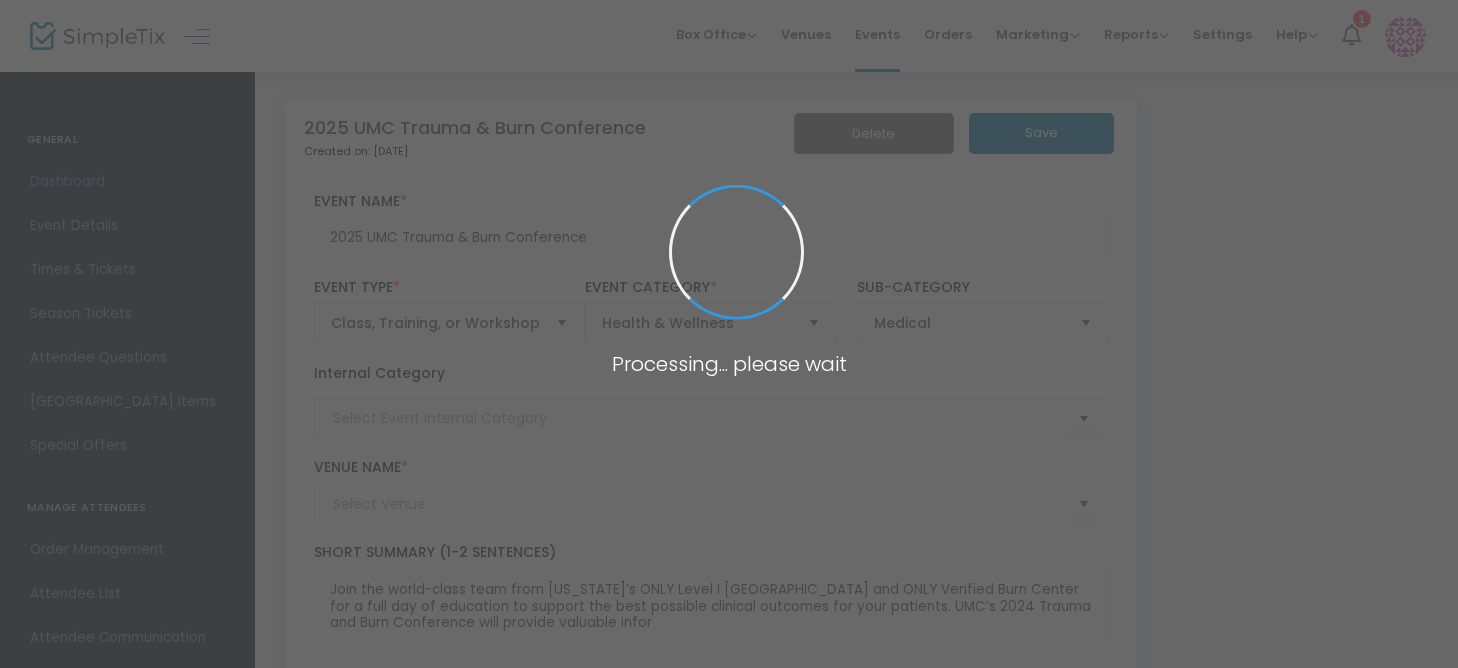 type on "Emerald Conference Room" 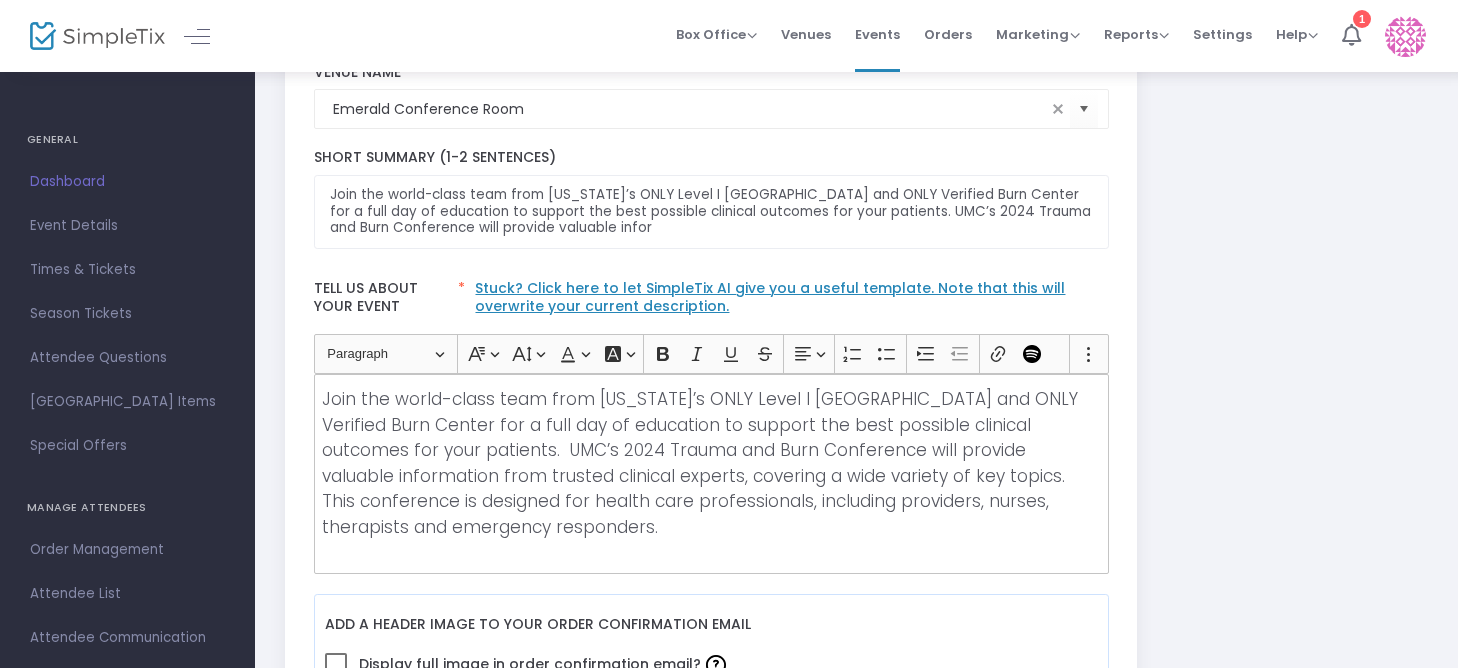 scroll, scrollTop: 400, scrollLeft: 0, axis: vertical 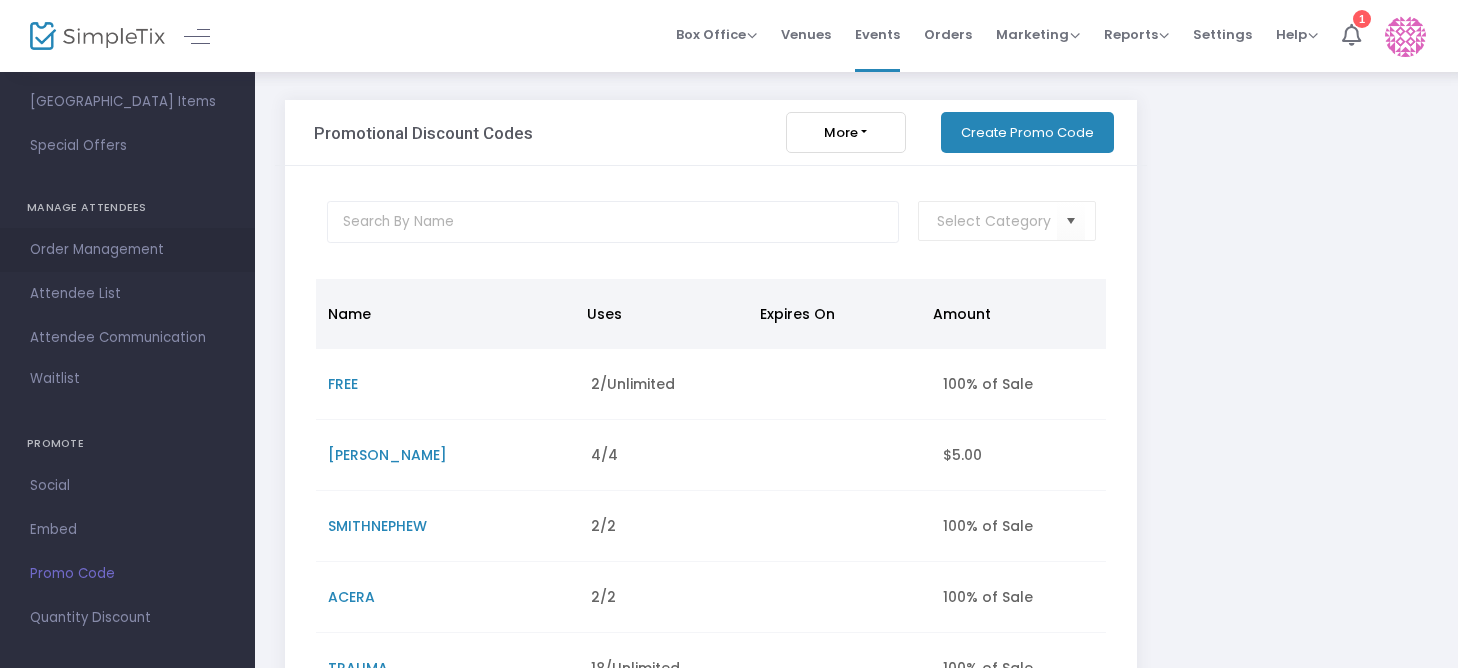 click on "Order Management" at bounding box center [127, 250] 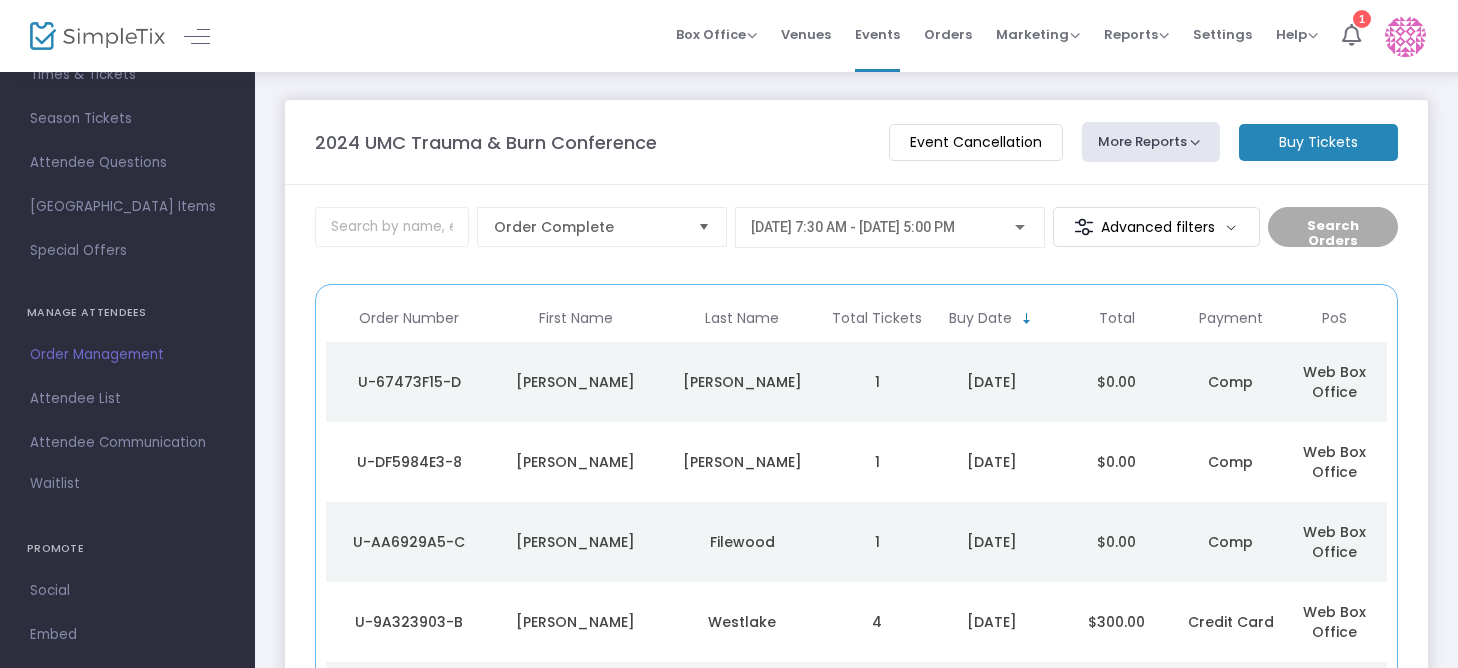 scroll, scrollTop: 0, scrollLeft: 0, axis: both 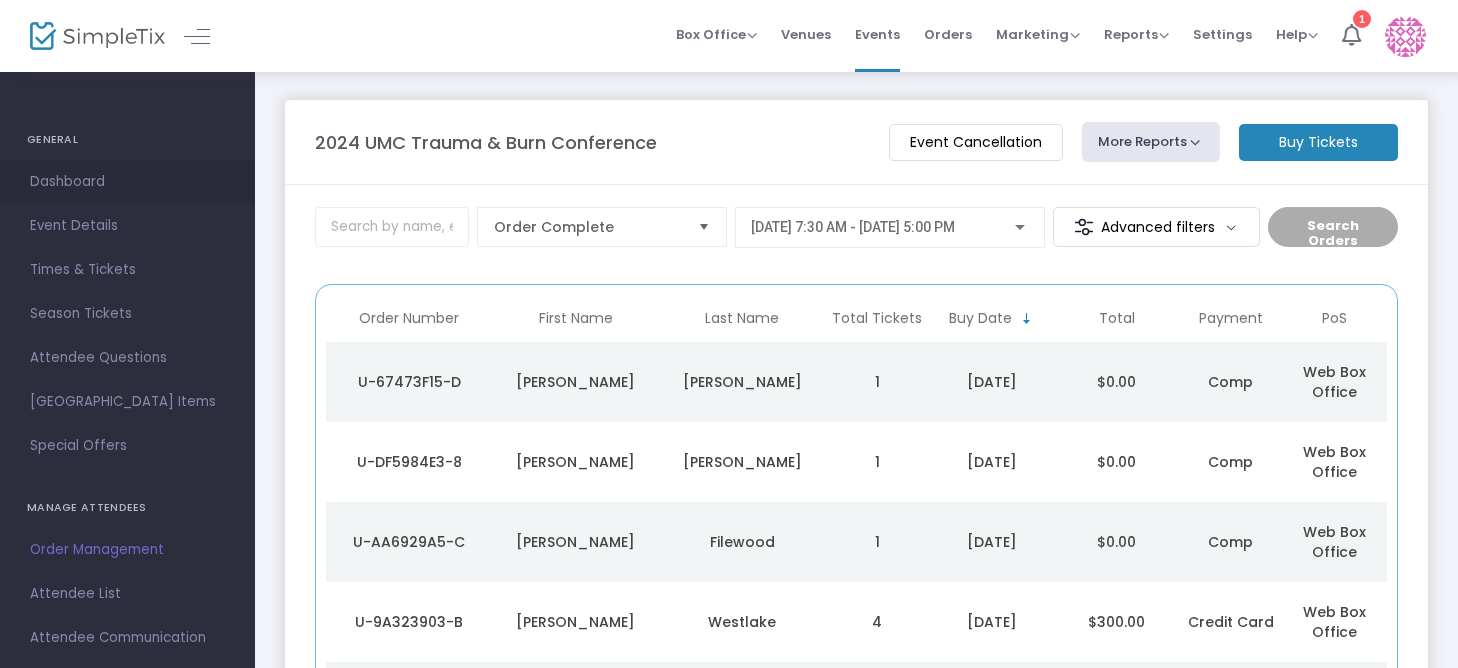 click on "Dashboard" at bounding box center (127, 182) 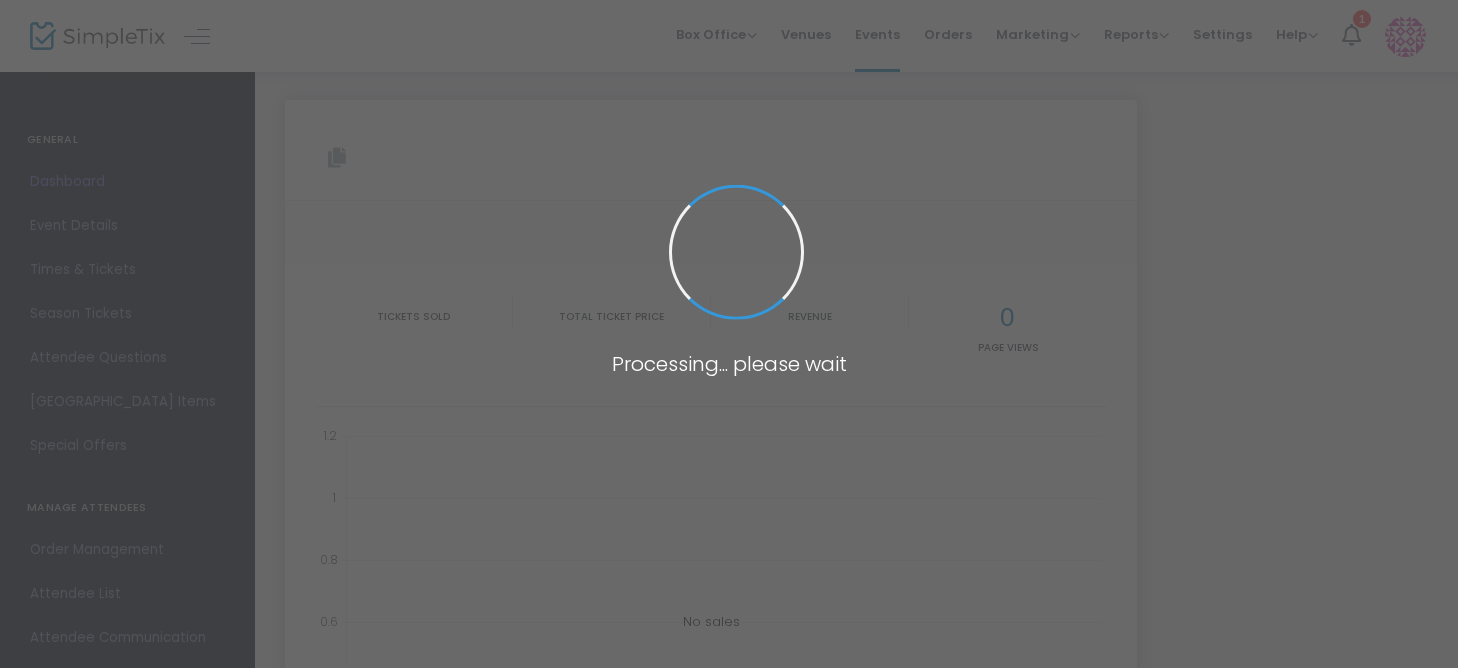 type on "https://www.simpletix.com/e/2024-umc-trauma-burn-conference-tickets-173841" 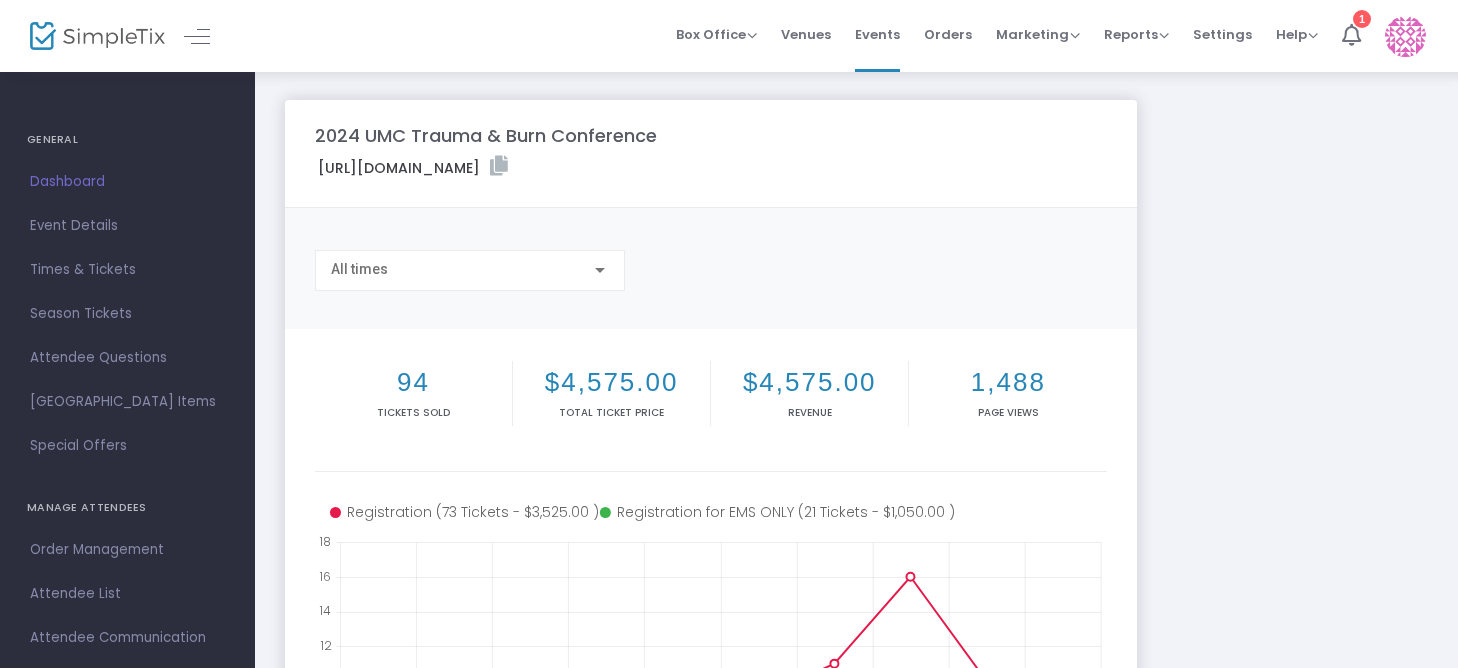 click on "Dashboard" at bounding box center (127, 182) 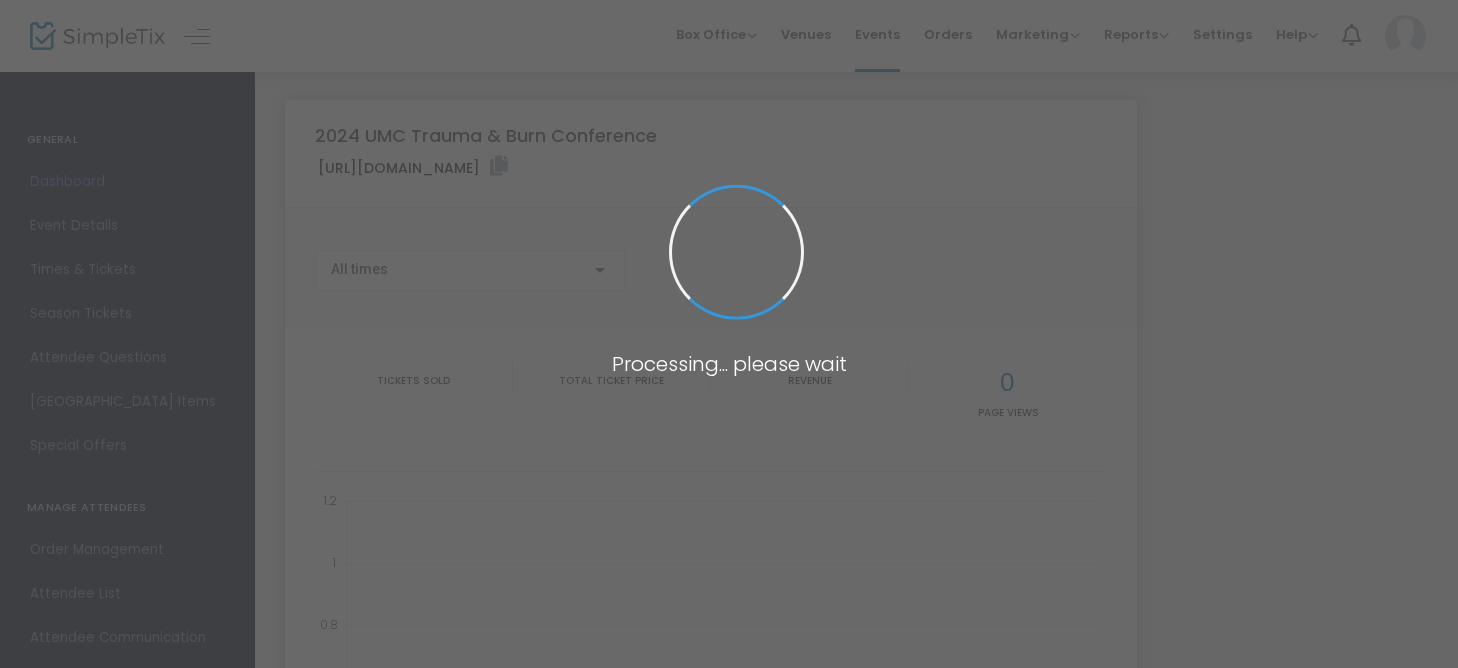 click at bounding box center [729, 334] 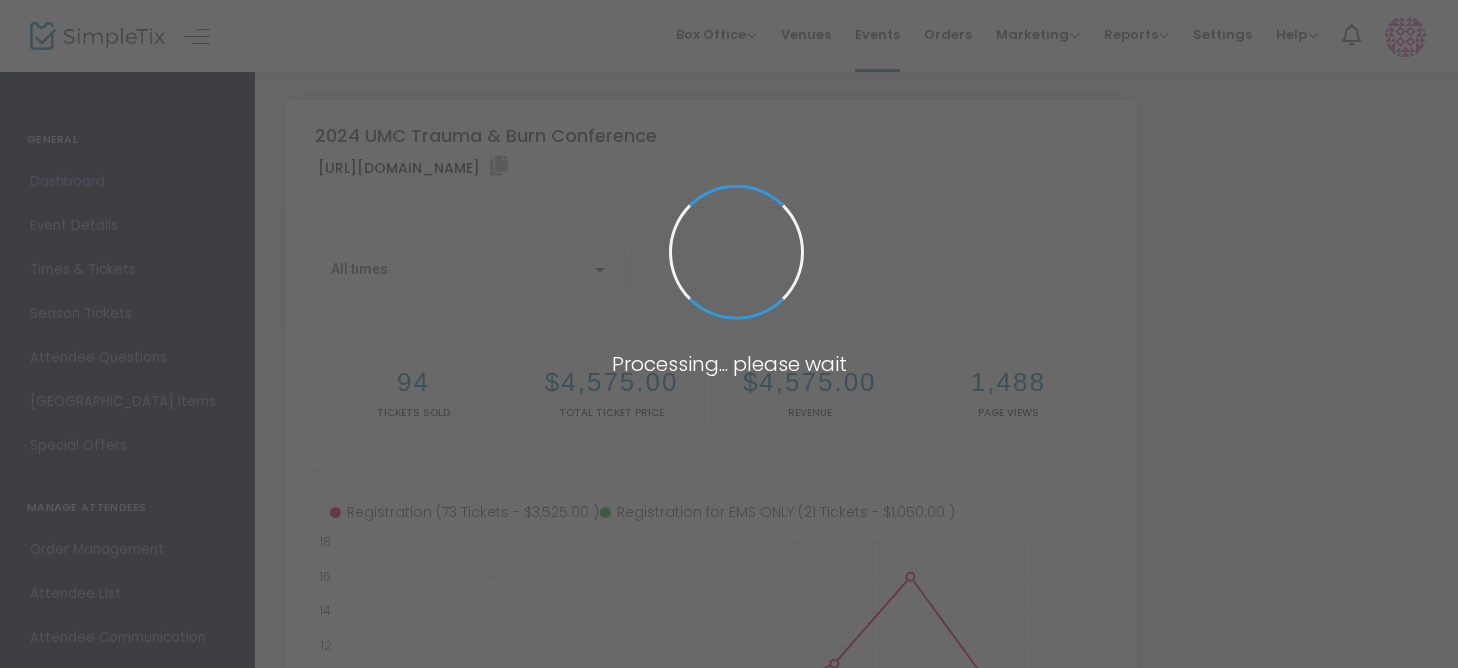 click at bounding box center (729, 334) 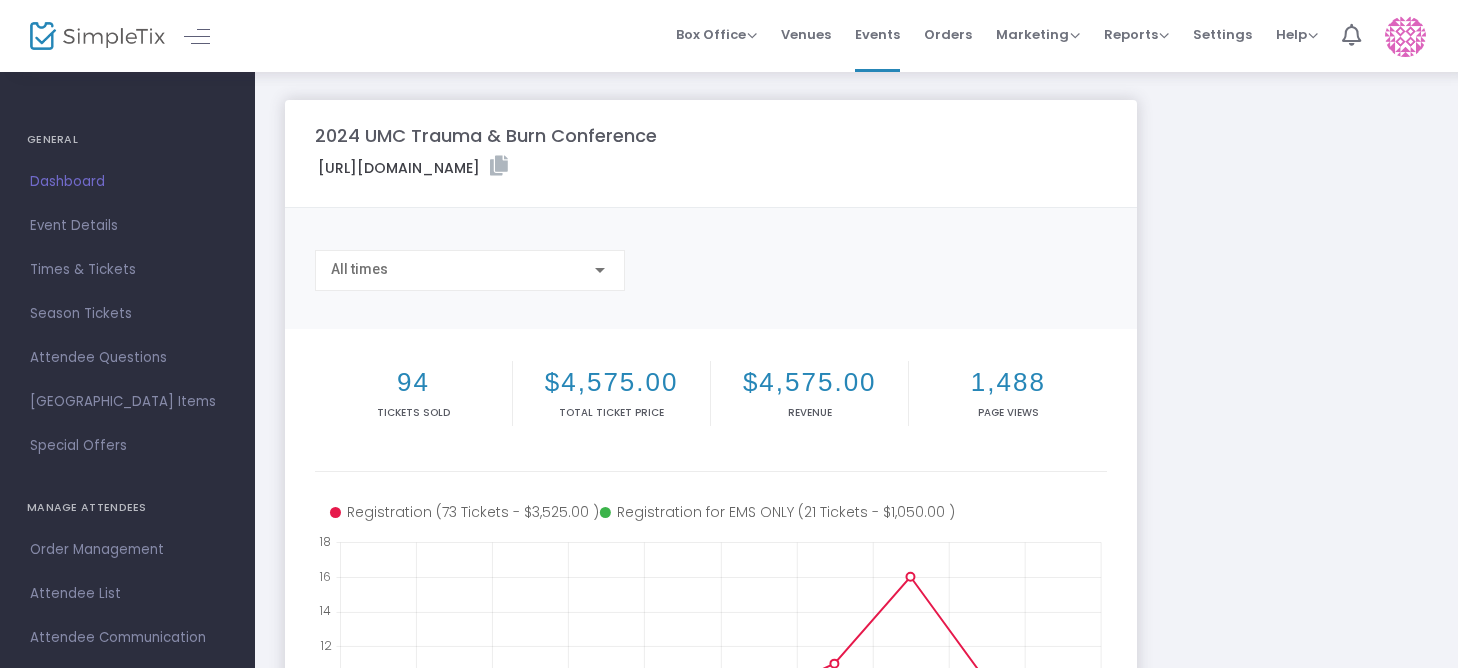 click on "Event Details" at bounding box center (127, 226) 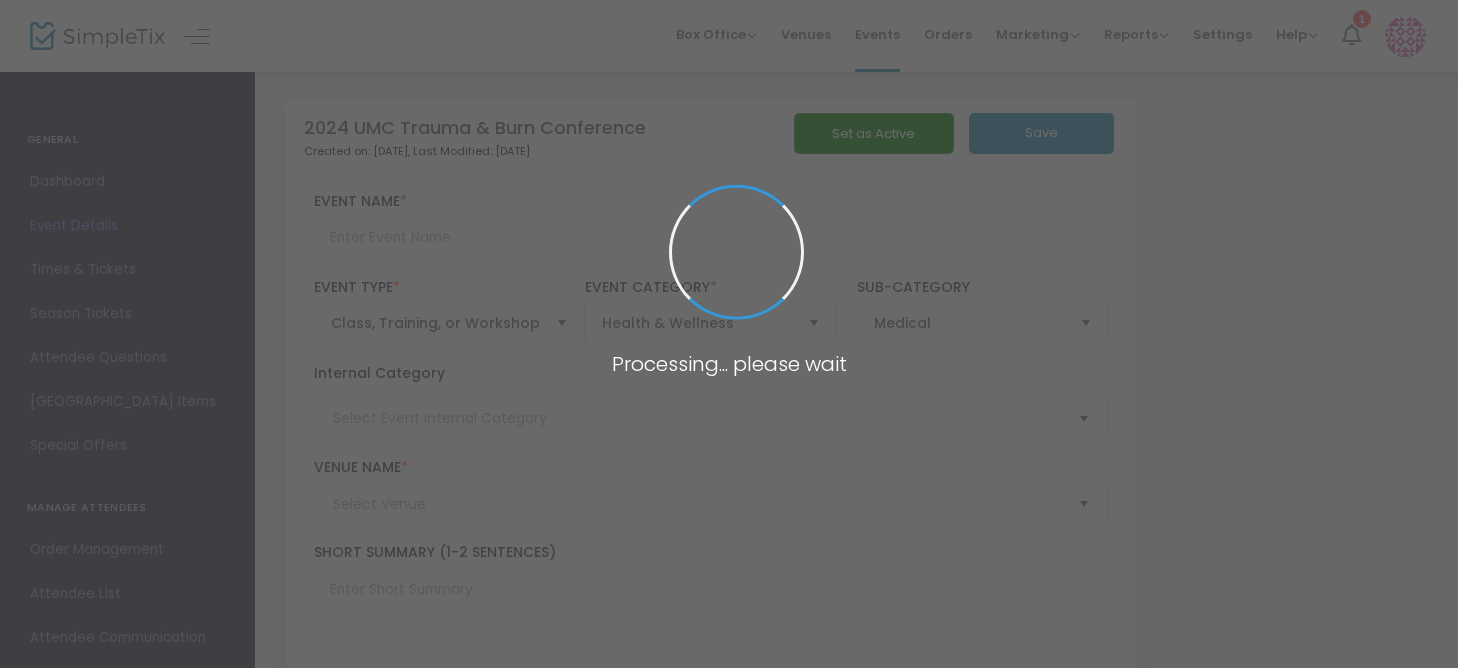 type on "2024 UMC Trauma & Burn Conference" 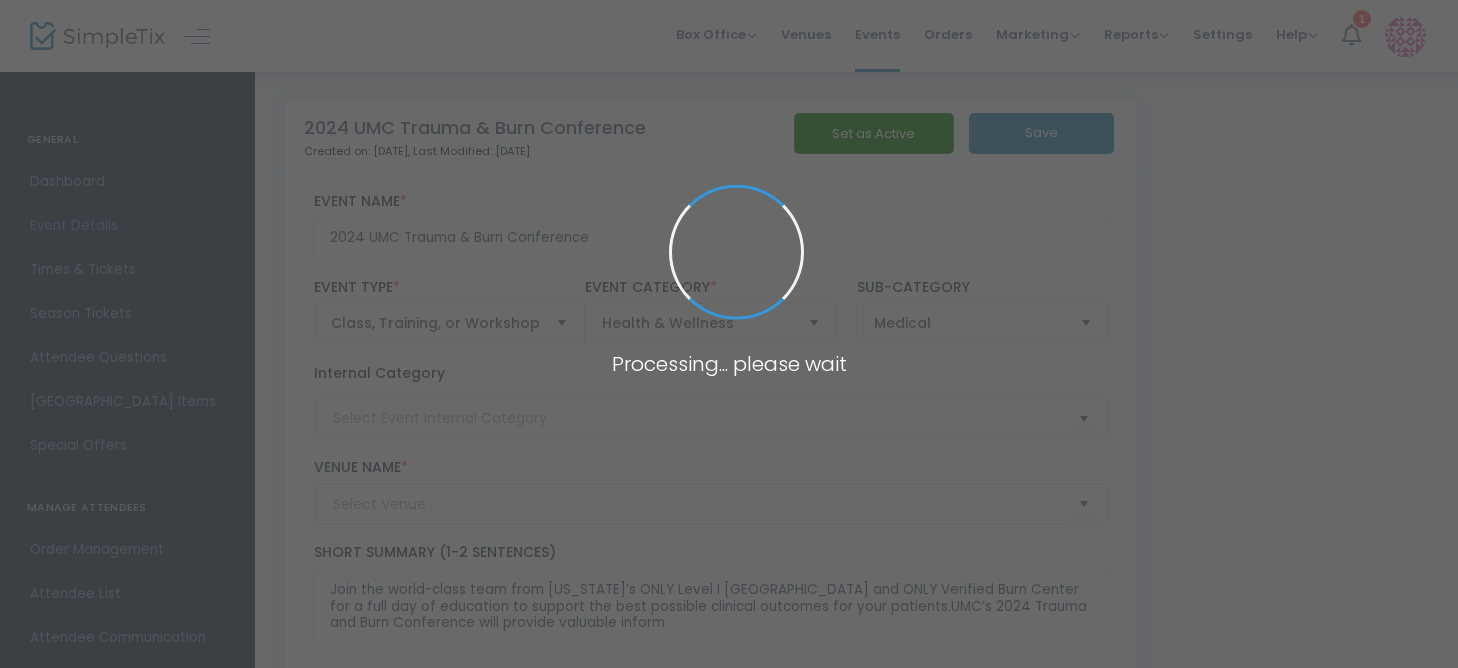 type on "Emerald Conference Room" 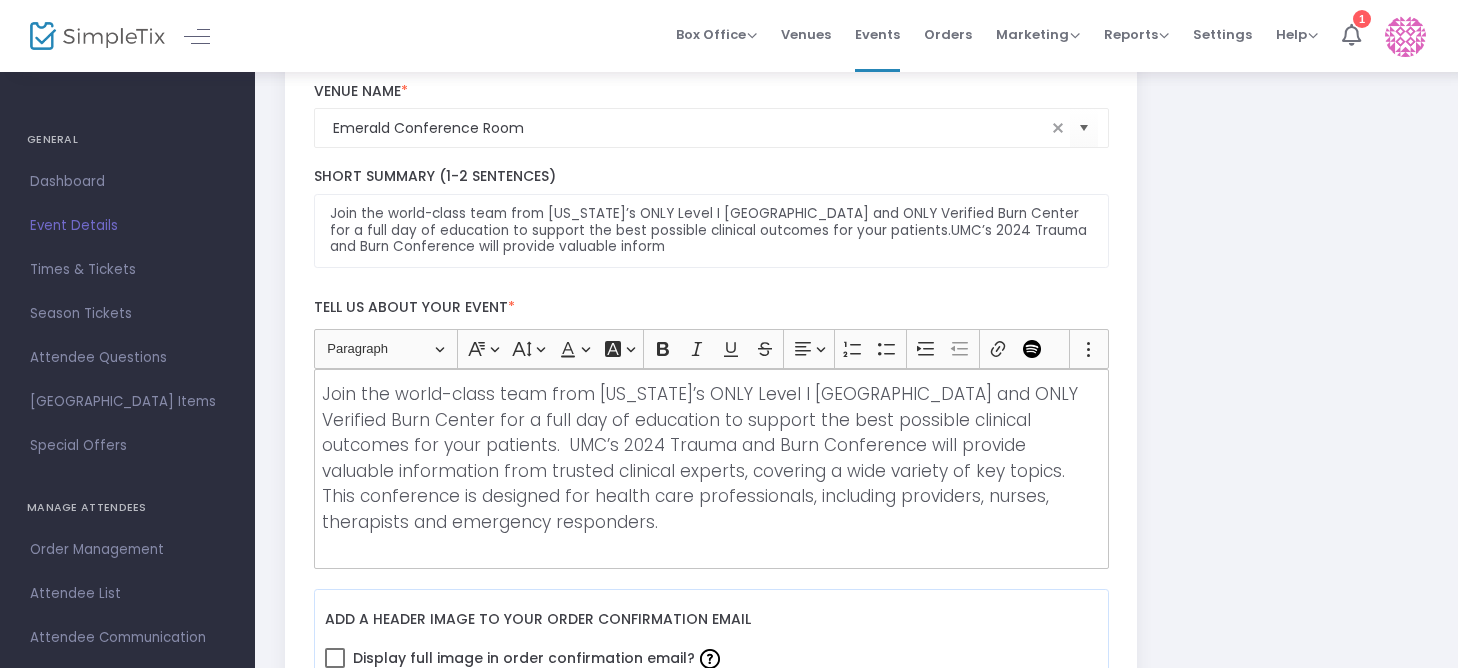 scroll, scrollTop: 400, scrollLeft: 0, axis: vertical 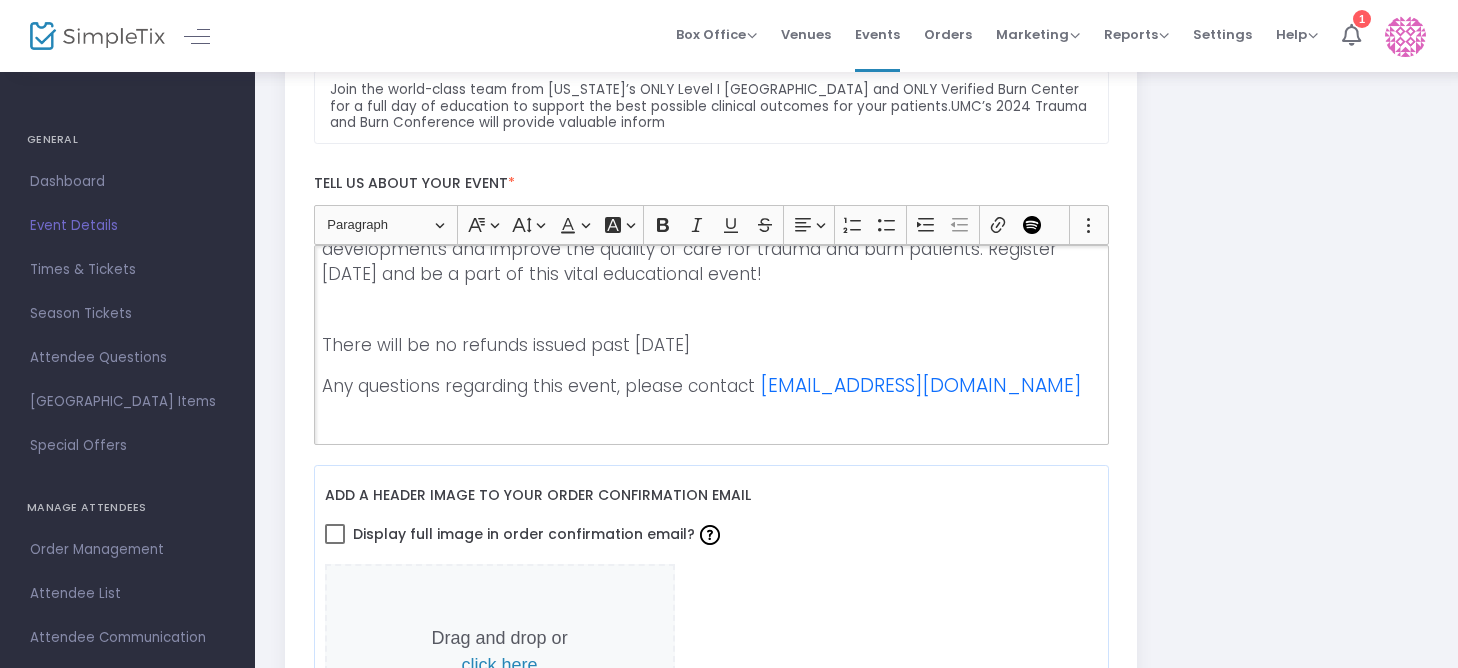 drag, startPoint x: 695, startPoint y: 385, endPoint x: 244, endPoint y: 338, distance: 453.44238 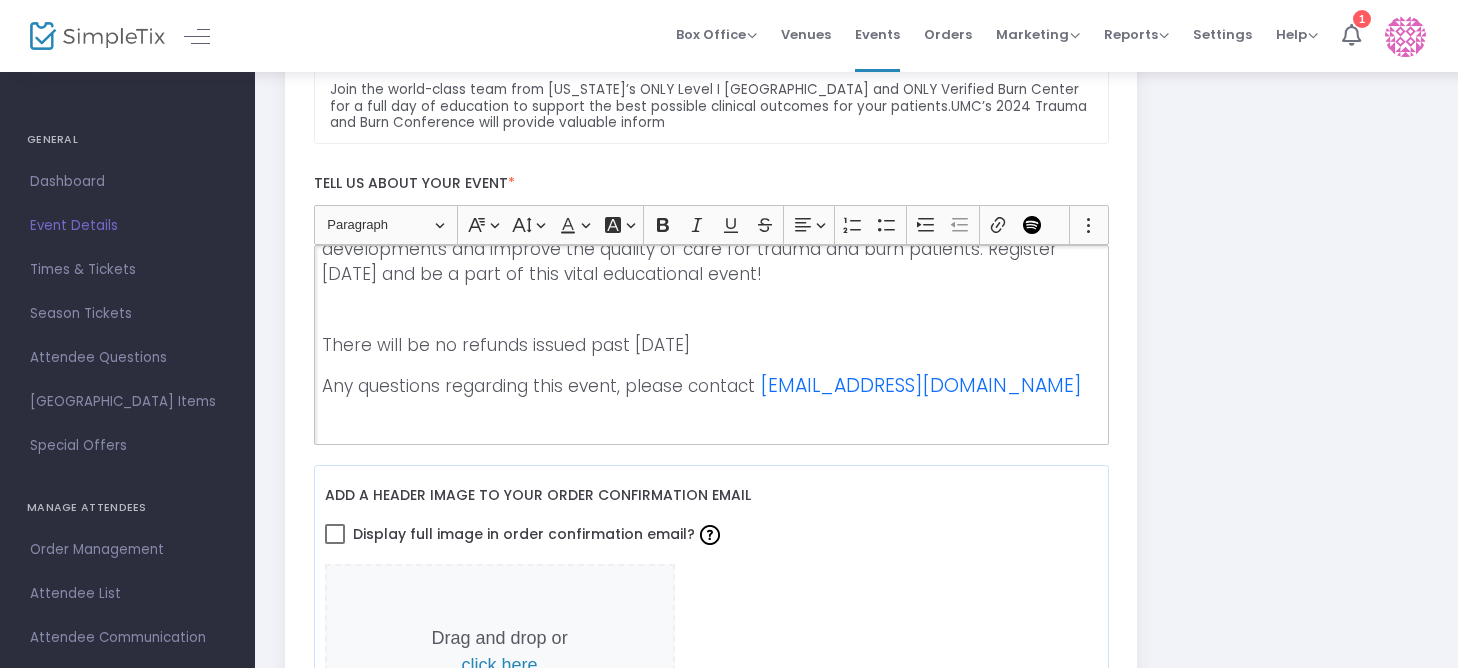 click on "GENERAL   Dashboard   Event Details  Times & Tickets  Season Passes   Season Tickets   Custom Registration Pages   Attendee Questions   Suggested Square Items   Event Promoters   Special Offers   MANAGE ATTENDEES   Order Management   Attendee List   Attendee Communication   Waitlist   Print Badges   PROMOTE   Social   Embed   Promo Code   Quantity Discount   2024 UMC Trauma & Burn Conference   Created on: 6/5/2024  , Last Modified: 9/19/2024   Set as Active   Save  2024 UMC Trauma & Burn Conference Event Name  * Class, Training, or Workshop  Event Type  *  Event Type is required  Health & Wellness  Event Category  * Medical  Sub-Category  Internal Category  Emerald Conference Room Venue Name  *  Venue is required  901 South Rancho Lane, Las Vegas, Nevada, US Venue Address Short Summary (1-2 Sentences) Tell us about your event  * Heading Paragraph Paragraph Heading 1 Heading 2 Heading 3 Font Family Font Family Default Arial Courier New Georgia Lucida Sans Unicode Tahoma Times New Roman Trebuchet MS Verdana 9" 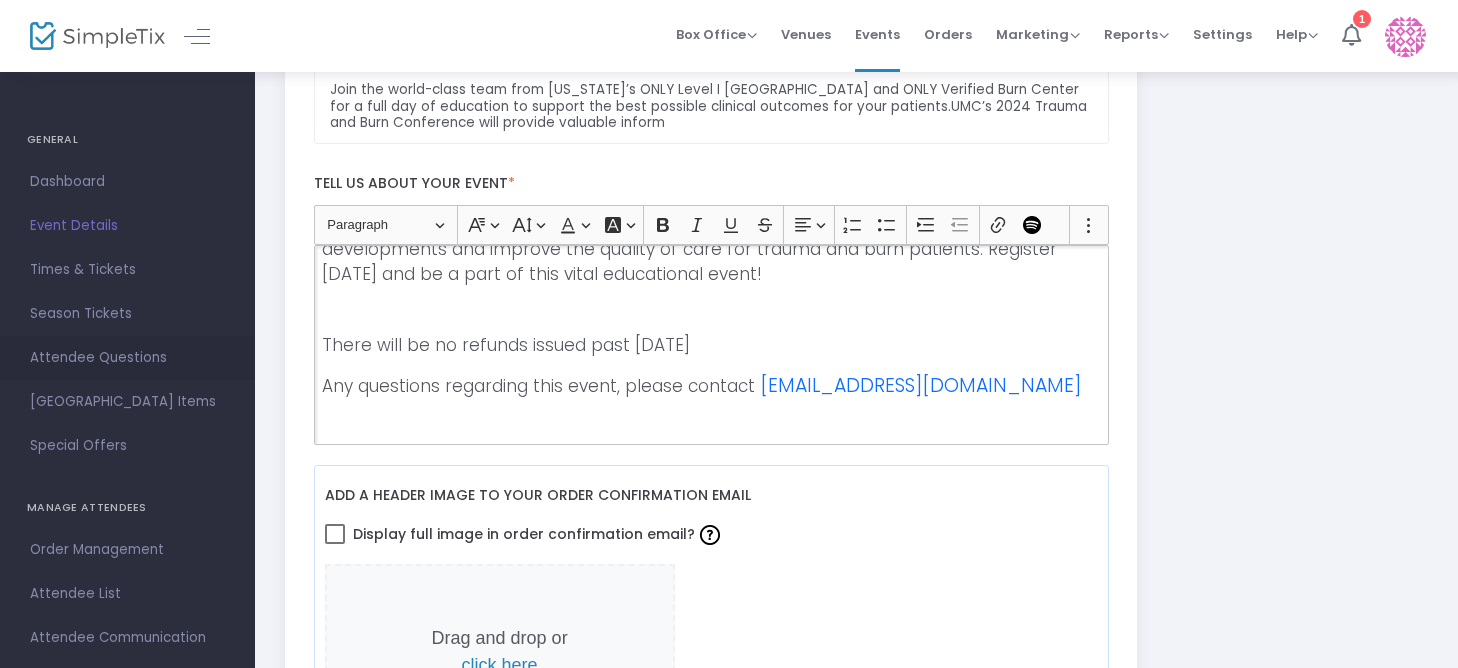copy on "Any questions regarding this event, please contact   traumaburnconference@umcsn.com" 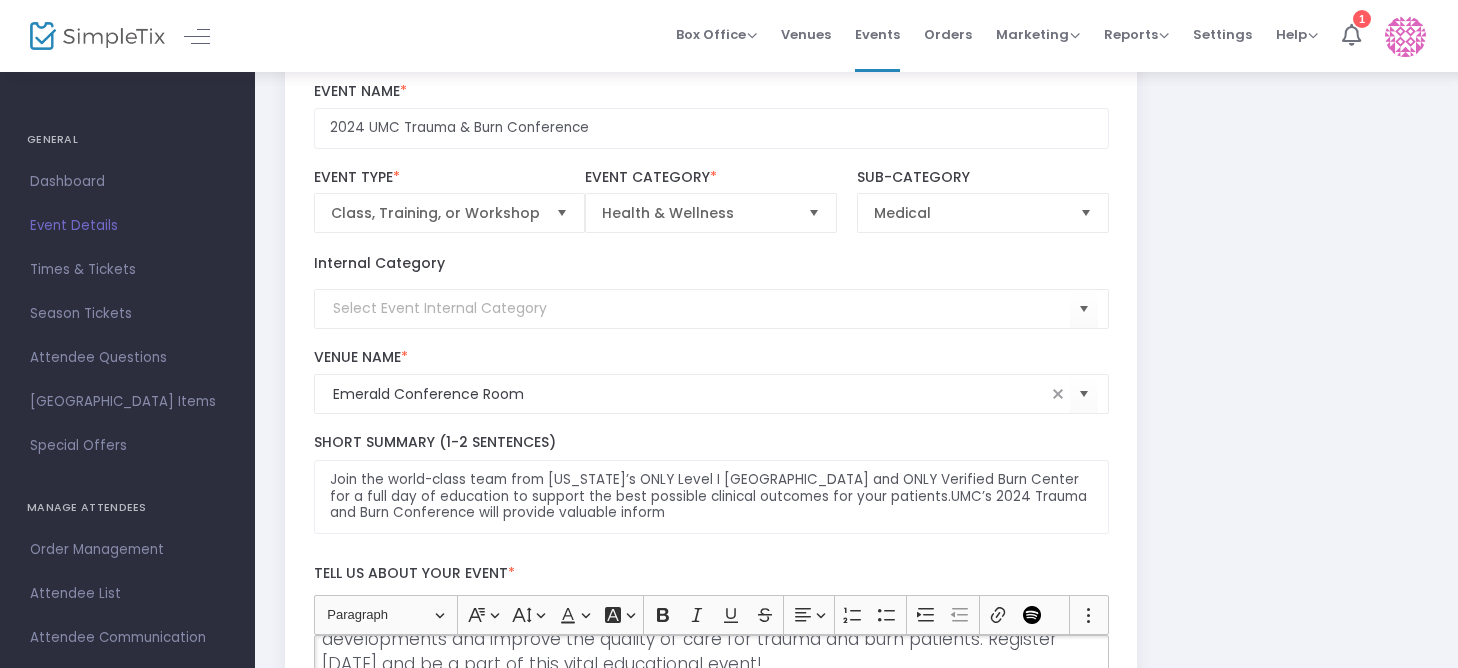 scroll, scrollTop: 0, scrollLeft: 0, axis: both 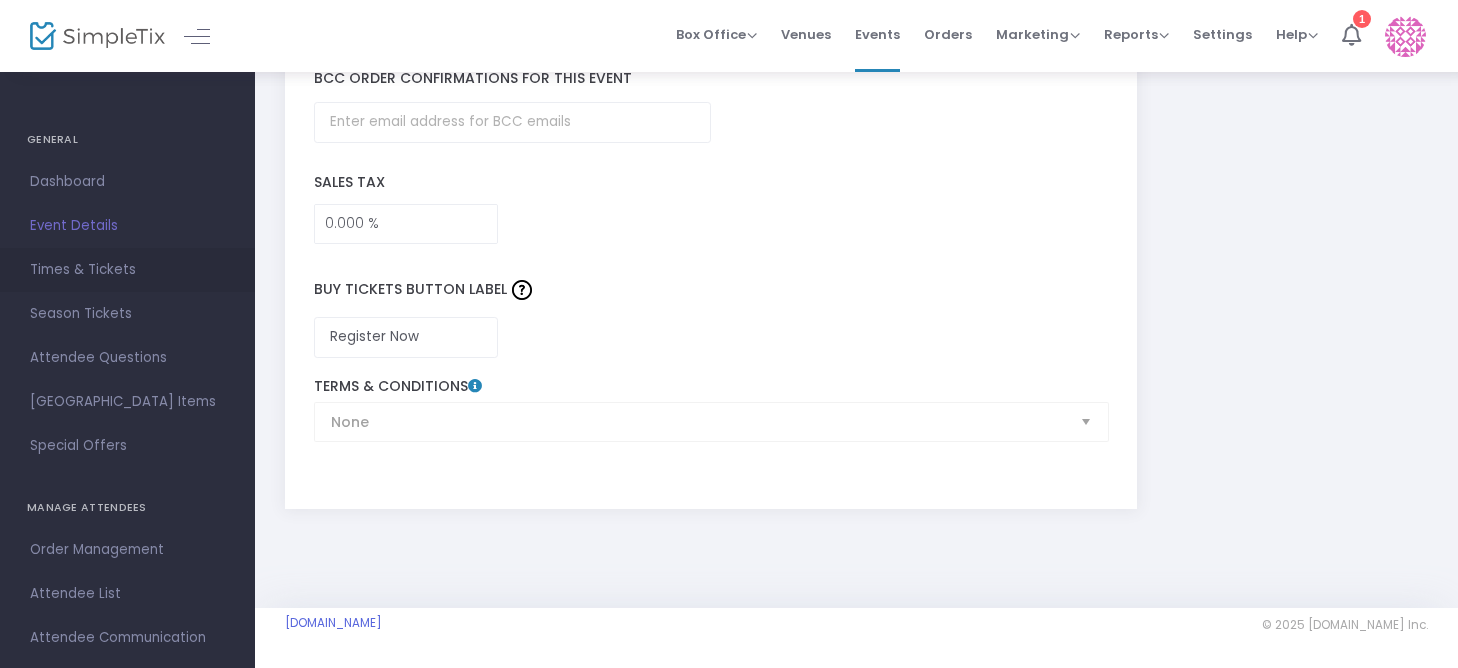 click on "Times & Tickets" at bounding box center [127, 270] 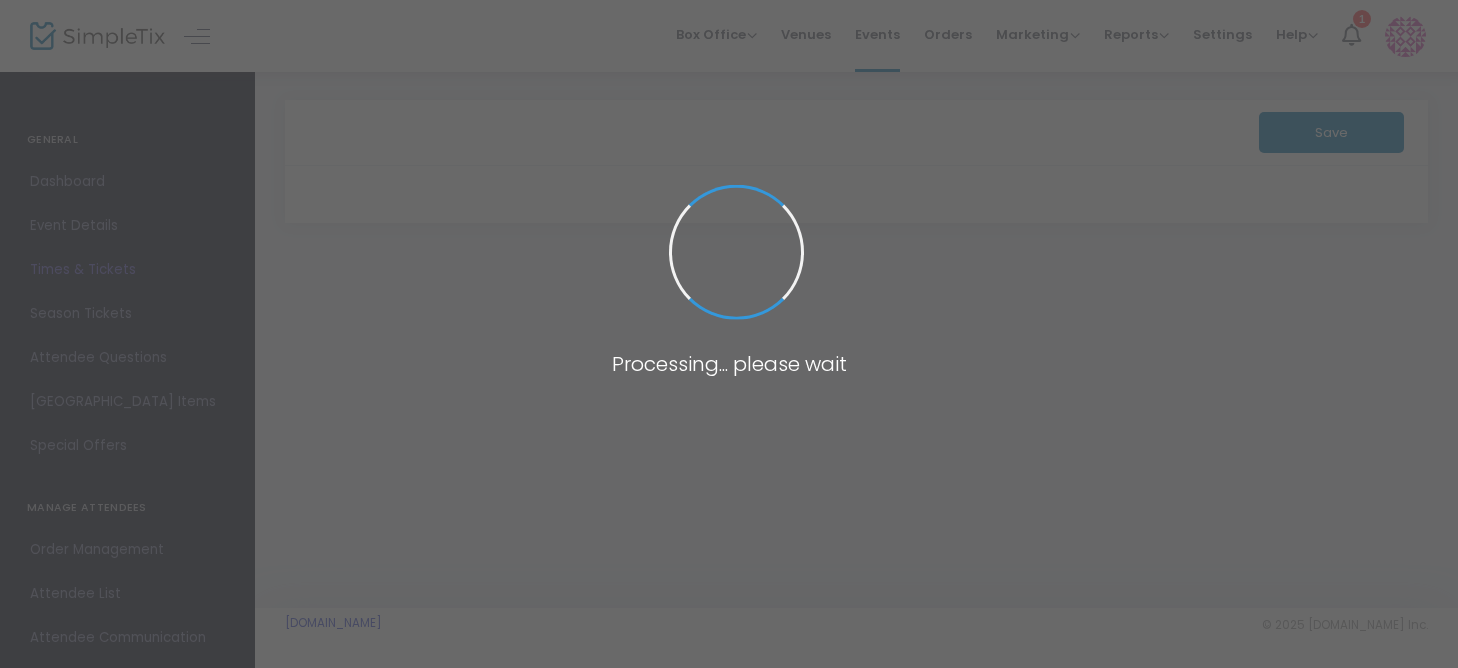 scroll, scrollTop: 0, scrollLeft: 0, axis: both 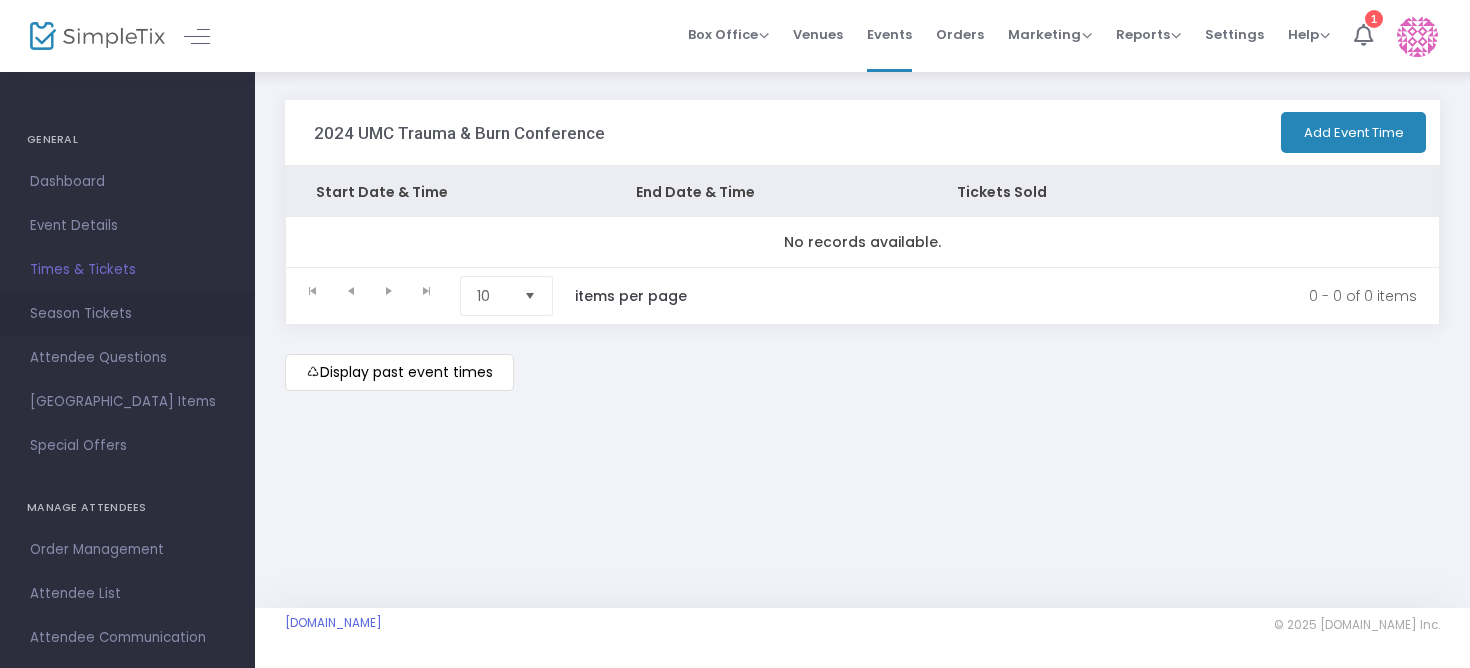 click on "Season Tickets" at bounding box center (127, 314) 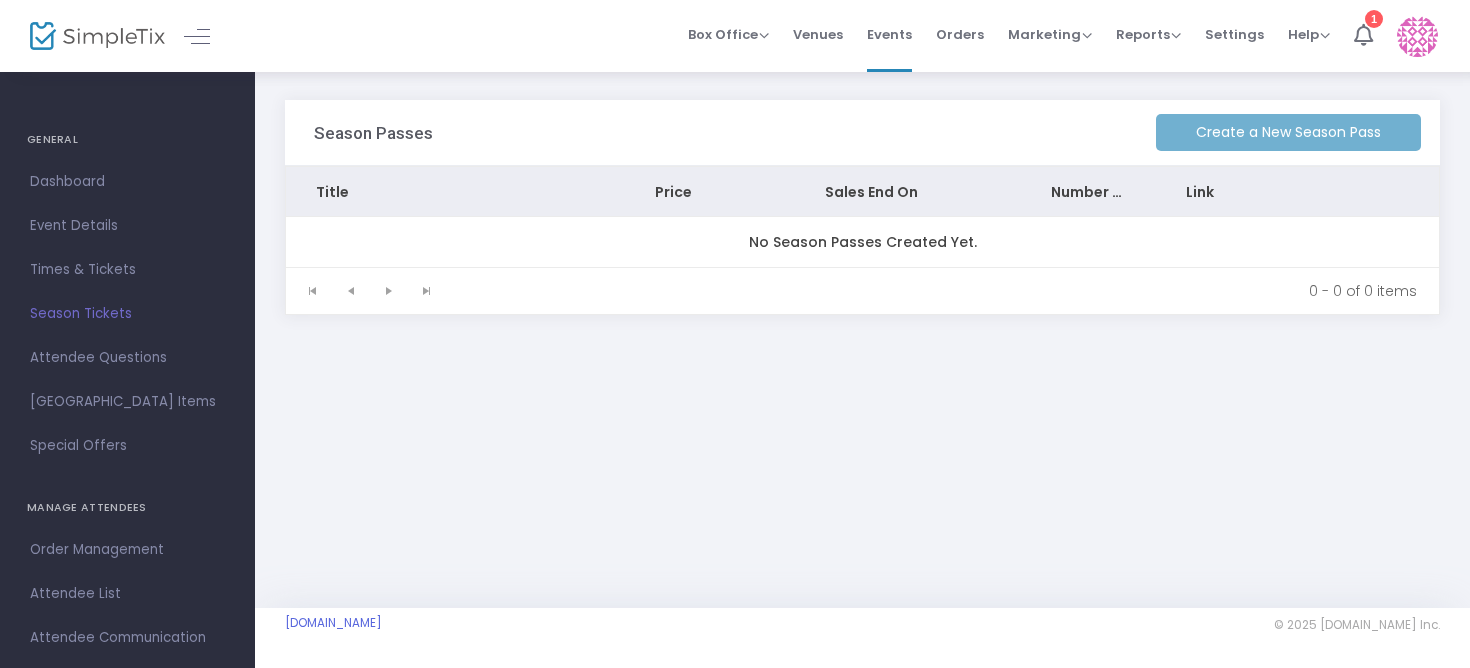 click on "Attendee Questions" at bounding box center [127, 358] 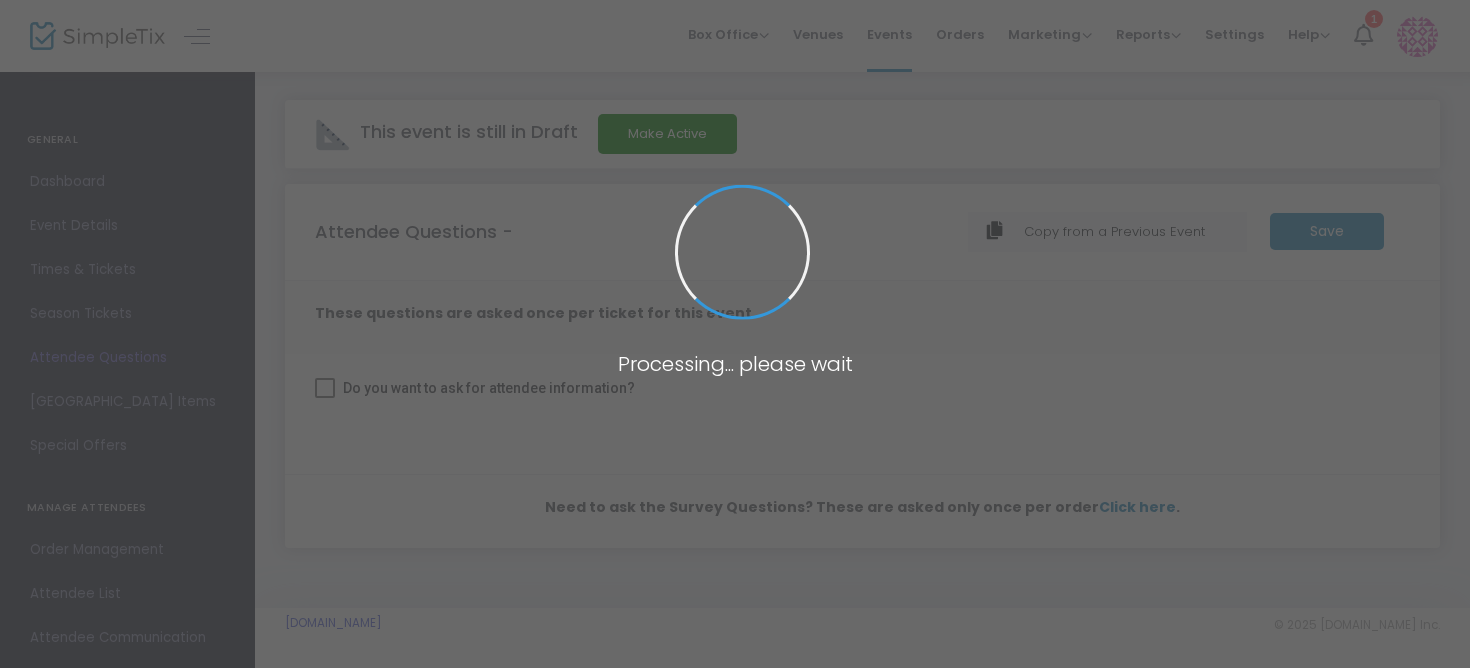 checkbox on "true" 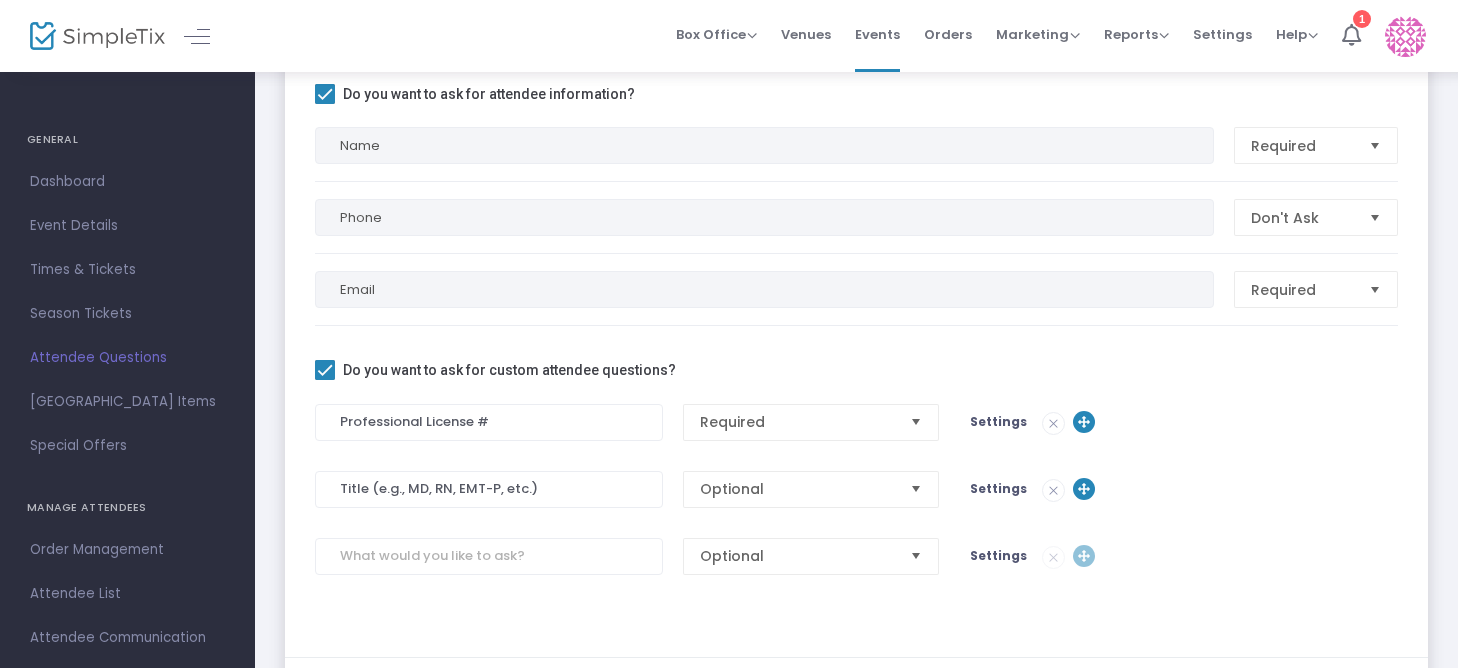 scroll, scrollTop: 0, scrollLeft: 0, axis: both 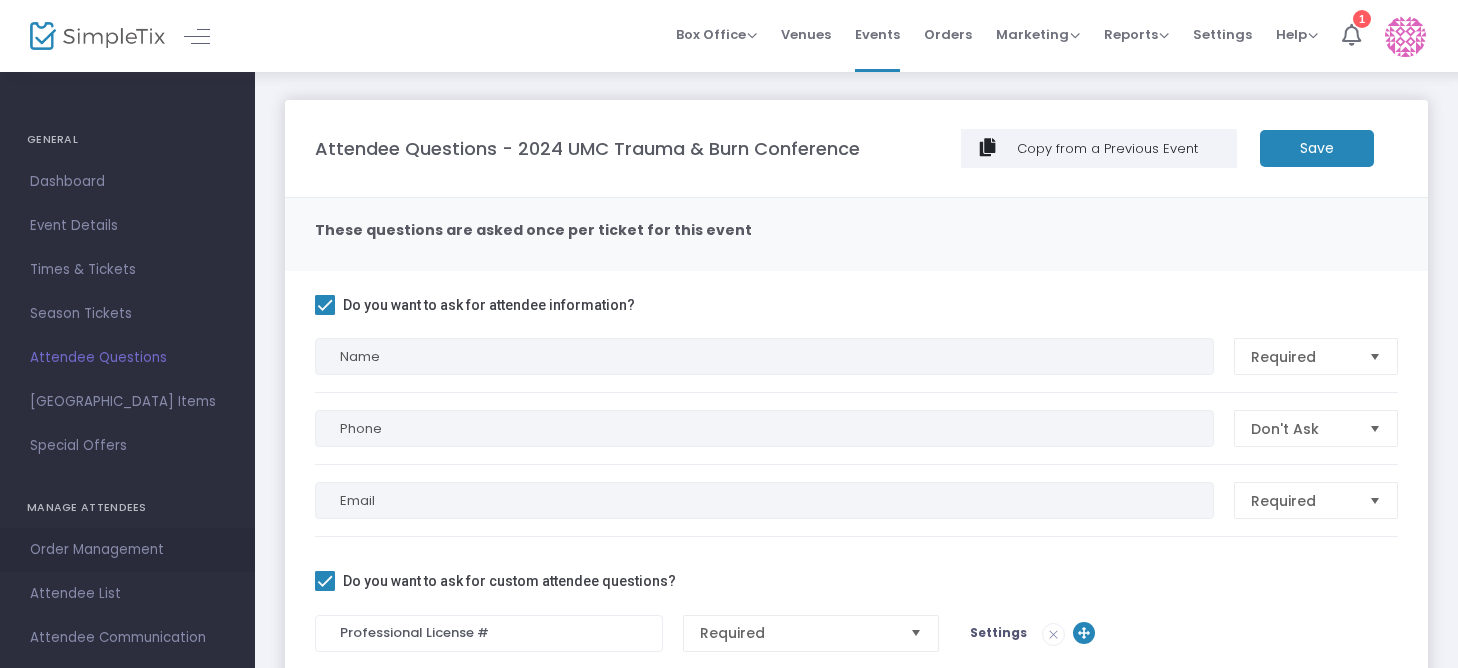 click on "Order Management" at bounding box center (127, 550) 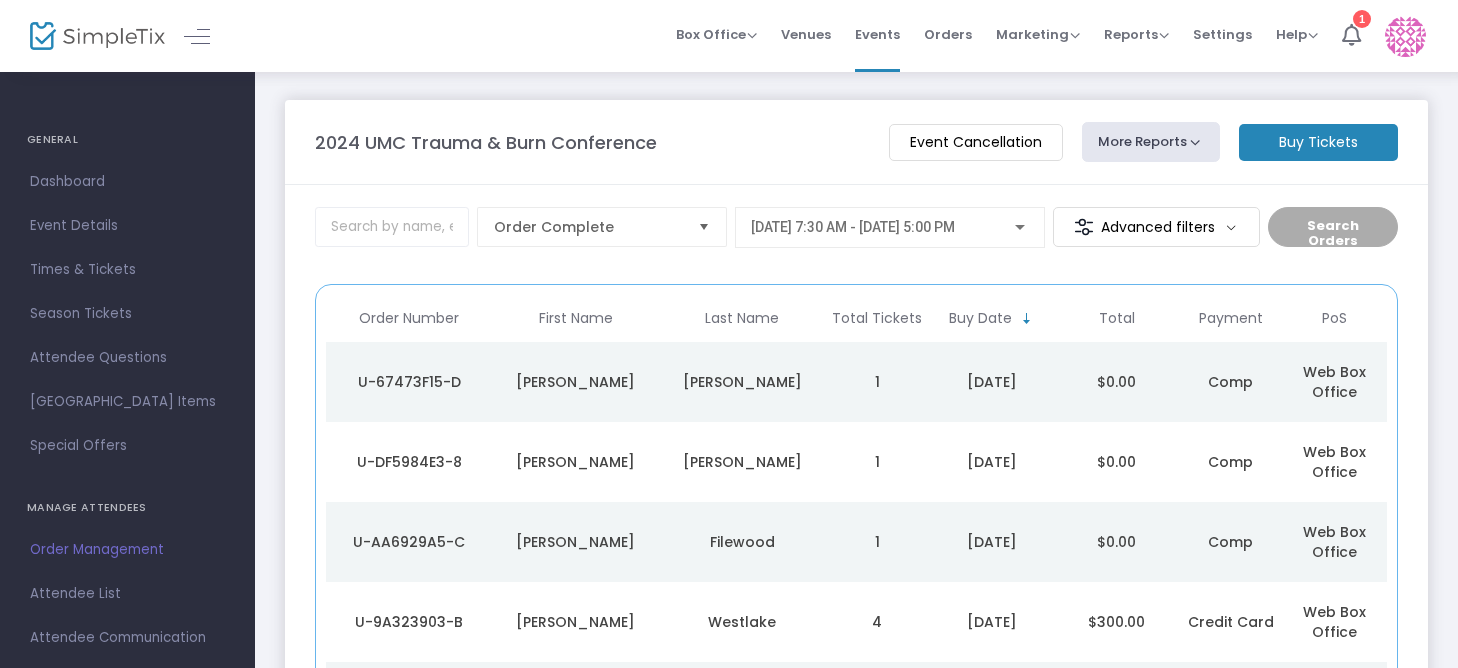 click on "9/24/2024 @ 7:30 AM - 9/24/2024 @ 5:00 PM" at bounding box center (853, 227) 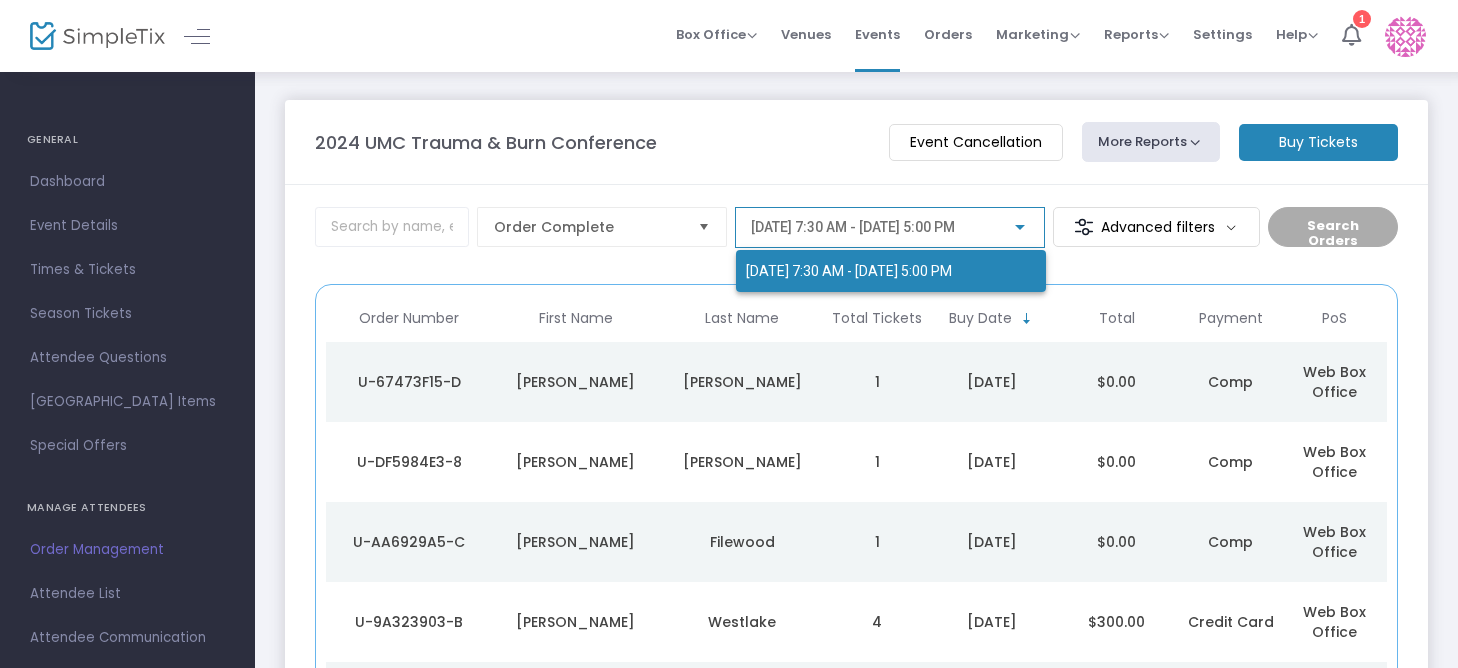 click at bounding box center (729, 334) 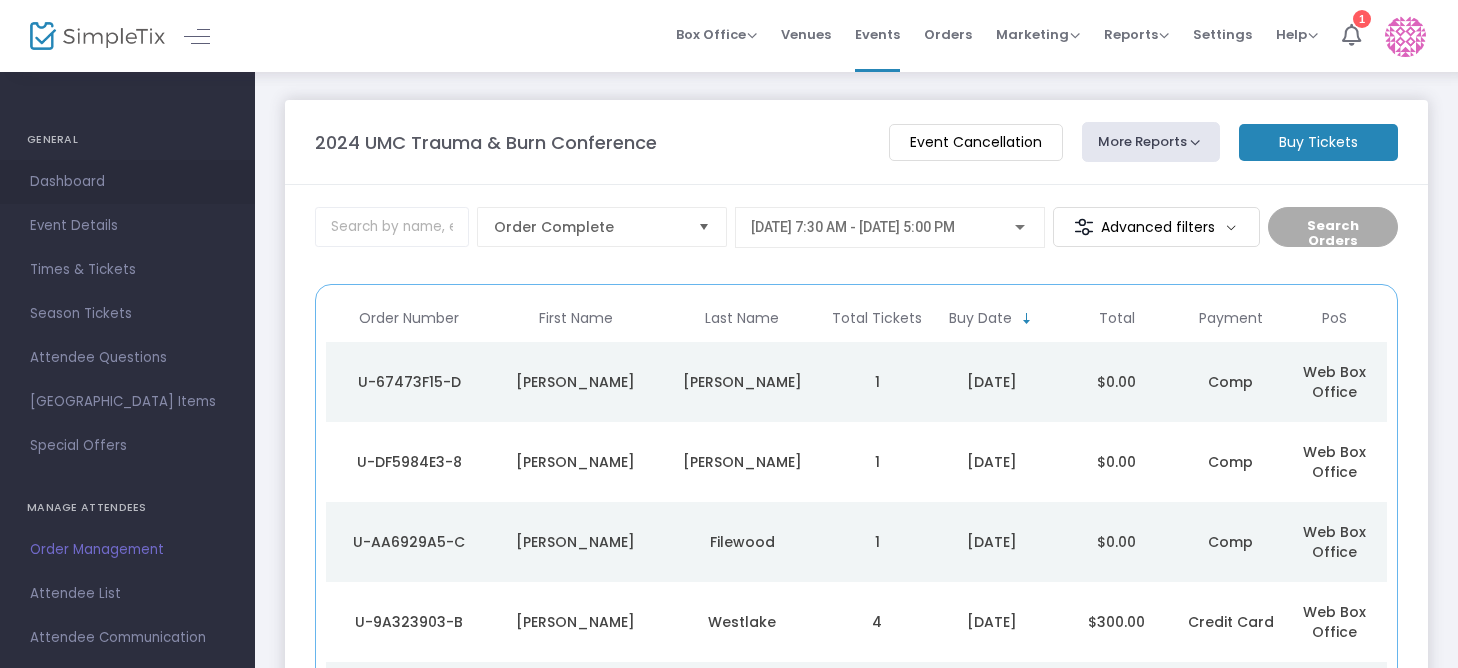 click on "Dashboard" at bounding box center (127, 182) 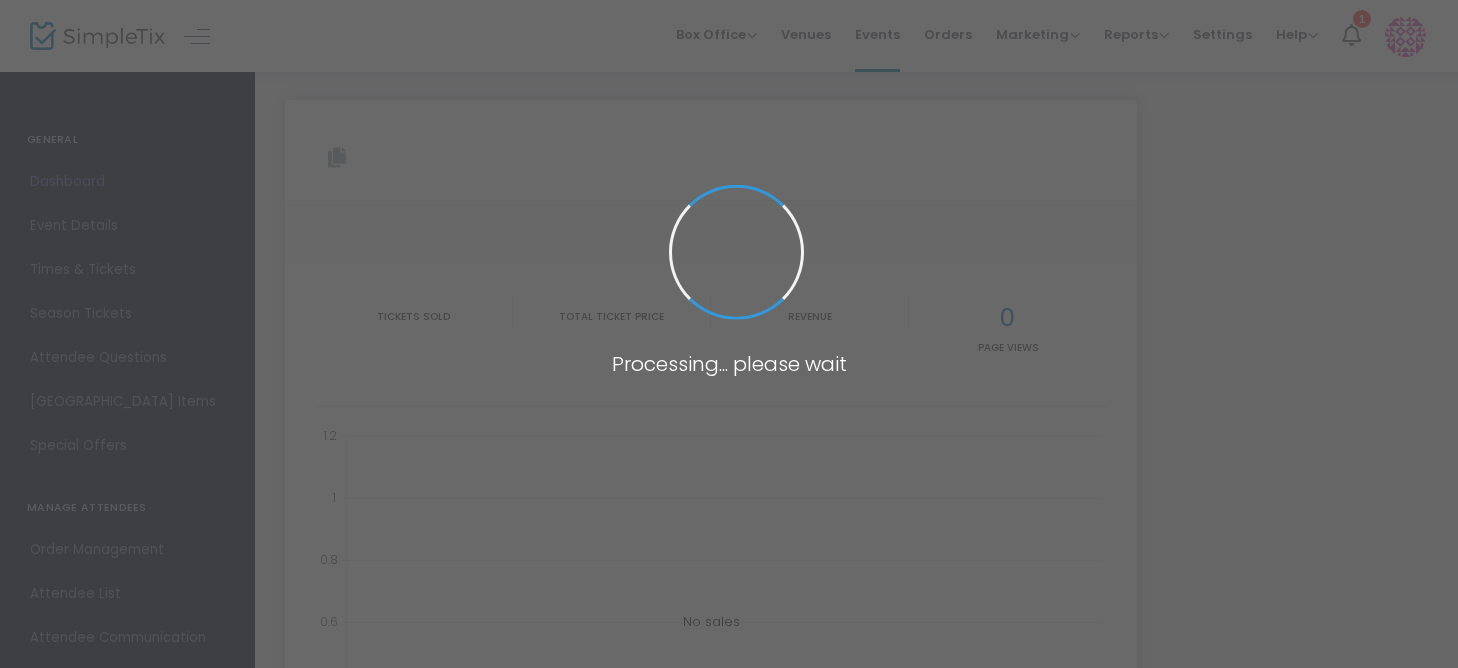 type on "https://www.simpletix.com/e/2024-umc-trauma-burn-conference-tickets-173841" 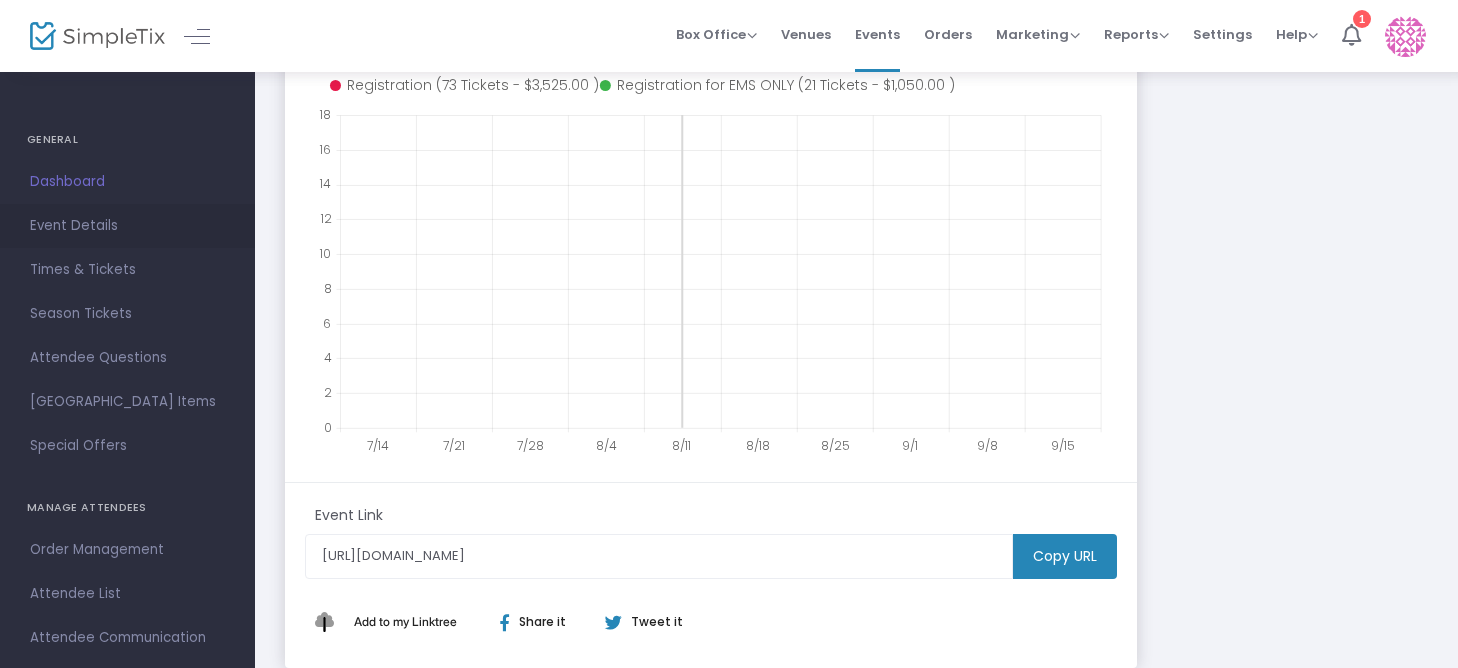 scroll, scrollTop: 257, scrollLeft: 0, axis: vertical 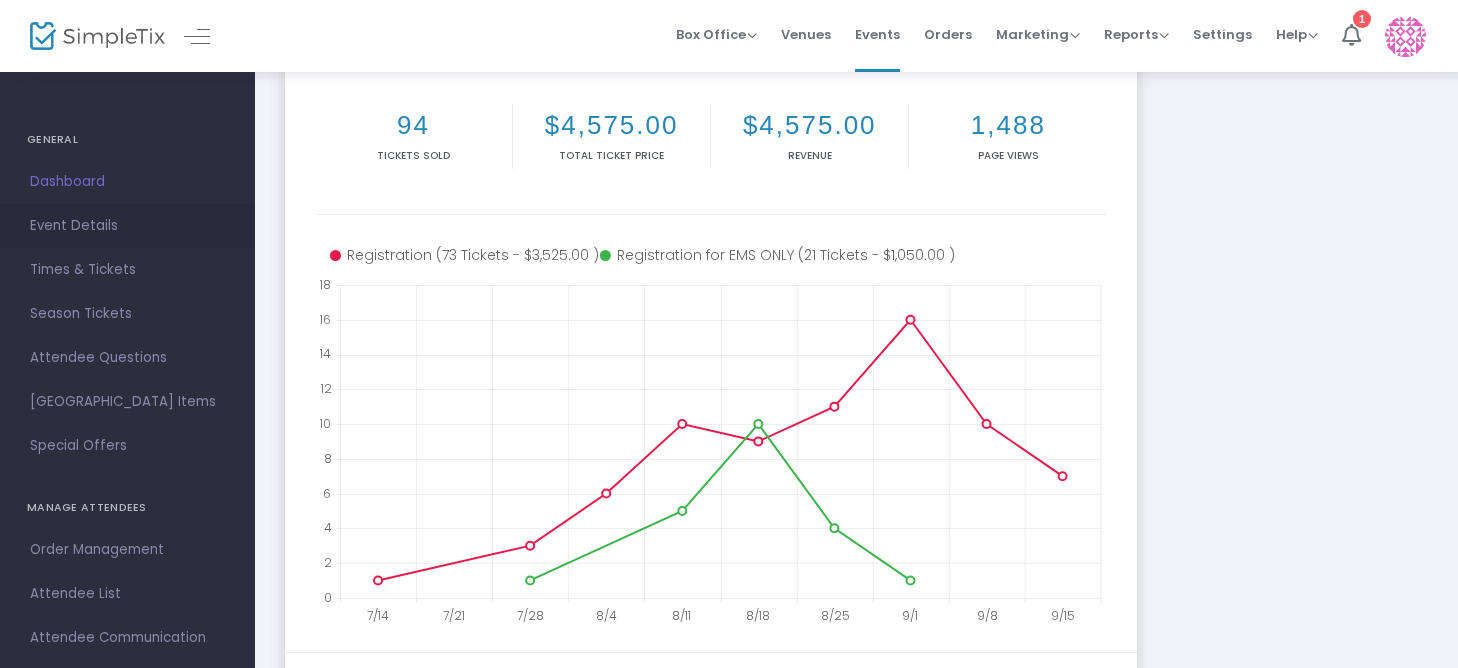 click on "Event Details" at bounding box center (127, 226) 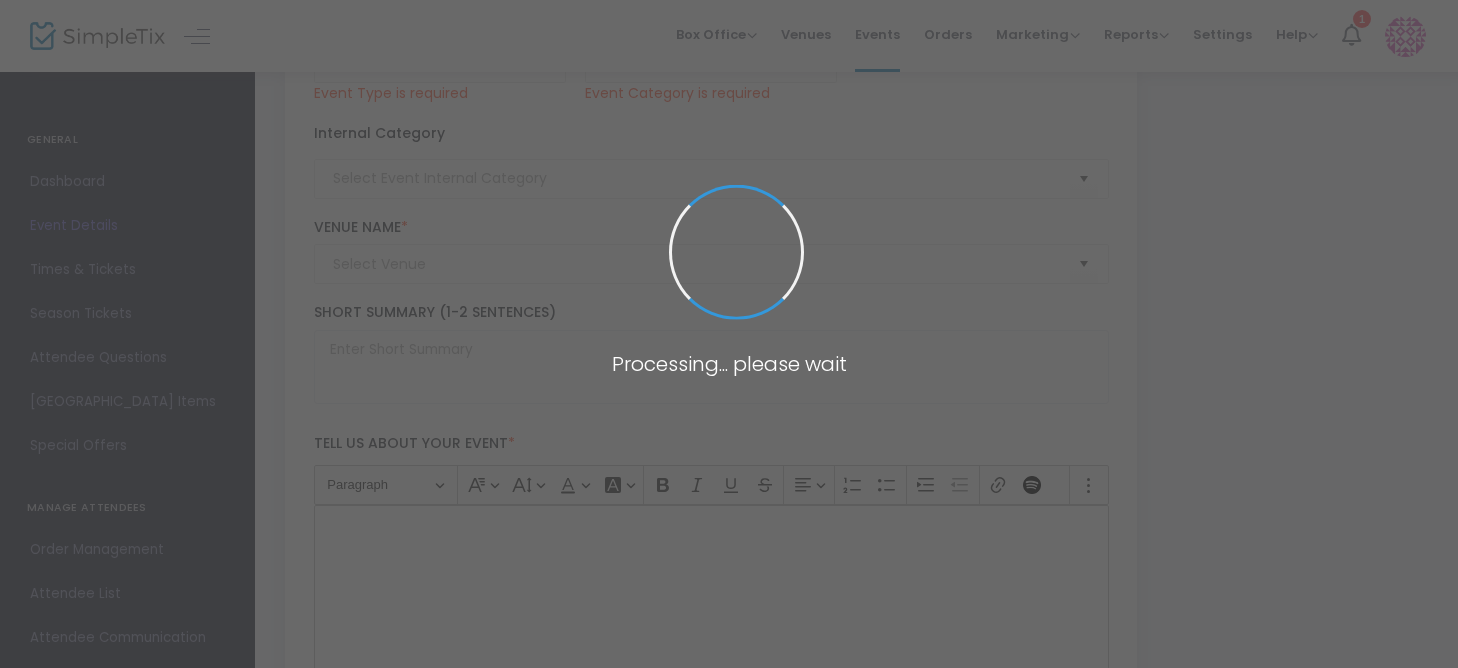 type on "2024 UMC Trauma & Burn Conference" 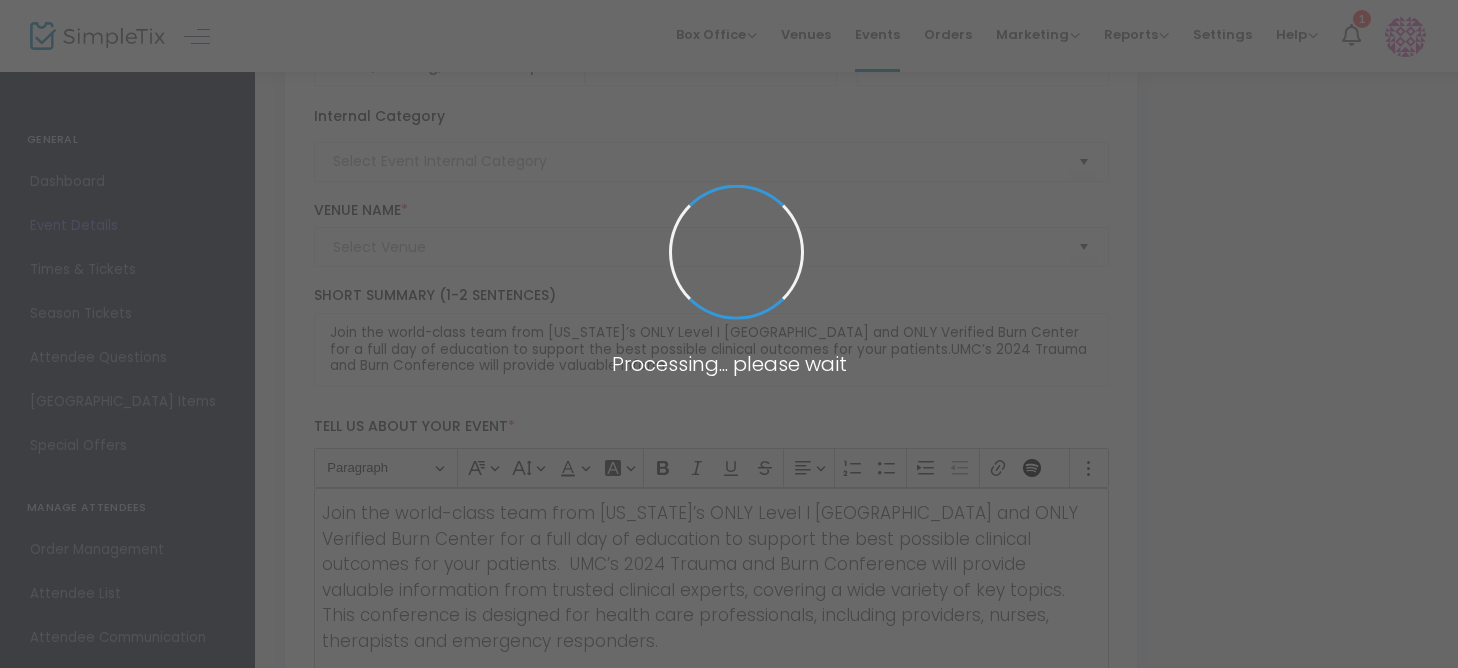 type on "Emerald Conference Room" 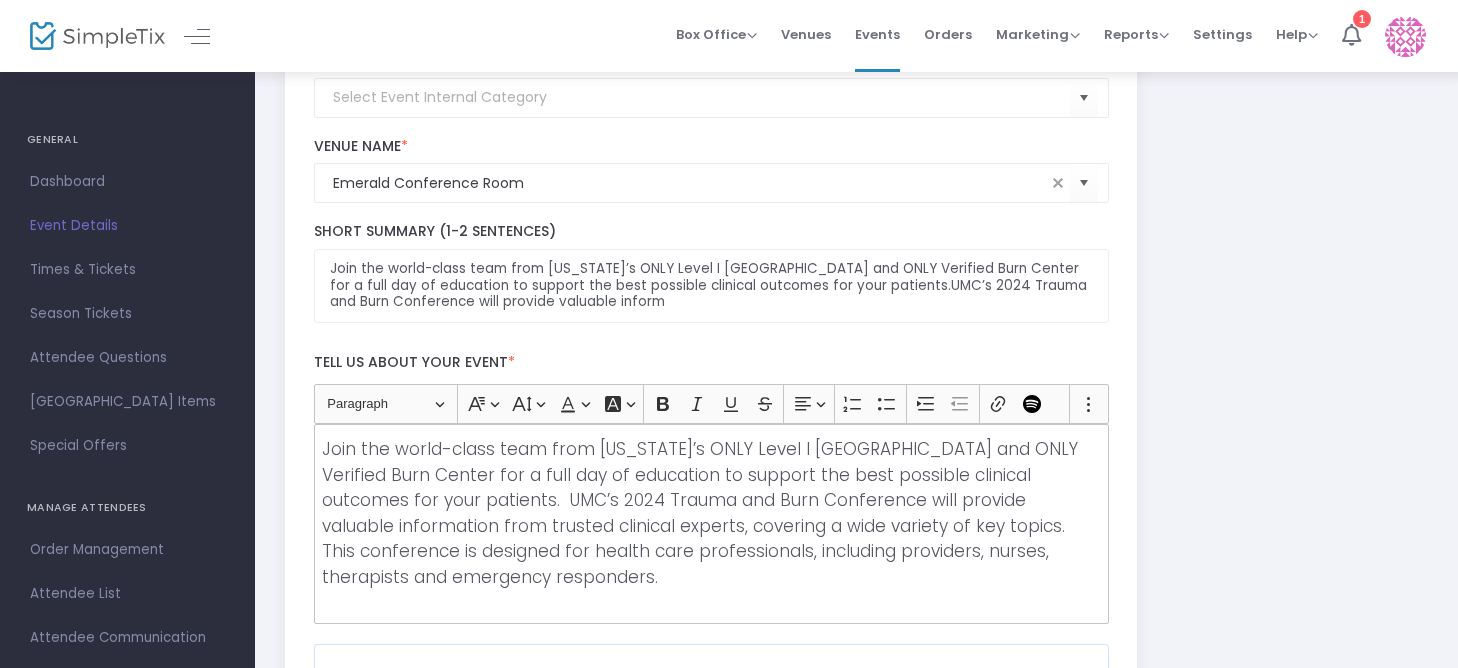 scroll, scrollTop: 313, scrollLeft: 0, axis: vertical 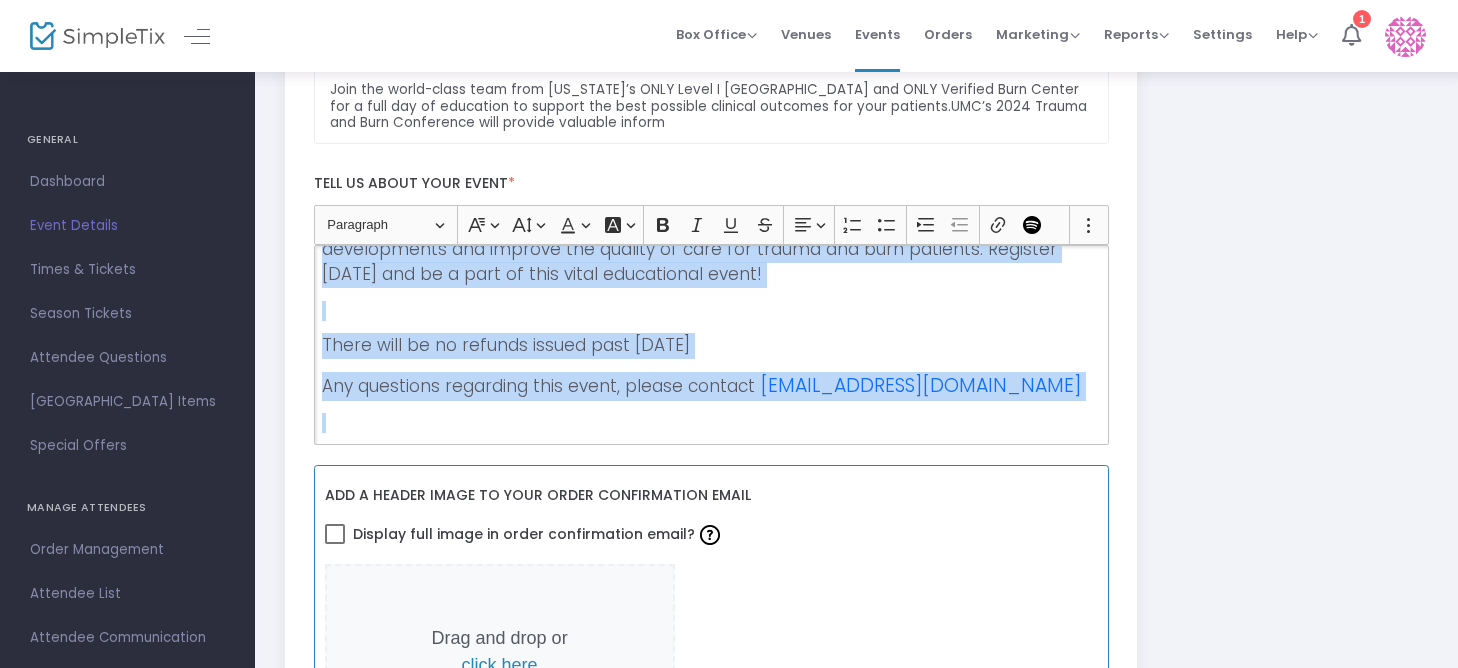 drag, startPoint x: 320, startPoint y: 269, endPoint x: 785, endPoint y: 578, distance: 558.3064 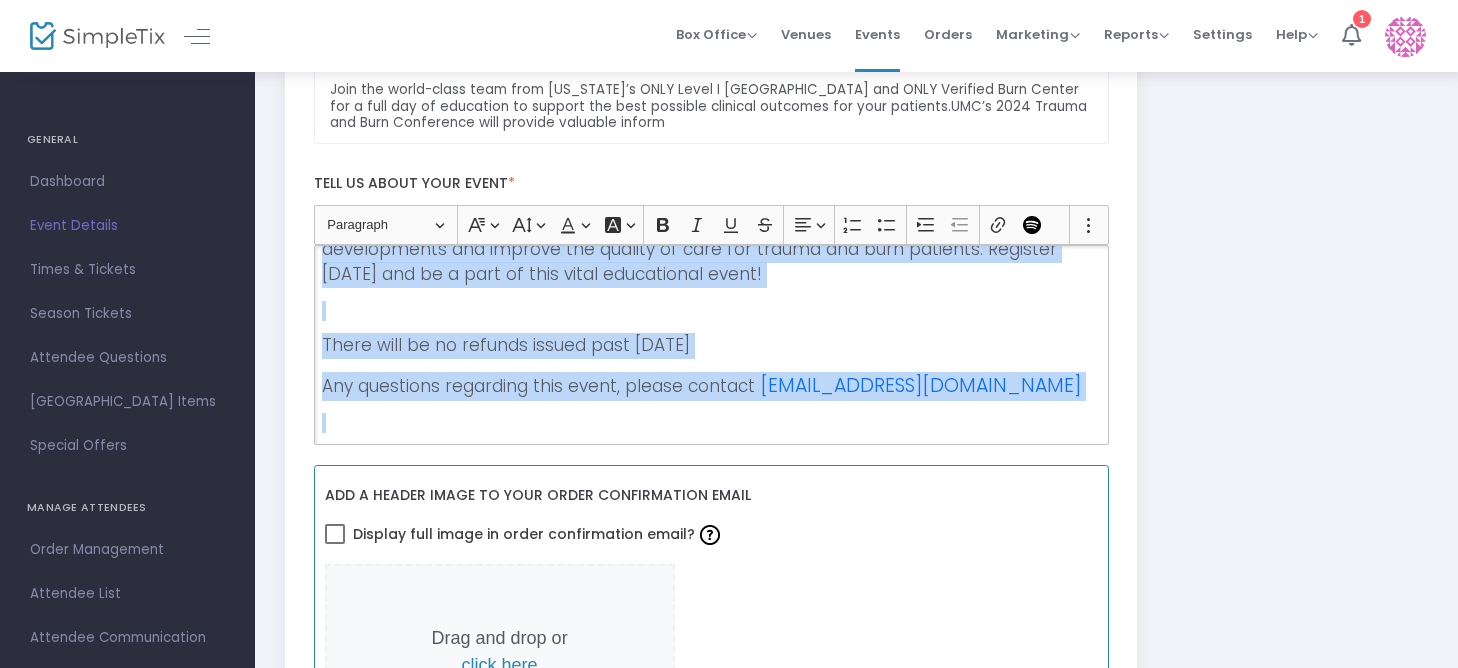 copy on "Join the world-class team from Nevada’s ONLY Level I Trauma Center and ONLY Verified Burn Center for a full day of education to support the best possible clinical outcomes for your patients.  UMC’s 2024 Trauma and Burn Conference will provide valuable information from trusted clinical experts, covering a wide variety of key topics.  This conference is designed for health care professionals, including providers, nurses, therapists and emergency responders. Delta Point Building  901 Rancho Lane, Emerald Conference Room  Las Vegas, NV 89106 Time: 7:30 A.M - 5:00 P.M Coffee and pastries will be available in the morning  Lunch will be provided during mid-day break  Topics will include; Brain Injury, Spinal Cord Injury, Physical & Occupational Therapy, Airway Management, Abdominal Injuries in Pediatric Patients, Mangled Extremities, Pain Control, Modalities, Friction Burns Accreditation and Credit Designation The University Medical Center of Southern Nevada is accredited by the California Medical Association (CM..." 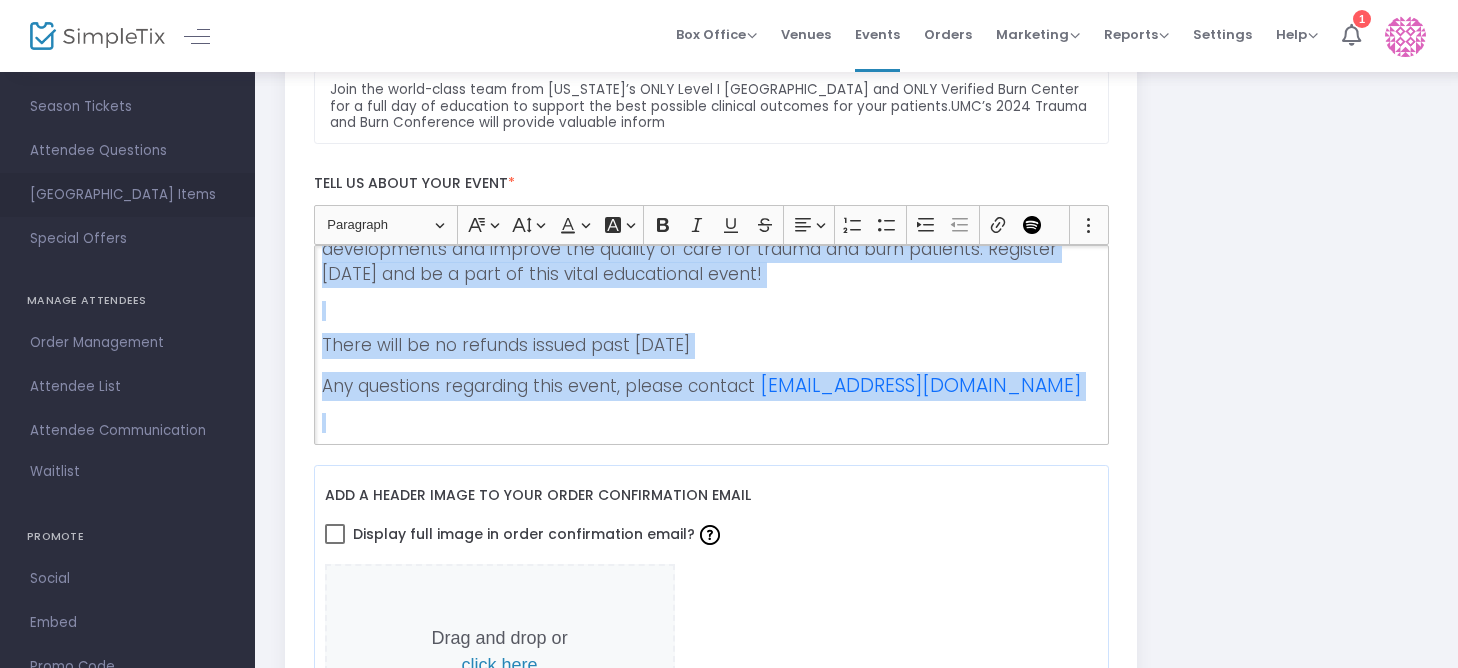 scroll, scrollTop: 100, scrollLeft: 0, axis: vertical 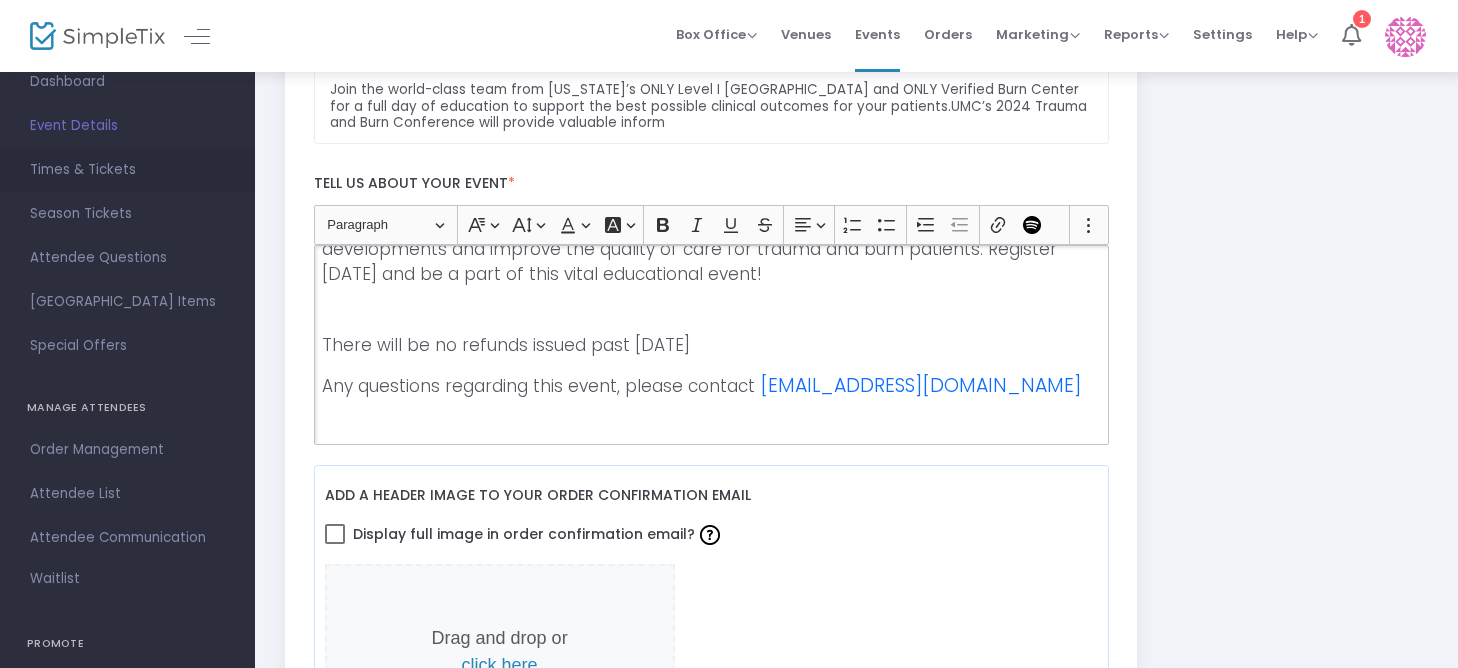 click on "Times & Tickets" at bounding box center [127, 170] 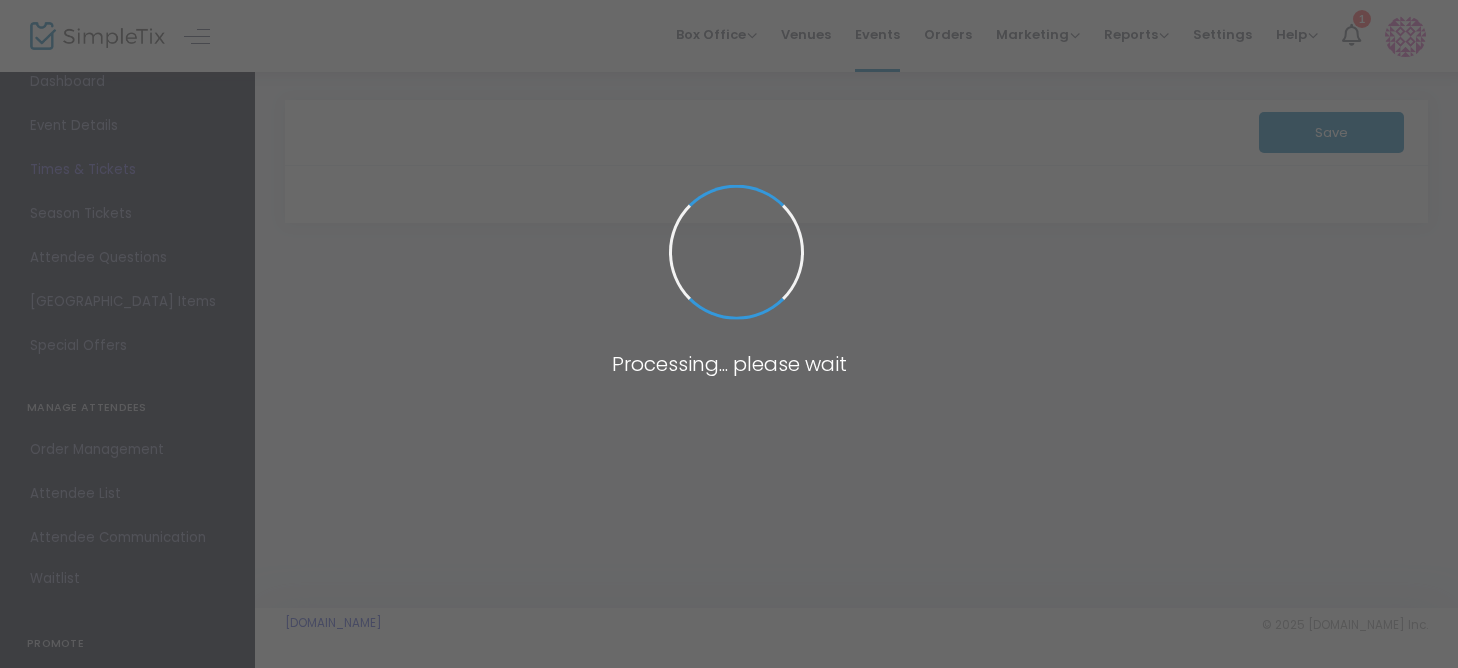 scroll, scrollTop: 0, scrollLeft: 0, axis: both 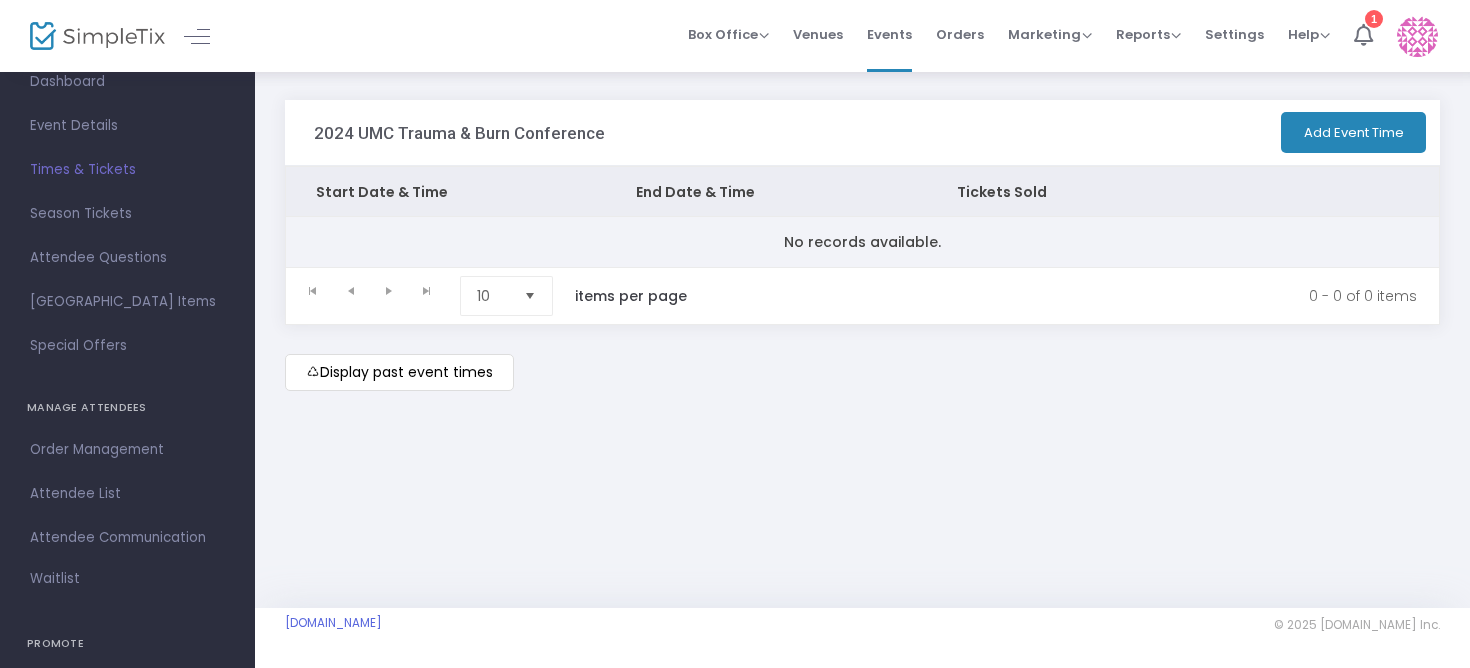 click on "No records available." 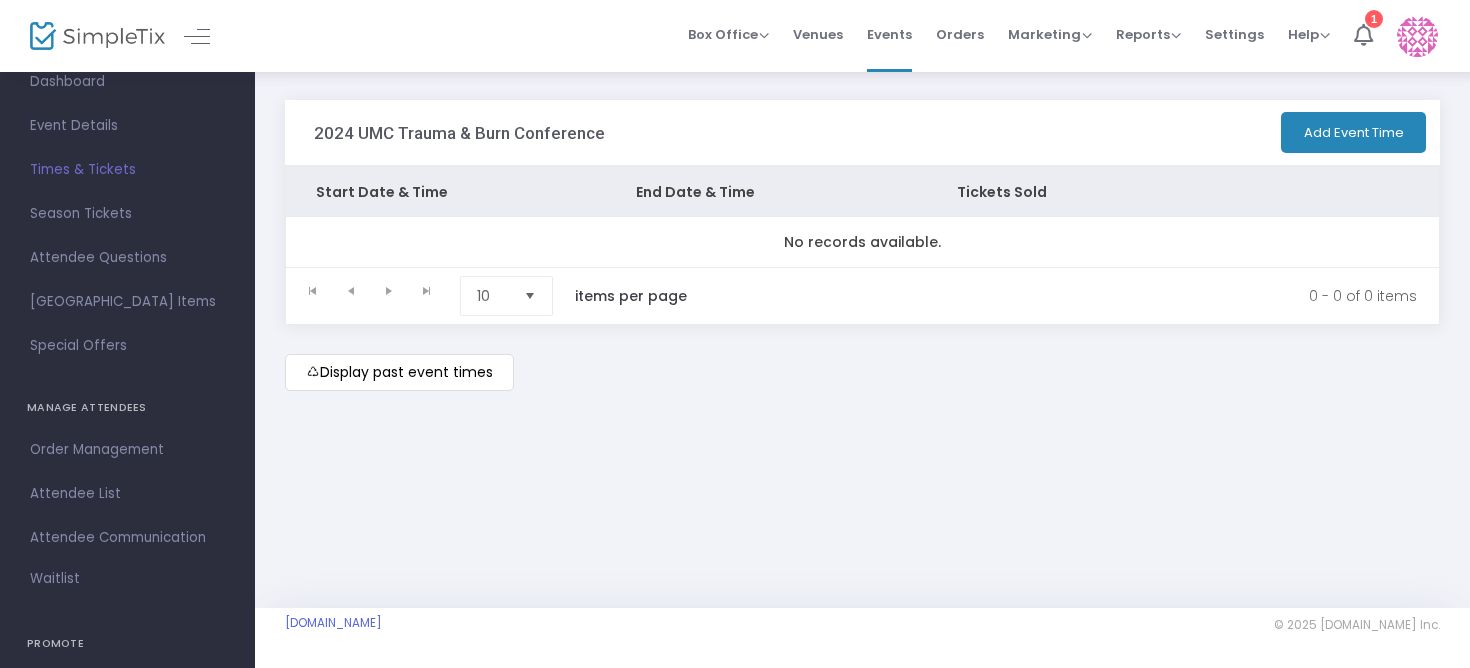 click on "Display past event times" 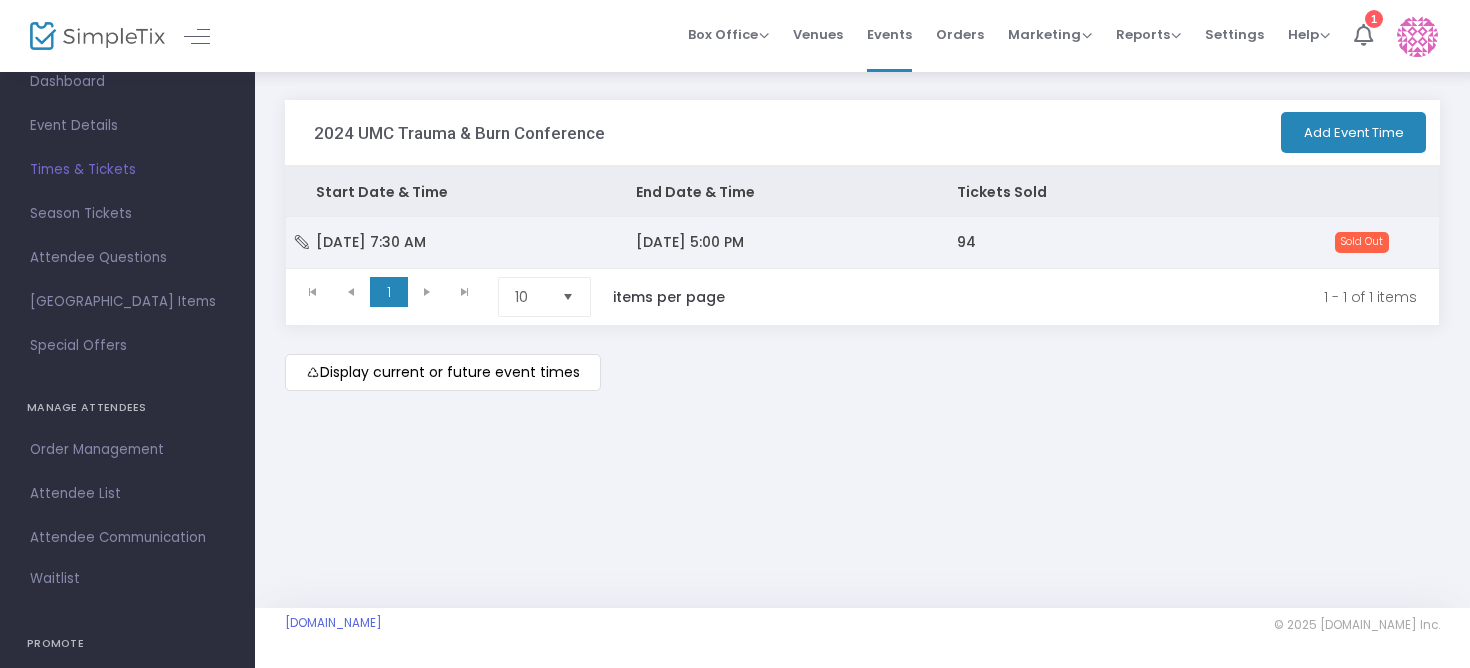 click on "9/24/2024 5:00 PM" 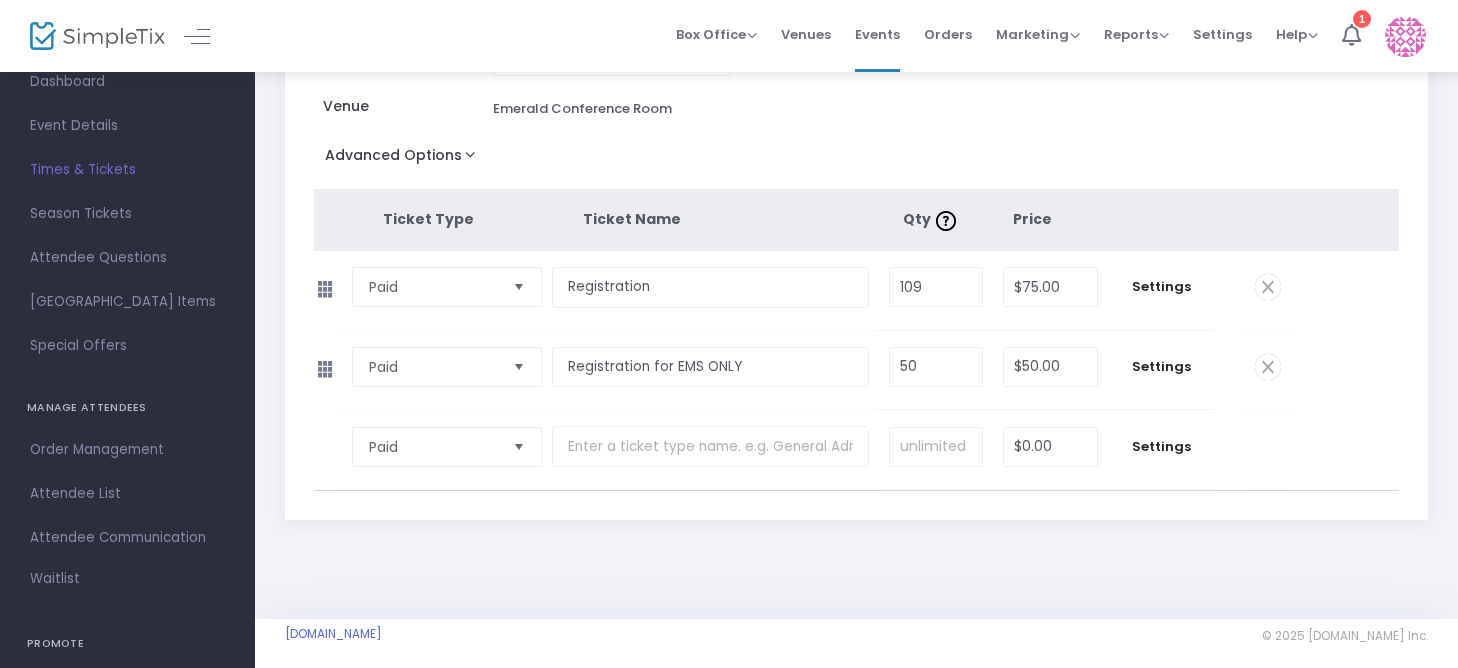 scroll, scrollTop: 232, scrollLeft: 0, axis: vertical 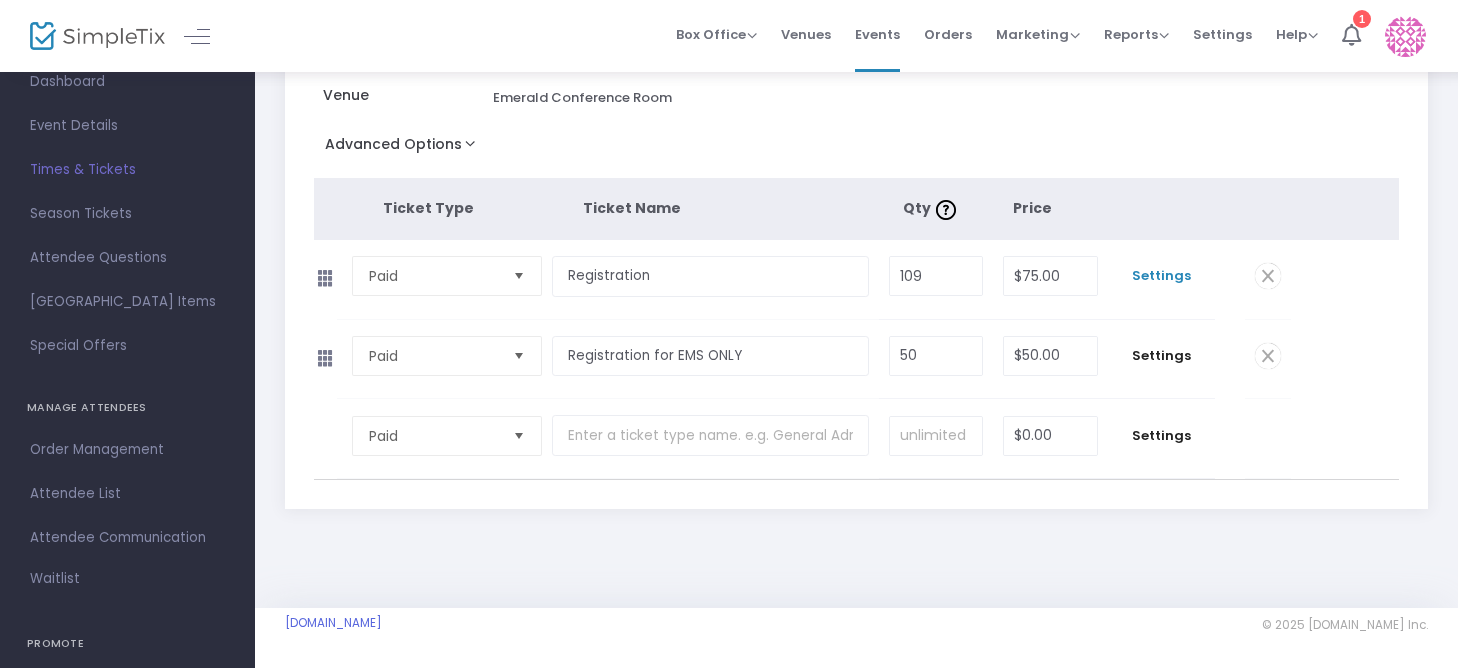 click on "Settings" at bounding box center [1161, 276] 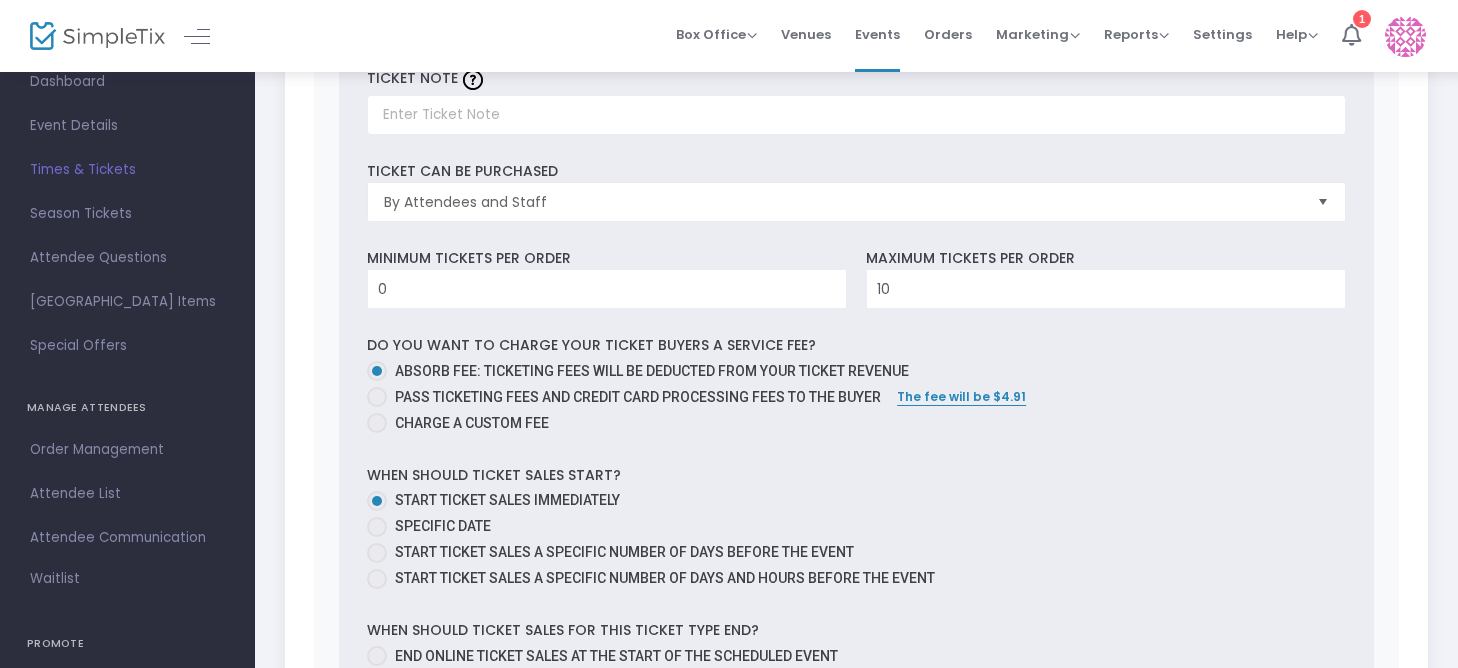 scroll, scrollTop: 732, scrollLeft: 0, axis: vertical 